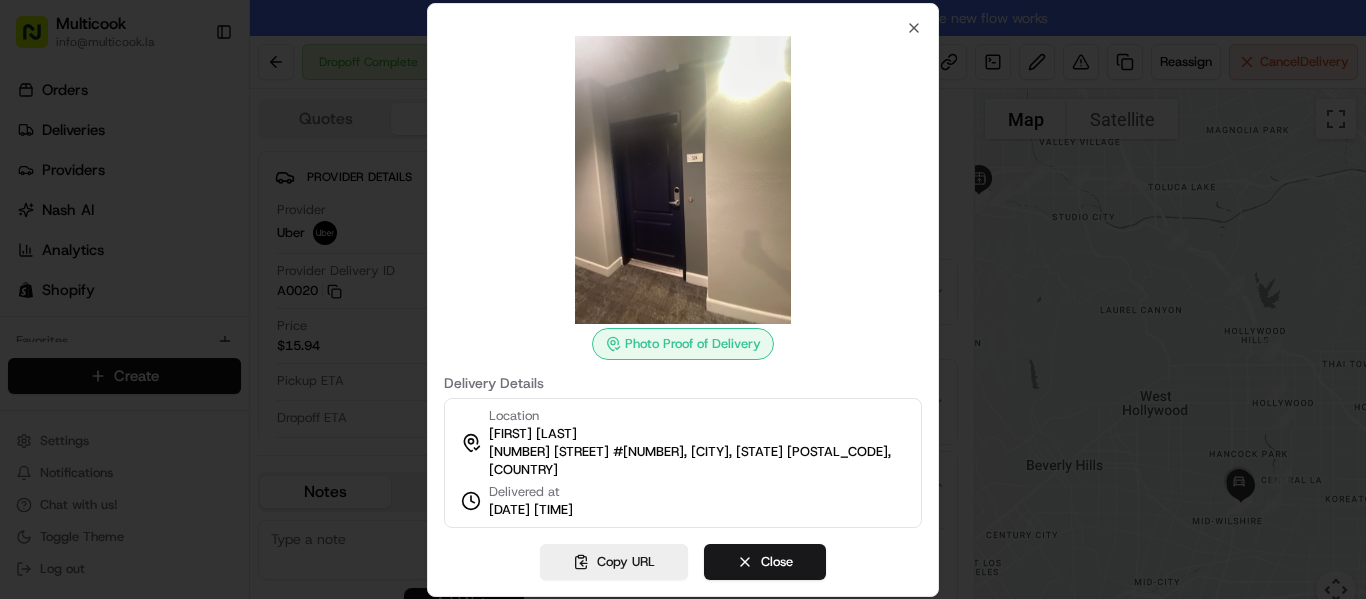 scroll, scrollTop: 0, scrollLeft: 0, axis: both 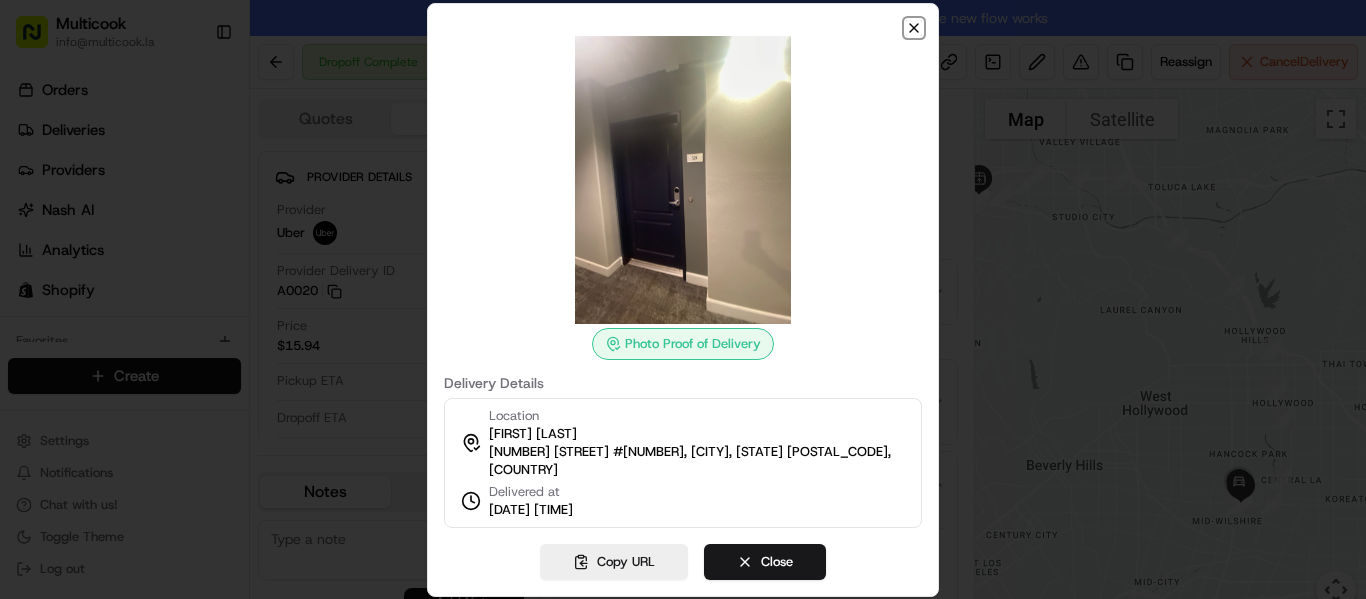click 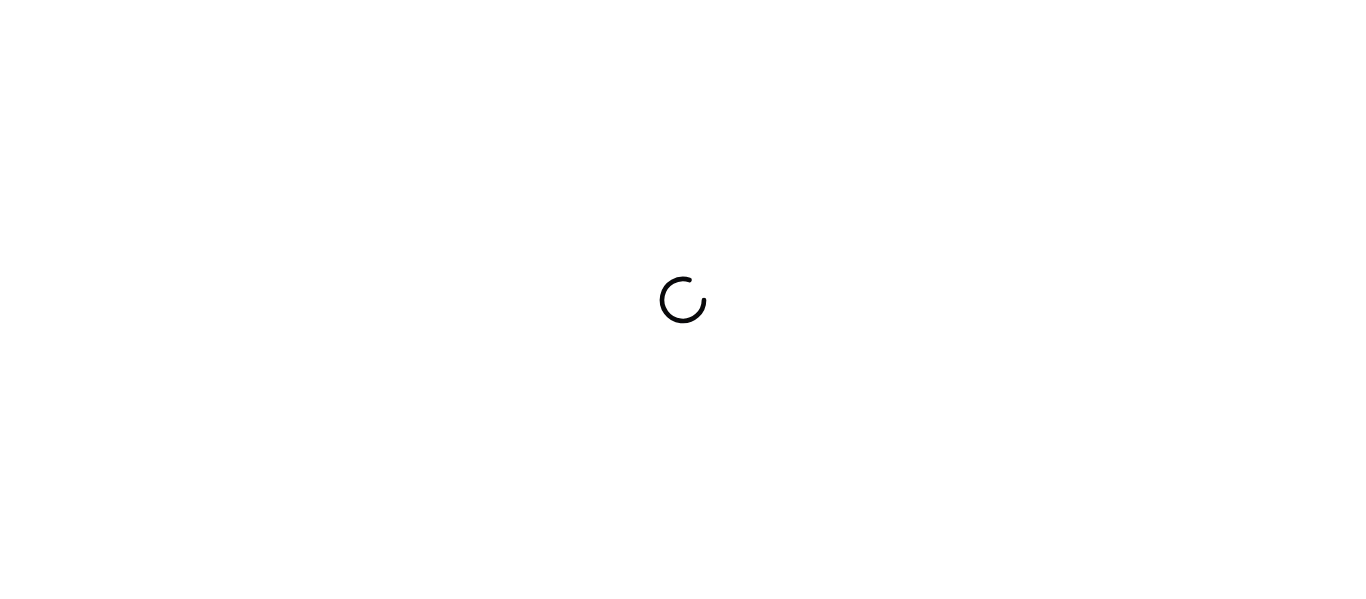 scroll, scrollTop: 0, scrollLeft: 0, axis: both 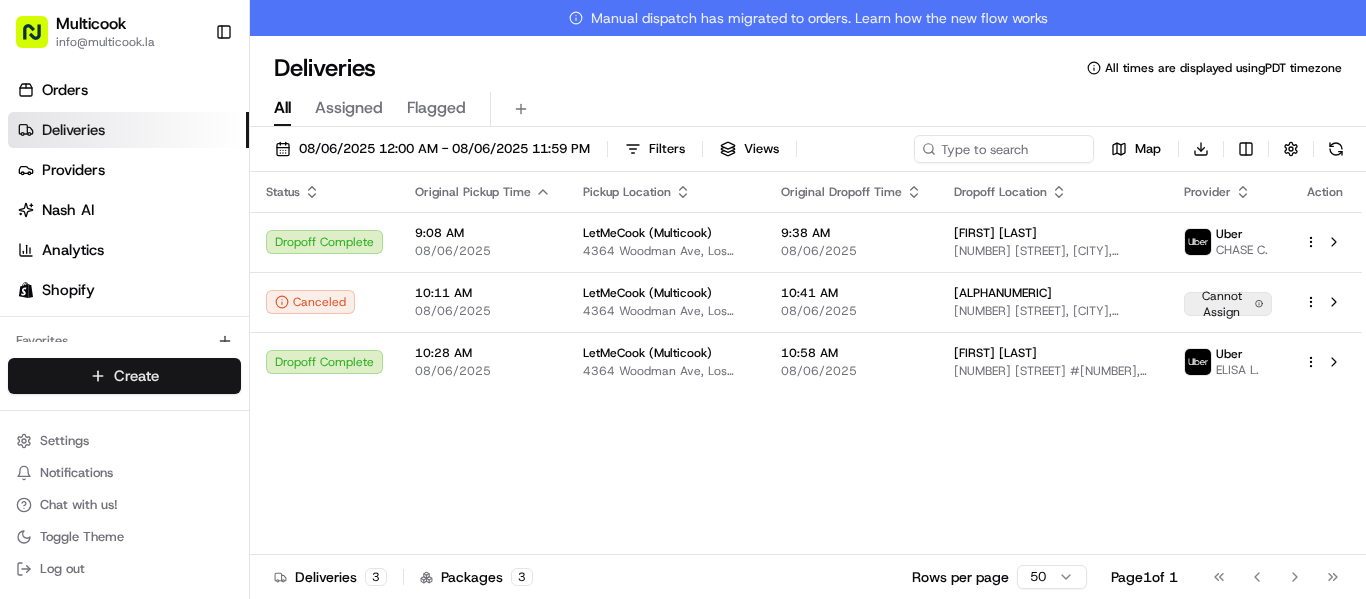 click on "Multicook info@multicook.la Toggle Sidebar Orders Deliveries Providers Nash AI Analytics Shopify Favorites Main Menu Members & Organization Organization Users Roles Preferences Customization Tracking Orchestration Automations Dispatch Strategy Locations Pickup Locations Dropoff Locations Billing Billing Refund Requests Integrations Notification Triggers Webhooks API Keys Request Logs Create Settings Notifications Chat with us! Toggle Theme Log out  Manual dispatch has migrated to orders. Learn how the new flow works Deliveries All times are displayed using  PDT   timezone All Assigned Flagged 08/06/2025 12:00 AM - 08/06/2025 11:59 PM Filters Views Map Download Status Original Pickup Time Pickup Location Original Dropoff Time Dropoff Location Provider Action Dropoff Complete 9:08 AM 08/06/2025 LetMeCook (Multicook) 4364 Woodman Ave, Los Angeles, CA 91423, US 9:38 AM 08/06/2025 Anna Kostrova 7722 Reseda Blvd #201, Reseda, CA 91335, USA Uber CHASE C. Canceled 10:11 AM 08/06/2025 10:41 AM 10:28 AM" at bounding box center [683, 299] 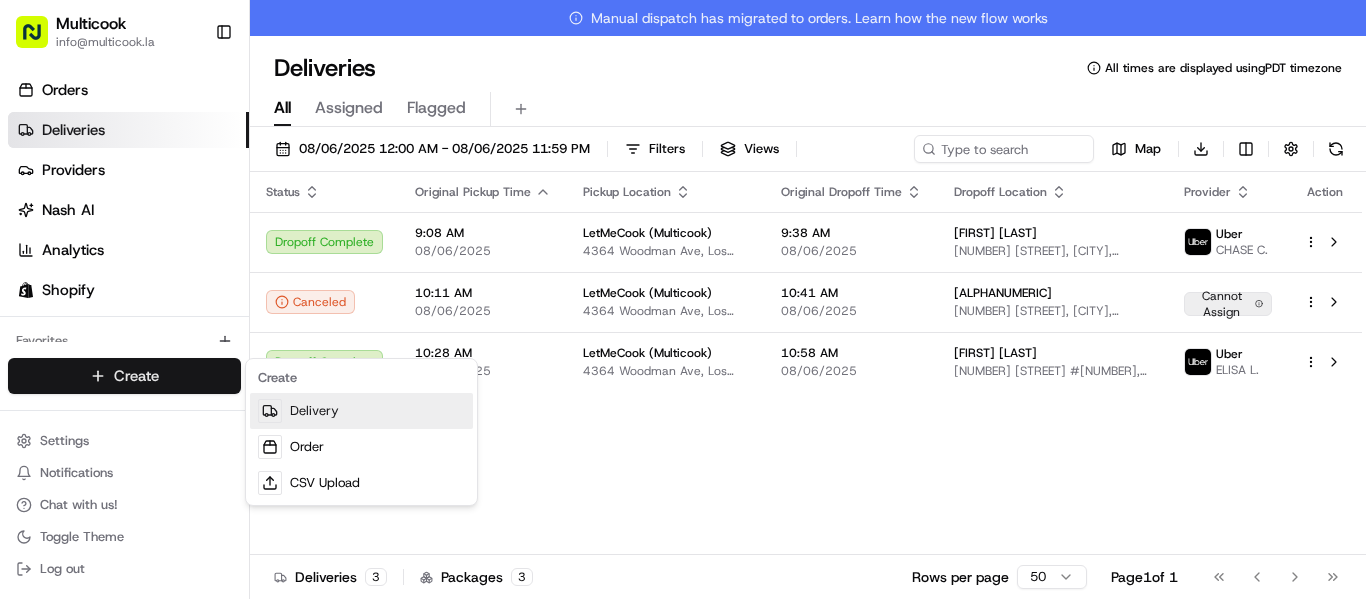 click on "Delivery" at bounding box center (361, 411) 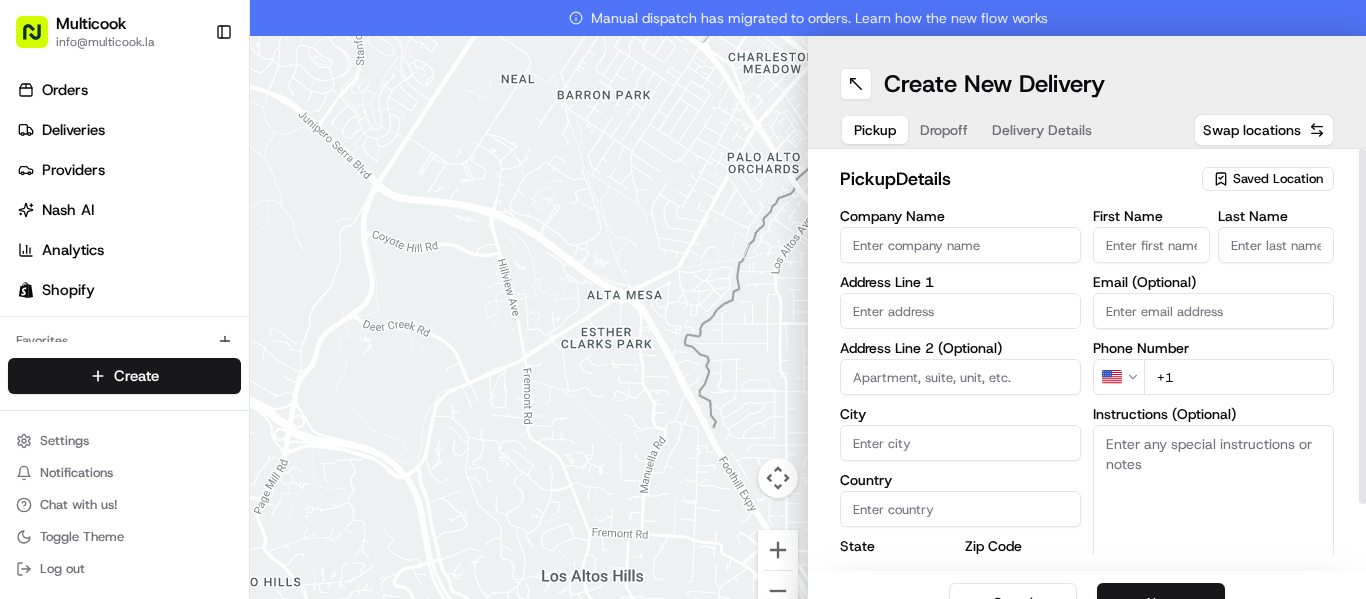 click on "Saved Location" at bounding box center [1278, 179] 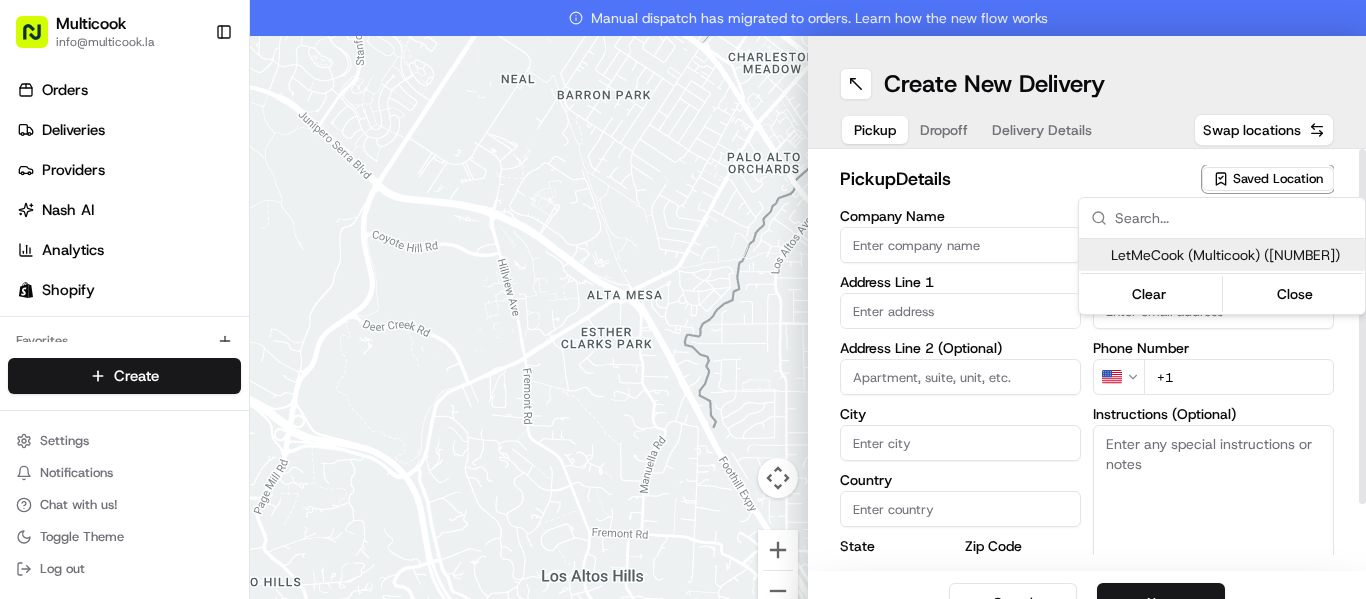 click on "LetMeCook (Multicook) (76201525488)" at bounding box center [1234, 255] 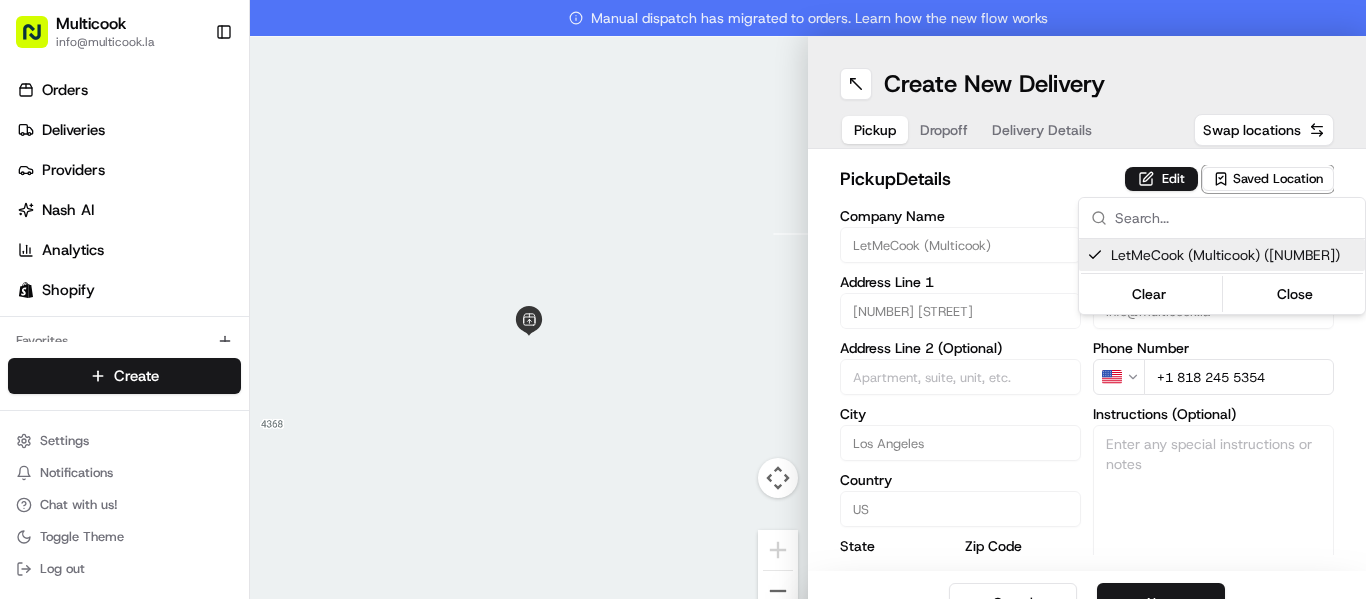 click on "Multicook info@multicook.la Toggle Sidebar Orders Deliveries Providers Nash AI Analytics Shopify Favorites Main Menu Members & Organization Organization Users Roles Preferences Customization Tracking Orchestration Automations Dispatch Strategy Locations Pickup Locations Dropoff Locations Billing Billing Refund Requests Integrations Notification Triggers Webhooks API Keys Request Logs Create Settings Notifications Chat with us! Toggle Theme Log out  Manual dispatch has migrated to orders. Learn how the new flow works To navigate the map with touch gestures double-tap and hold your finger on the map, then drag the map. ← Move left → Move right ↑ Move up ↓ Move down + Zoom in - Zoom out Home Jump left by 75% End Jump right by 75% Page Up Jump up by 75% Page Down Jump down by 75% Keyboard shortcuts Map Data Map data ©2025 Google Map data ©2025 Google 2 m  Click to toggle between metric and imperial units Terms Report a map error Create New Delivery Pickup Dropoff Delivery Details pickup" at bounding box center (683, 299) 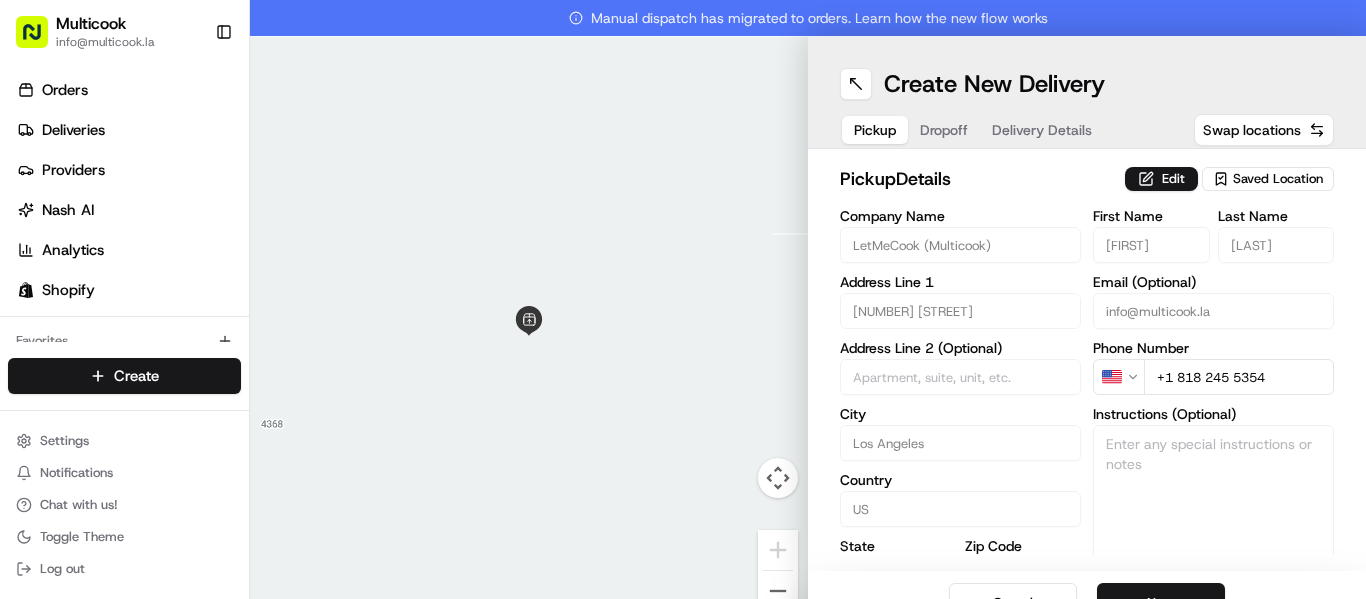 click on "Next" at bounding box center (1161, 603) 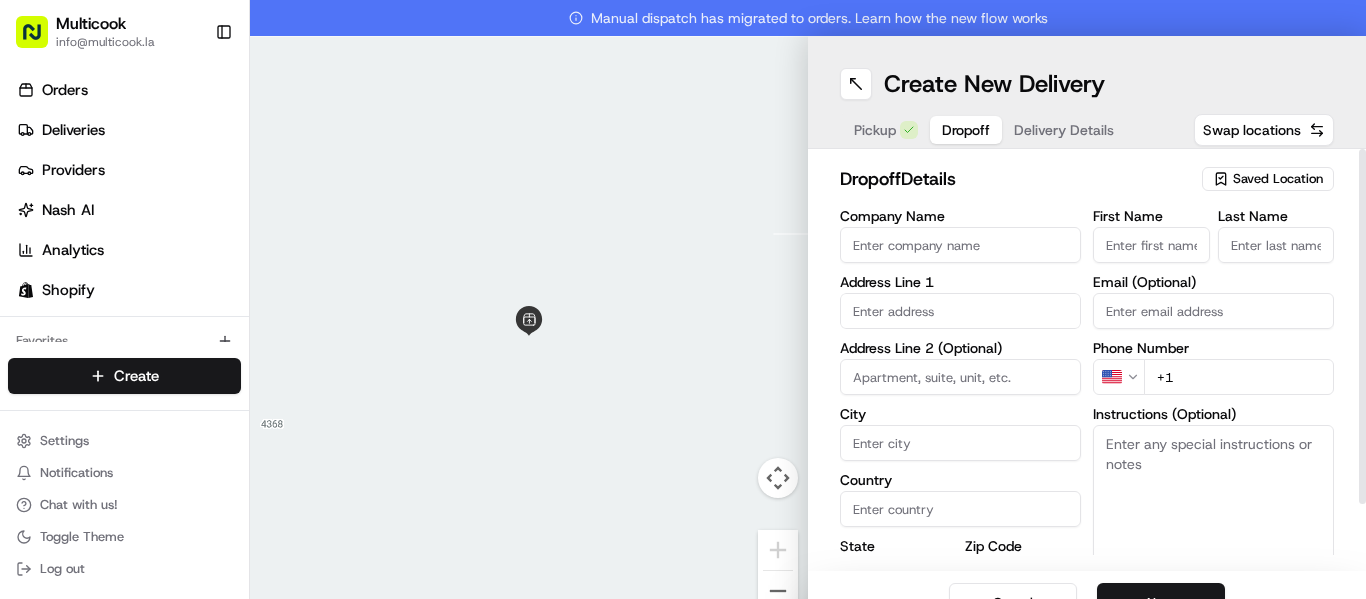 click on "First Name" at bounding box center [1151, 245] 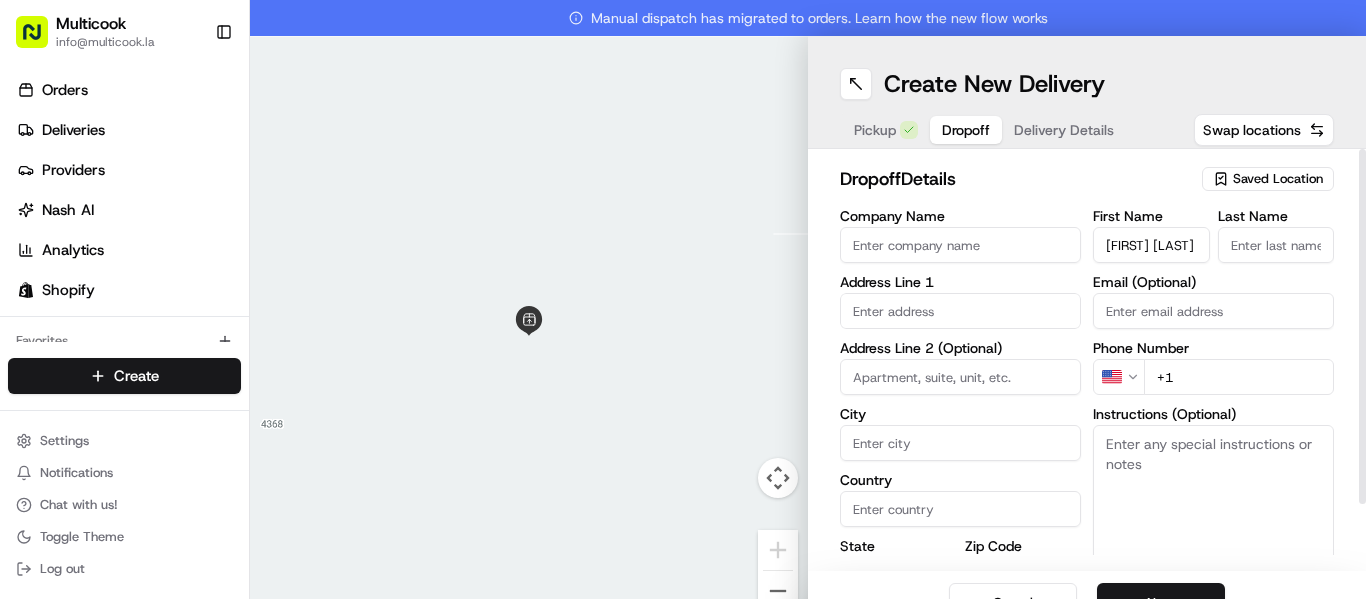 click on "[FIRST] [LAST]" at bounding box center [1151, 245] 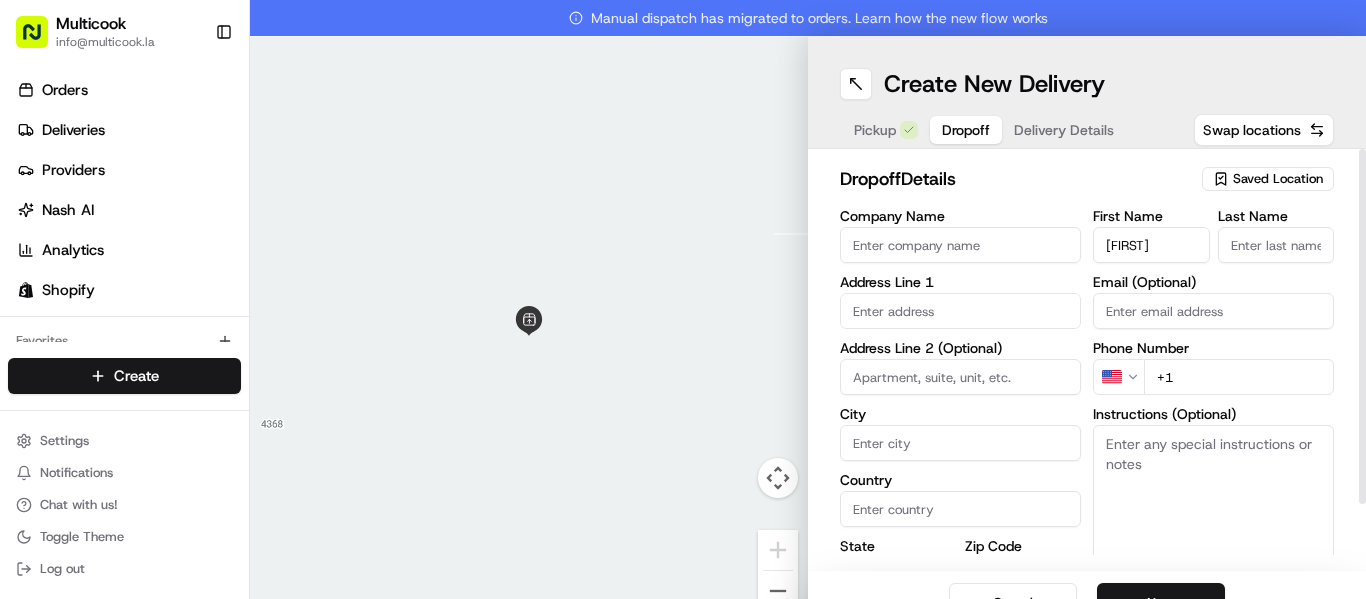 type on "Olena" 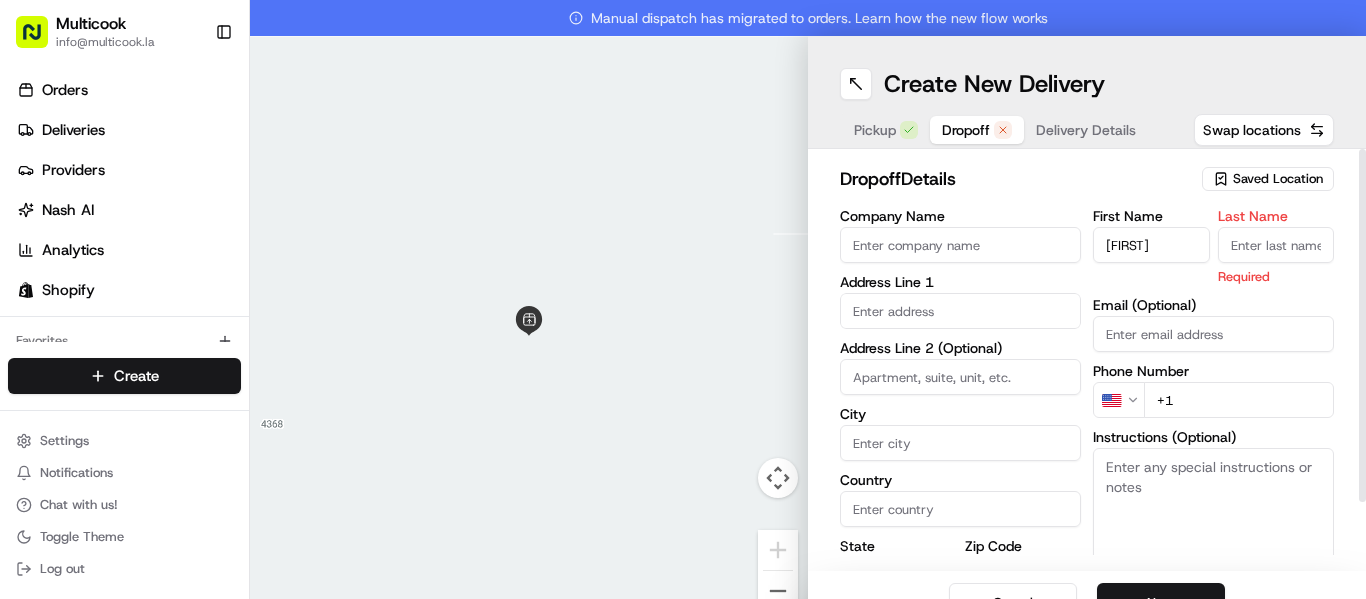 paste on "Pirus" 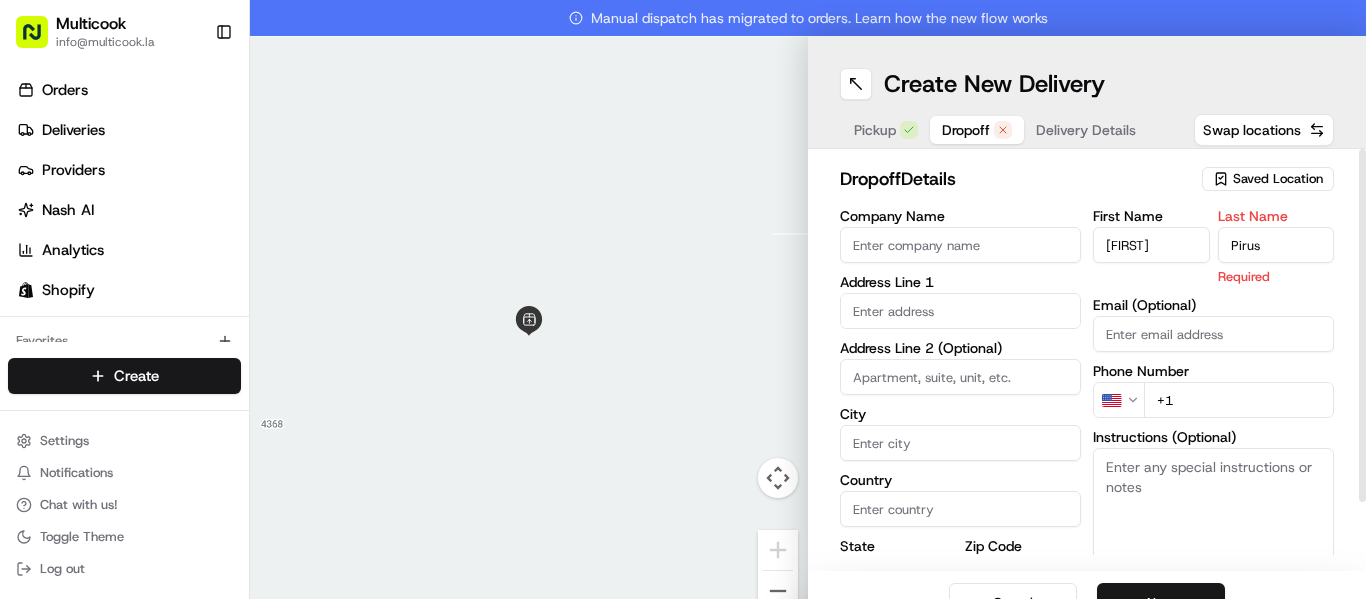 type on "Pirus" 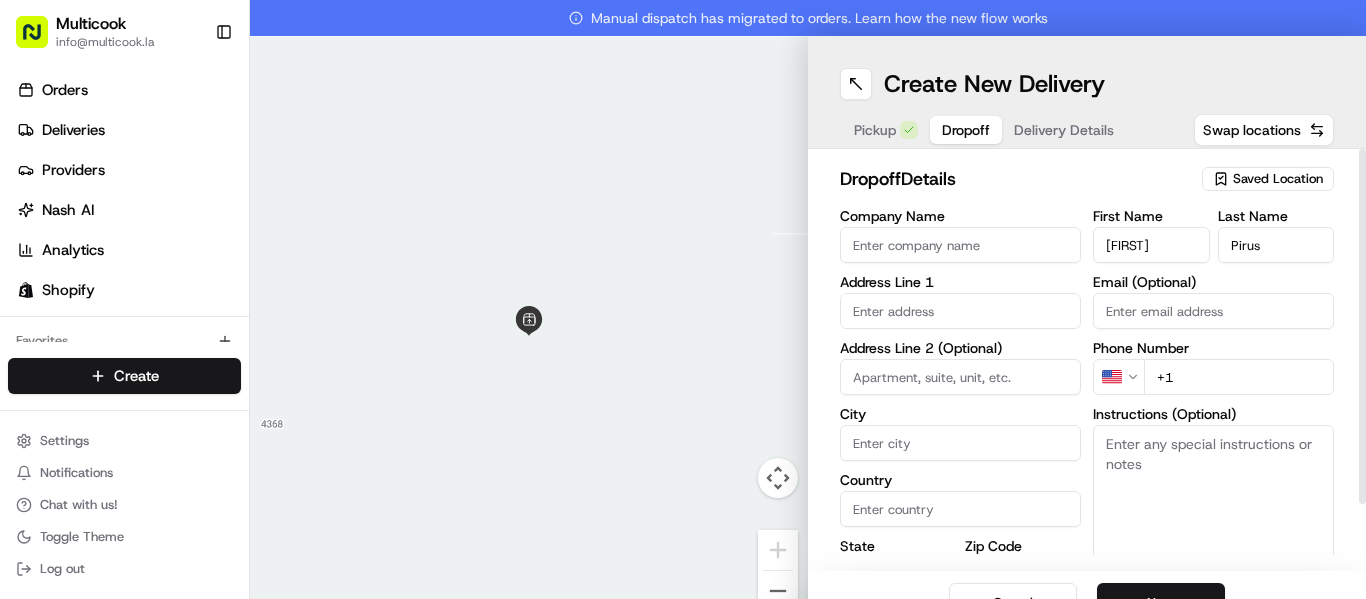 click on "+1" at bounding box center (1239, 377) 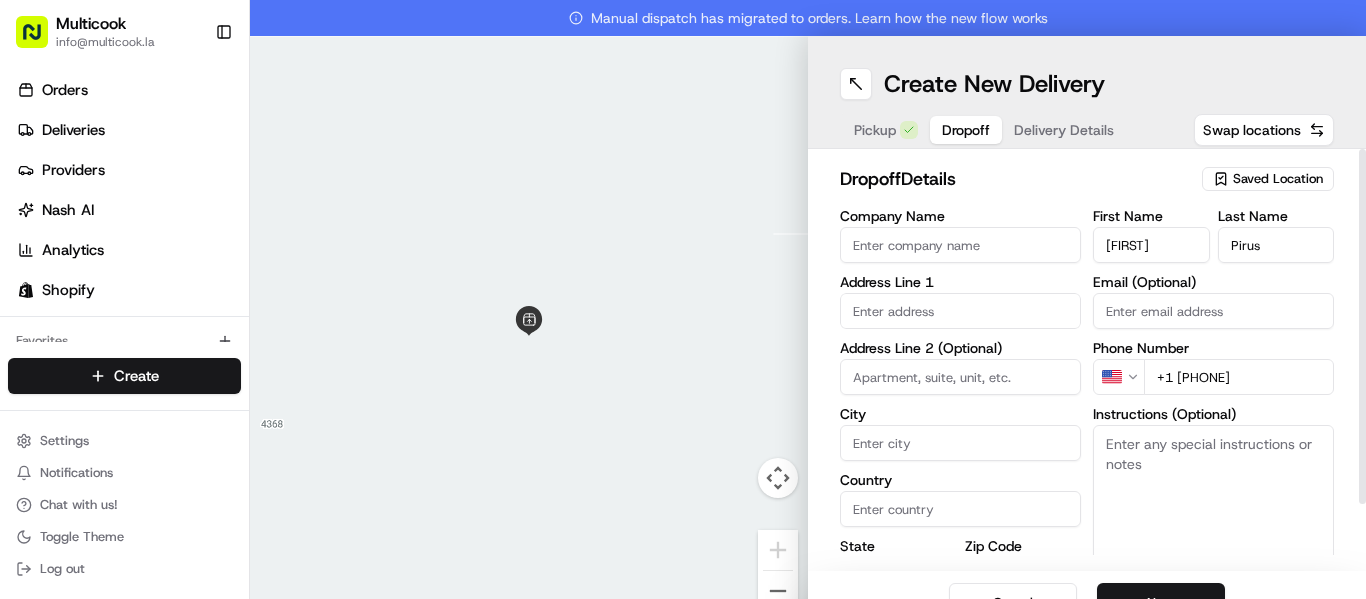 type on "+1 323 873 3840" 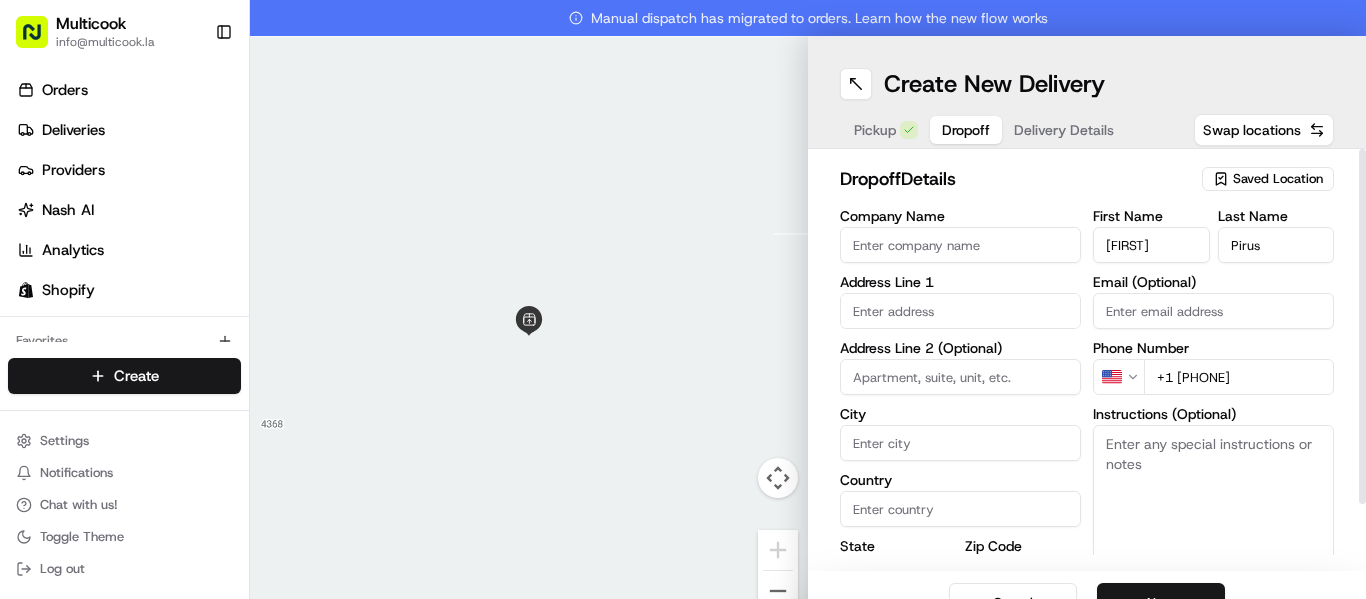 click at bounding box center [960, 311] 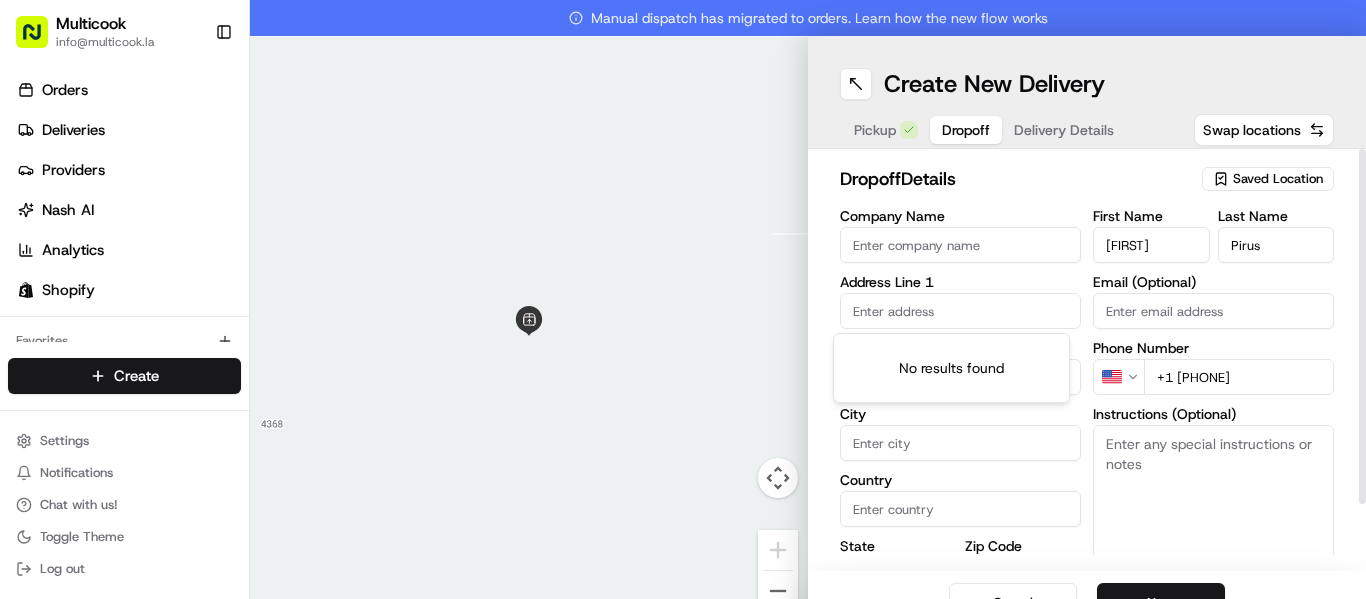 paste on "19101 Lauren Lane Santa Clarita, CA 91350" 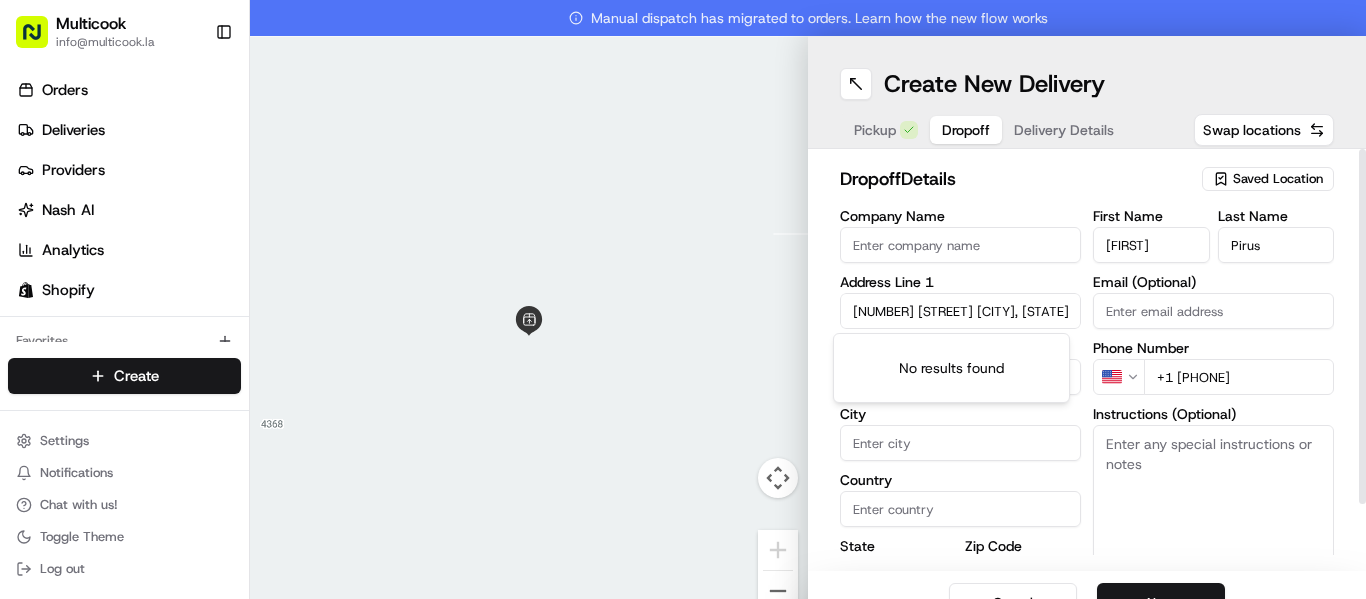 scroll, scrollTop: 0, scrollLeft: 58, axis: horizontal 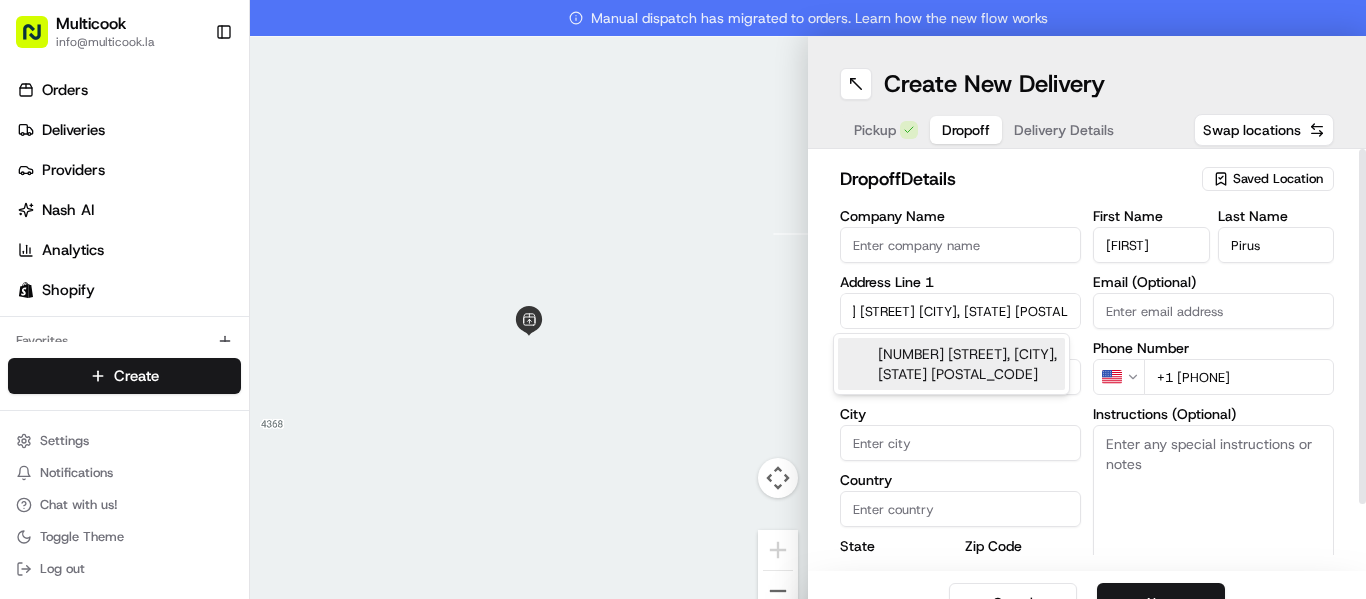 click on "19101 Lauren Lane, Santa Clarita, CA 91350" at bounding box center [951, 364] 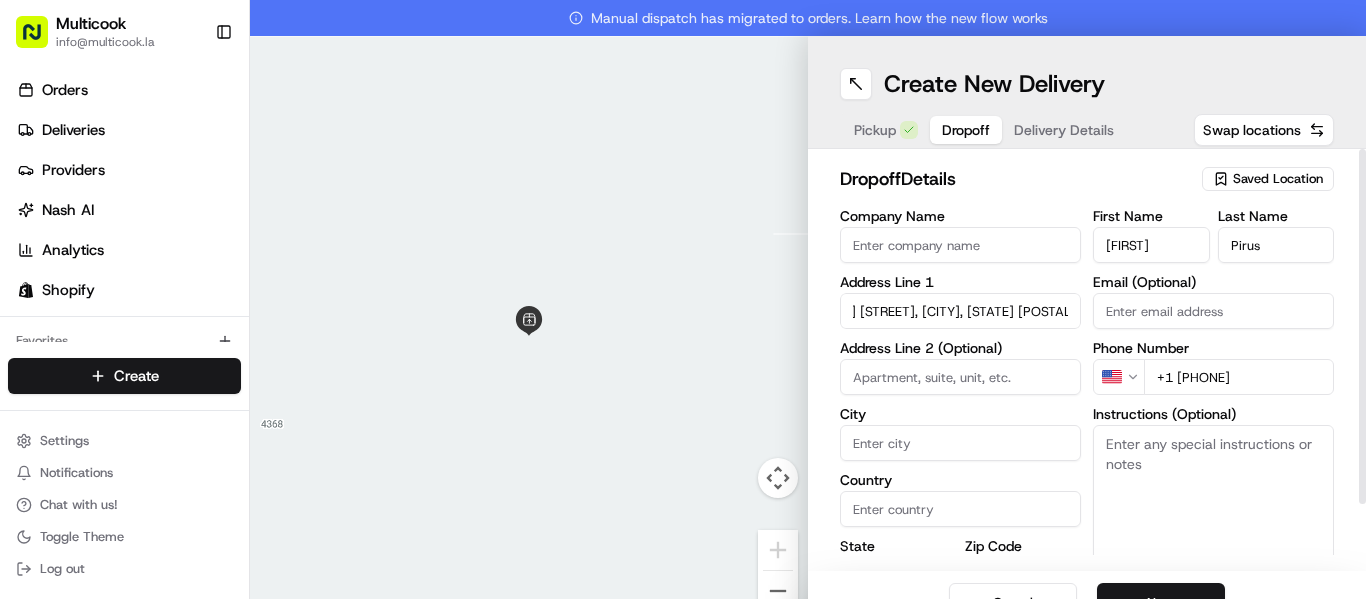 type on "[NUMBER] [STREET], [CITY], [STATE] [POSTAL_CODE], [COUNTRY]" 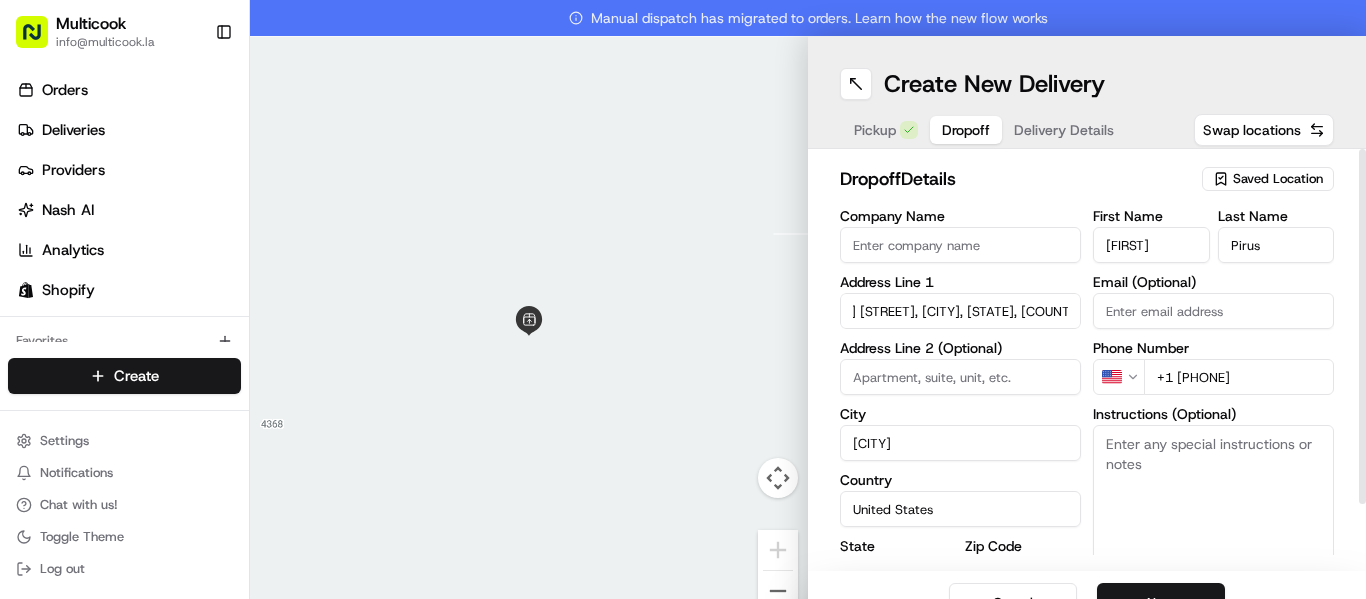 type on "19101 Lauren Lane" 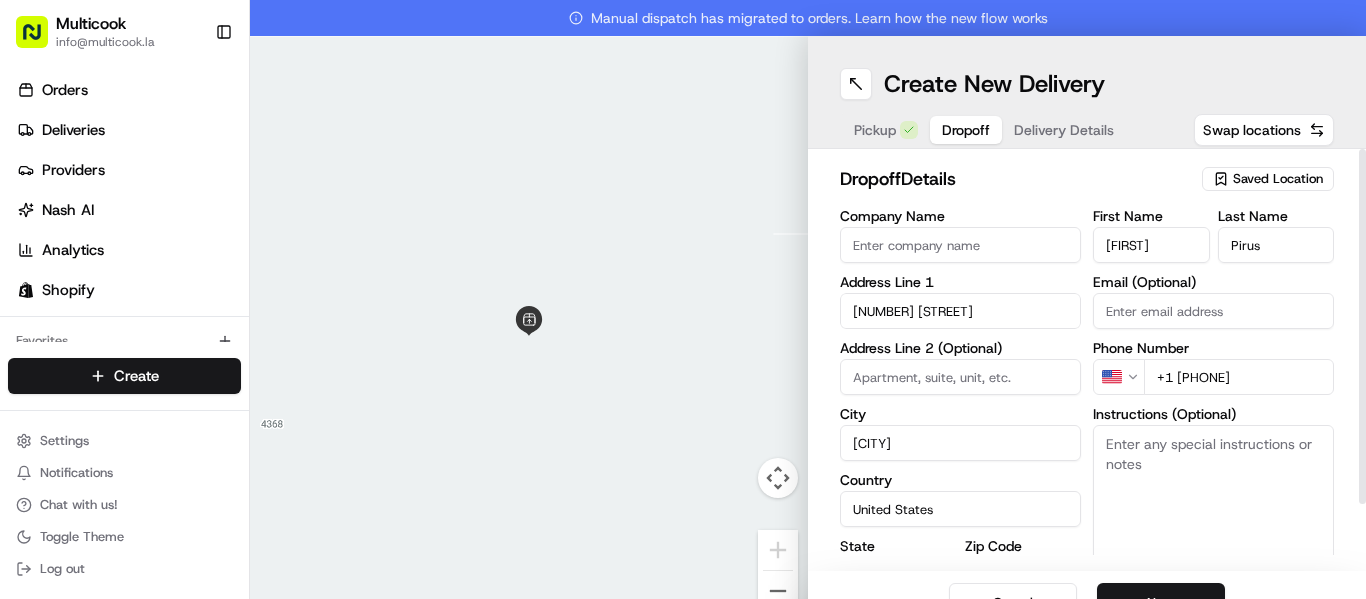 scroll, scrollTop: 0, scrollLeft: 0, axis: both 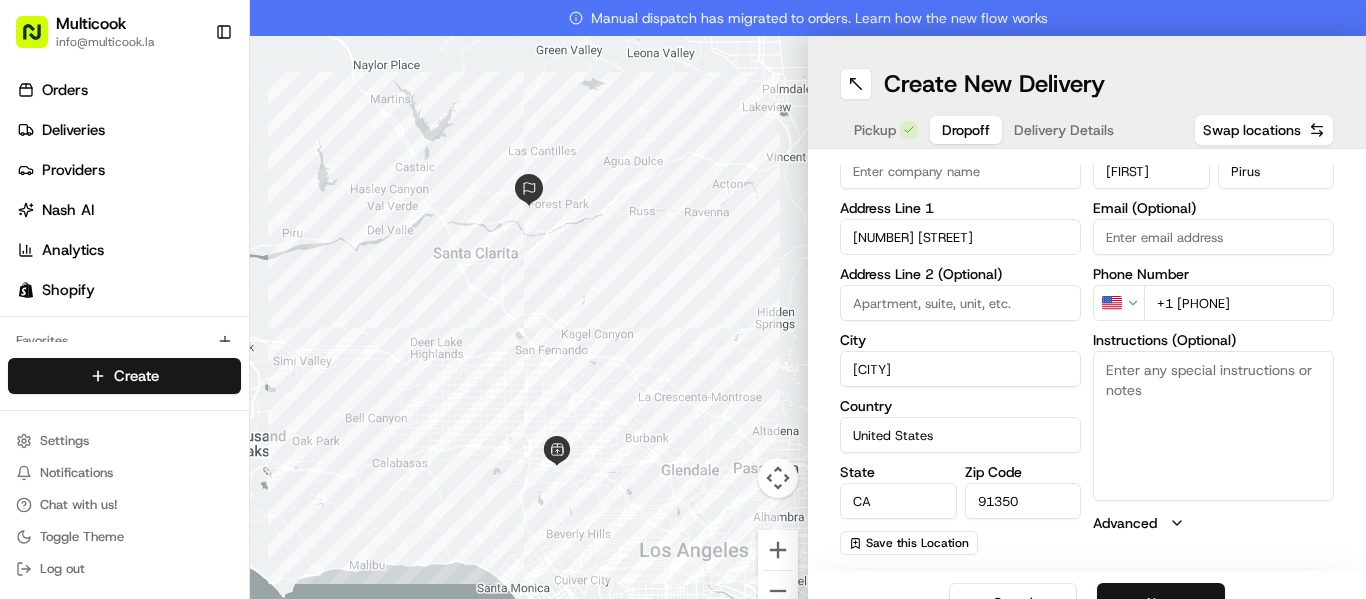 click on "Next" at bounding box center (1161, 603) 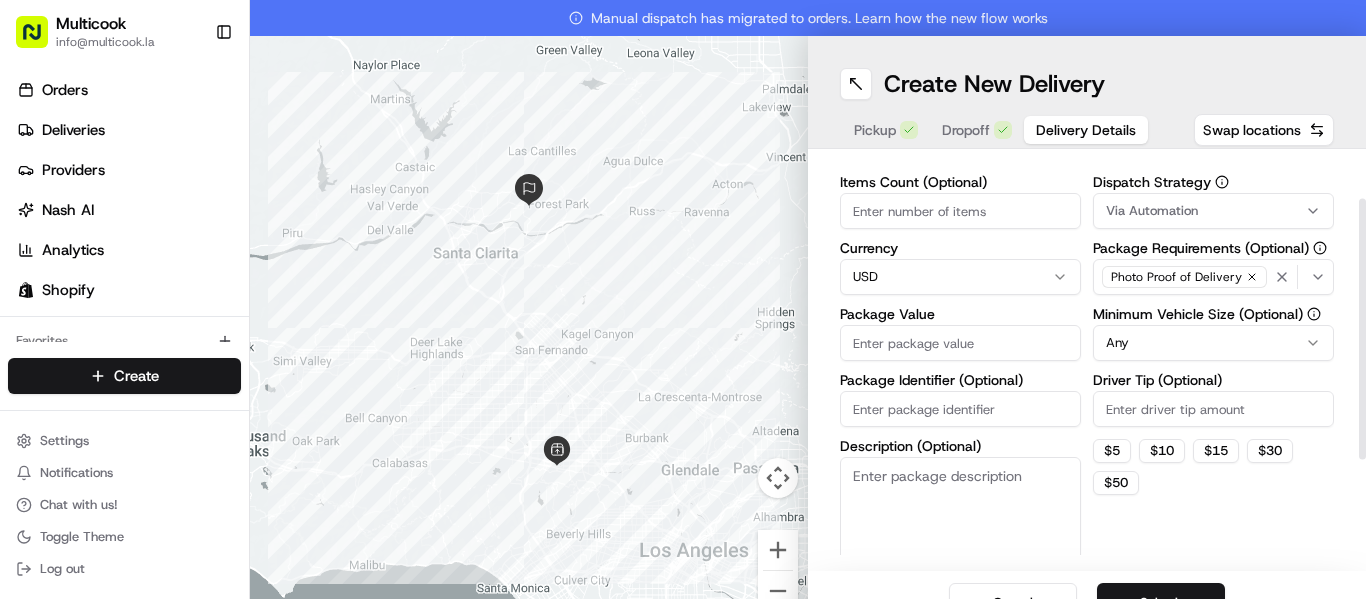 click on "Items Count (Optional)" at bounding box center [960, 211] 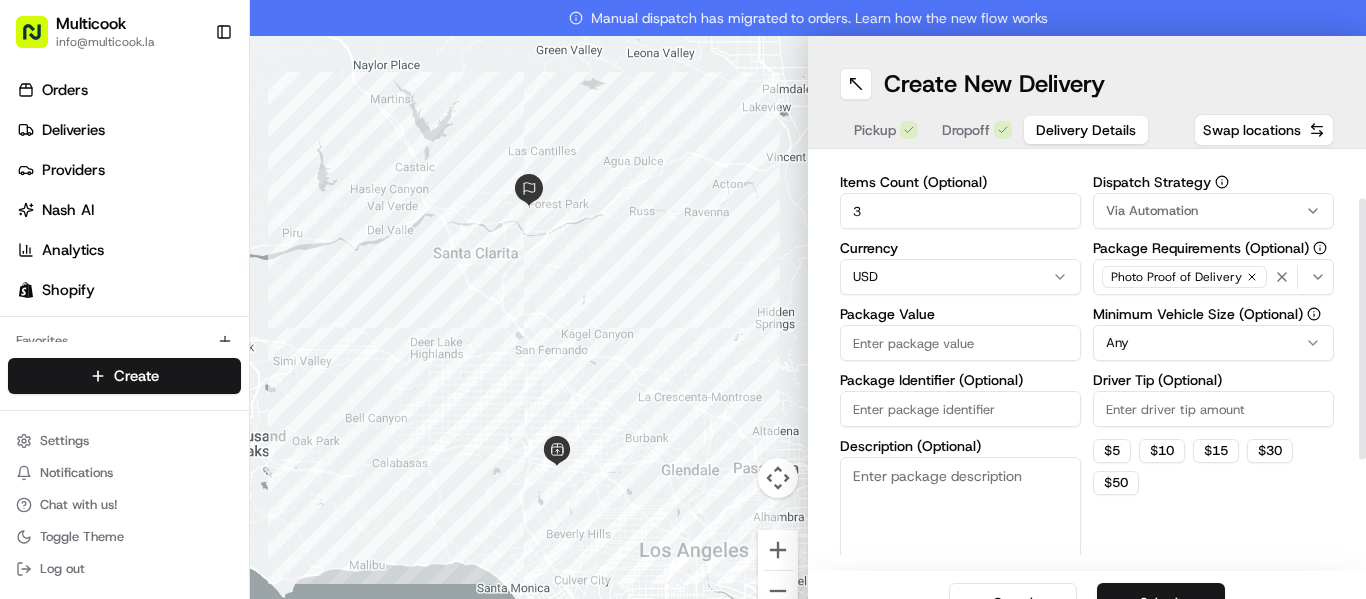 type on "3" 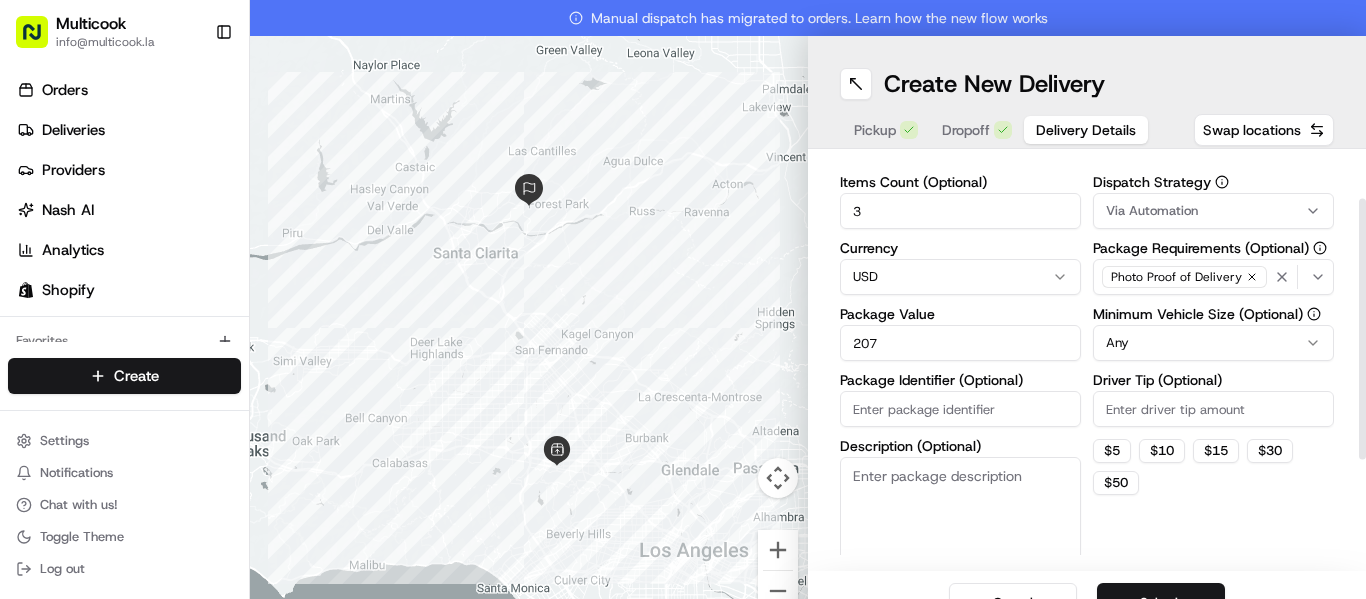 type on "207" 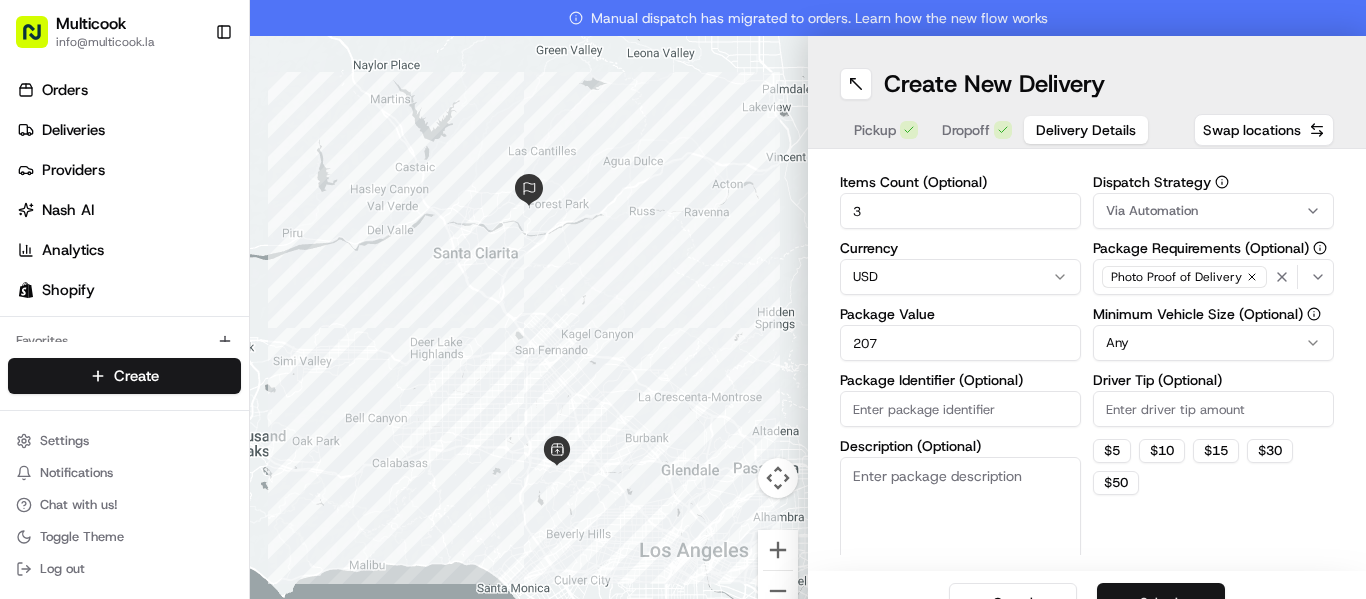 click on "Submit" at bounding box center [1161, 603] 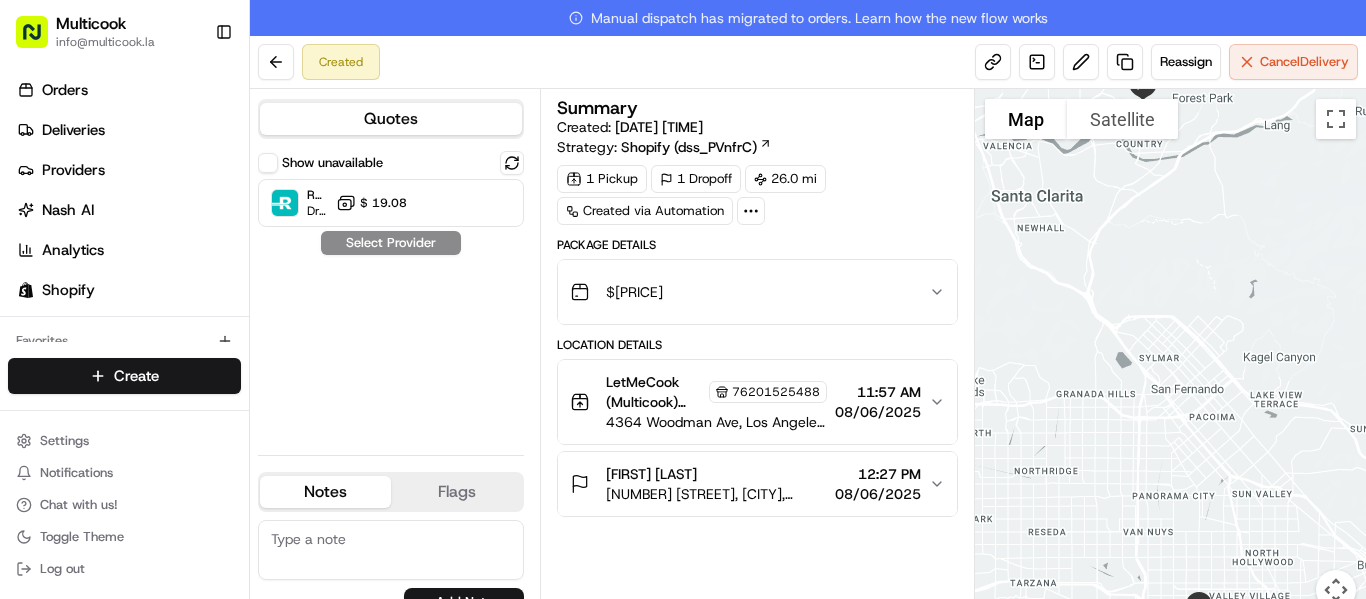 click 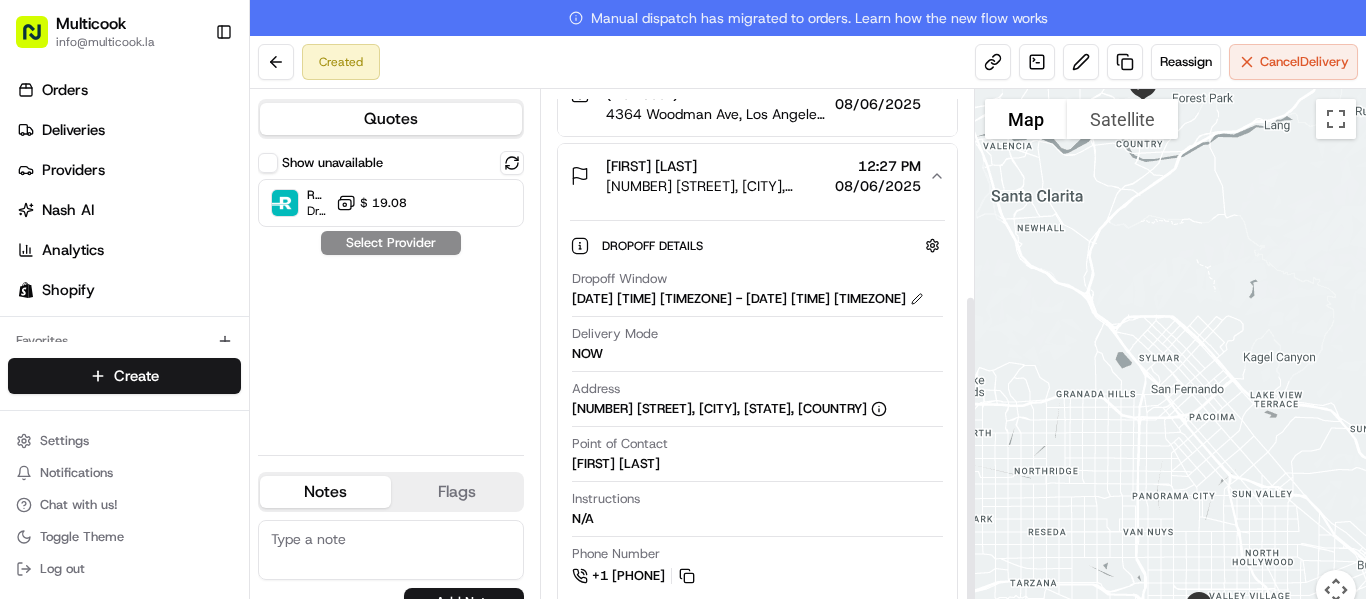 scroll, scrollTop: 326, scrollLeft: 0, axis: vertical 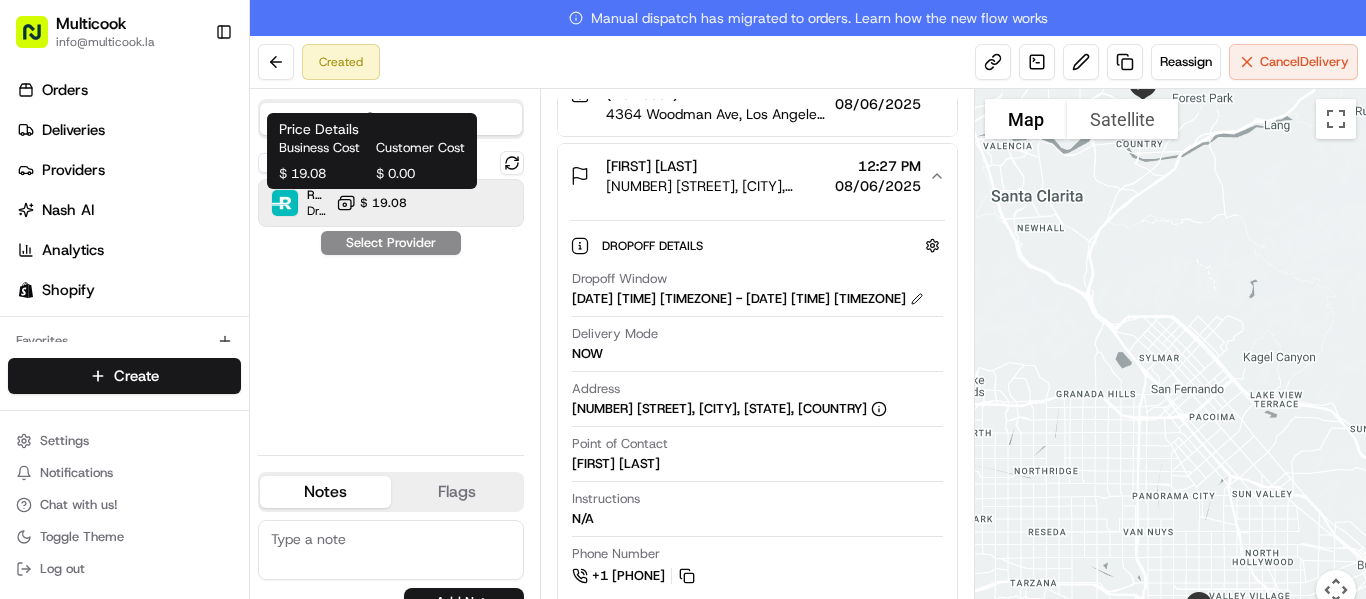 click on "$   19.08" at bounding box center (383, 203) 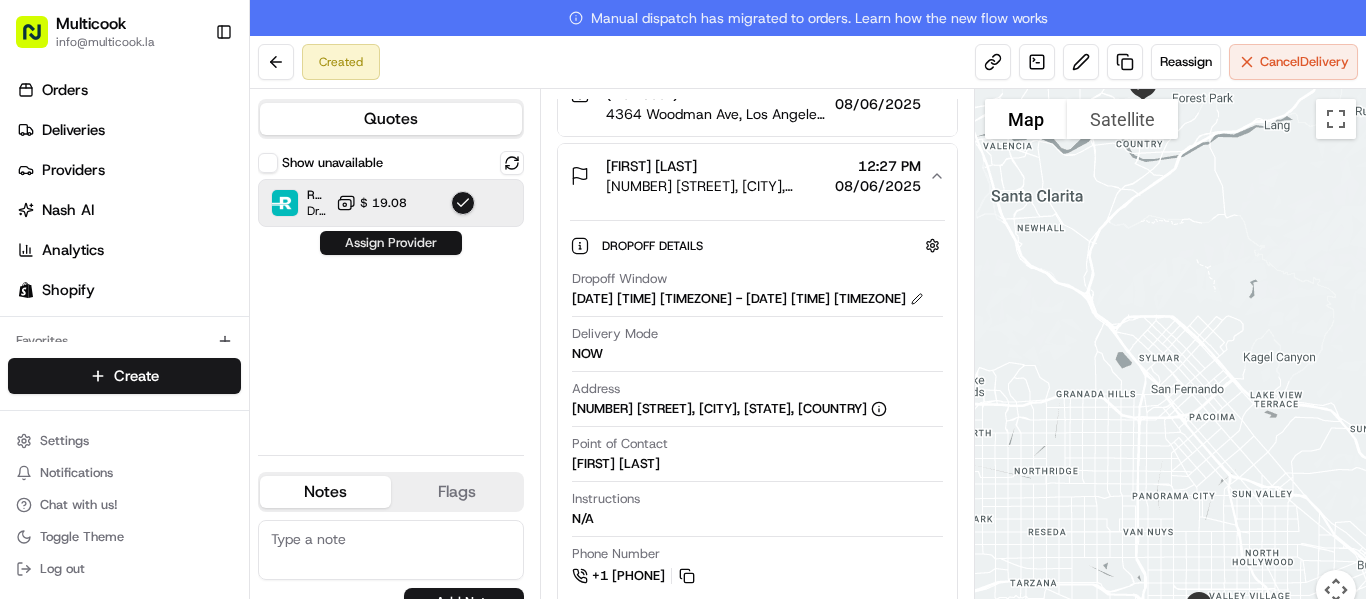 click on "Assign Provider" at bounding box center (391, 243) 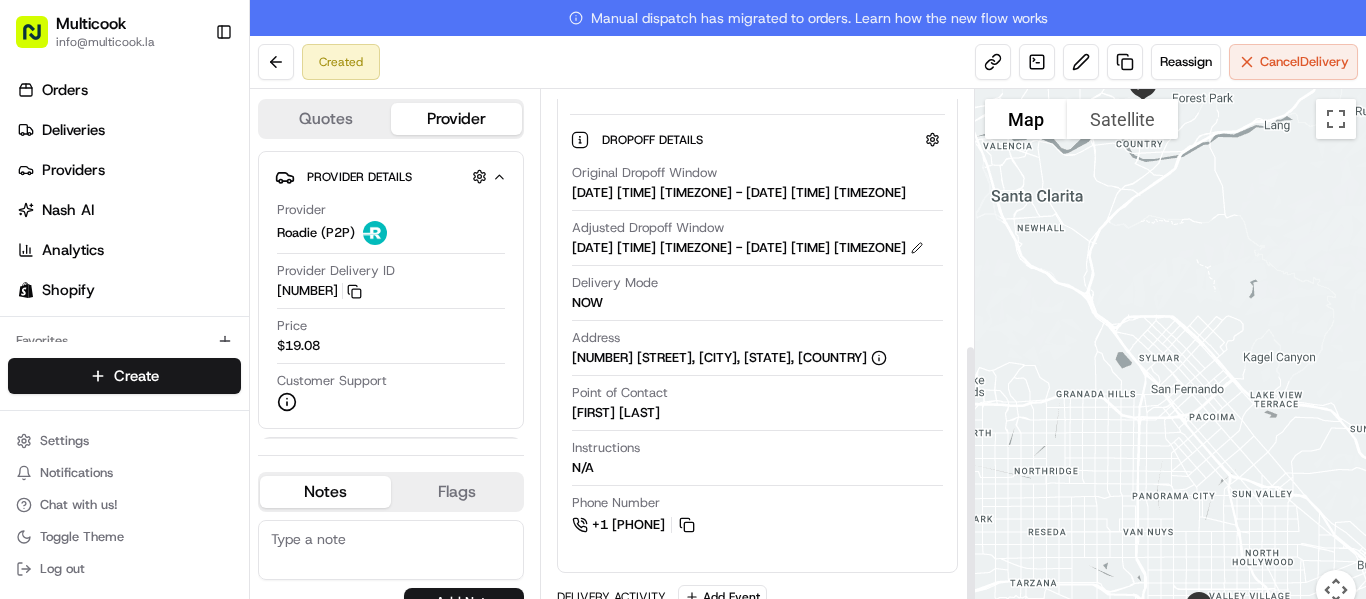 scroll, scrollTop: 499, scrollLeft: 0, axis: vertical 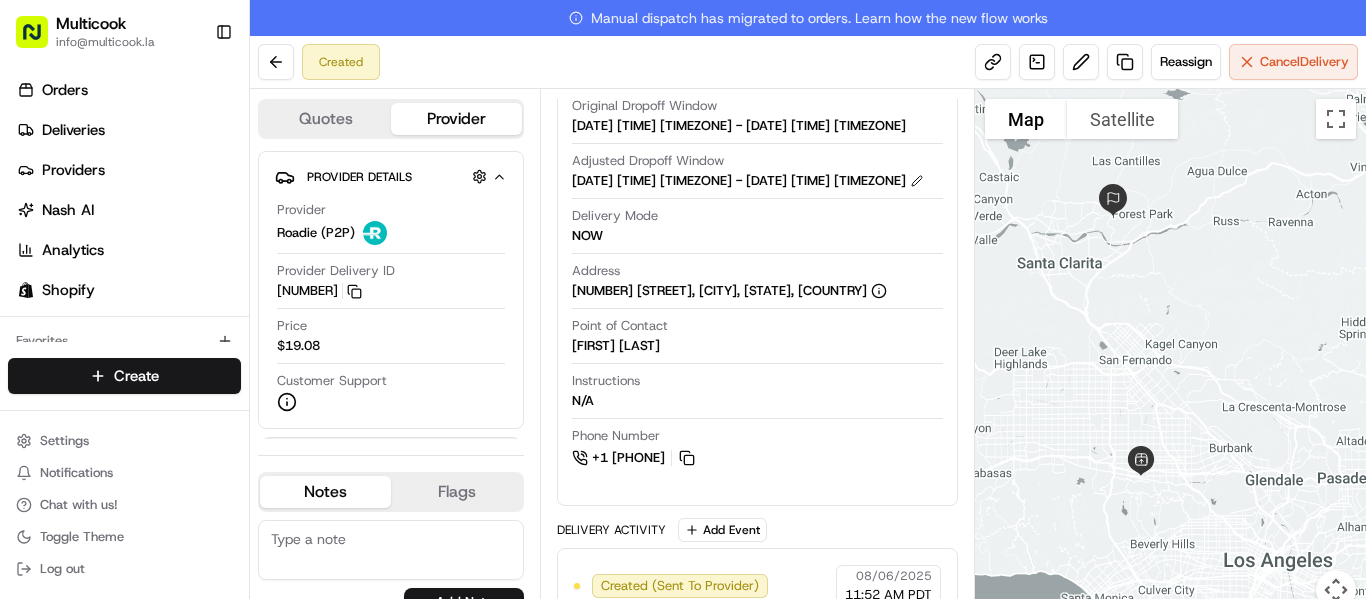 click at bounding box center (1170, 361) 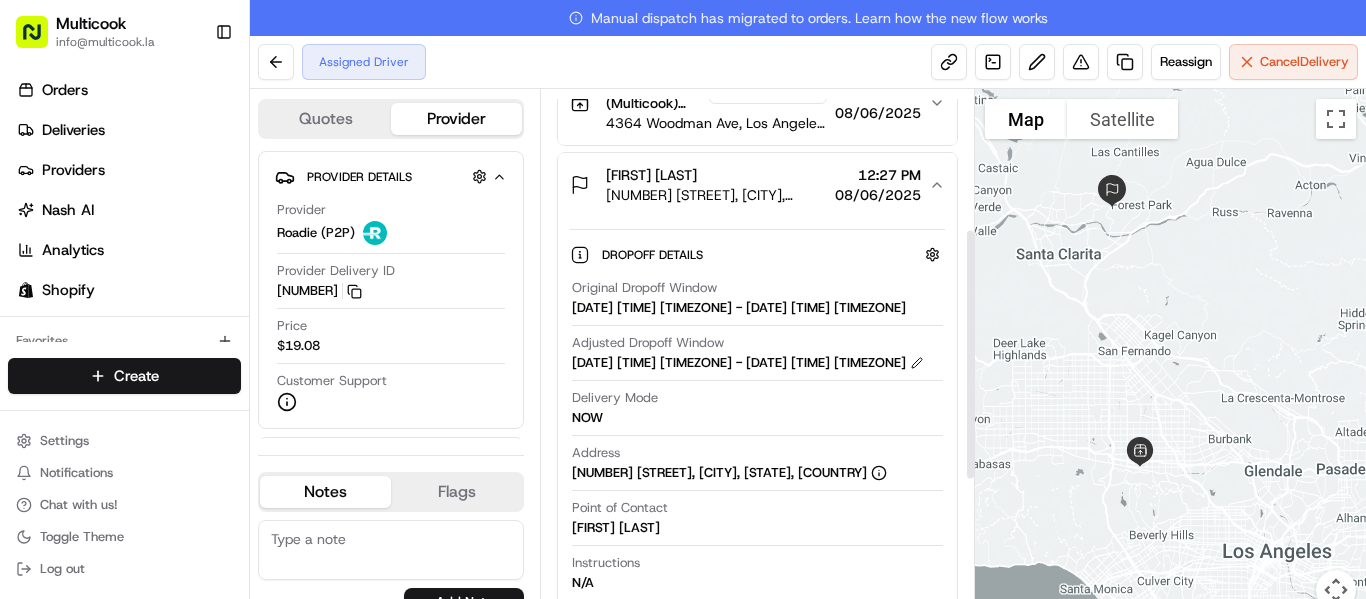 scroll, scrollTop: 631, scrollLeft: 0, axis: vertical 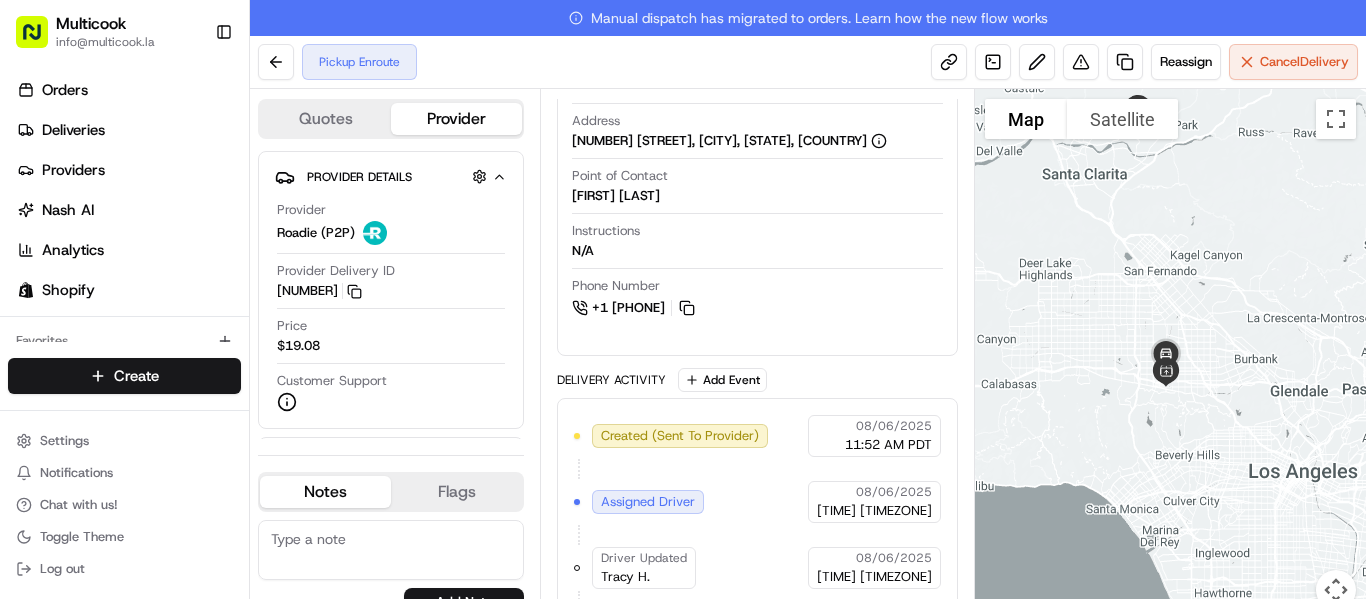 drag, startPoint x: 1144, startPoint y: 378, endPoint x: 1254, endPoint y: 316, distance: 126.269554 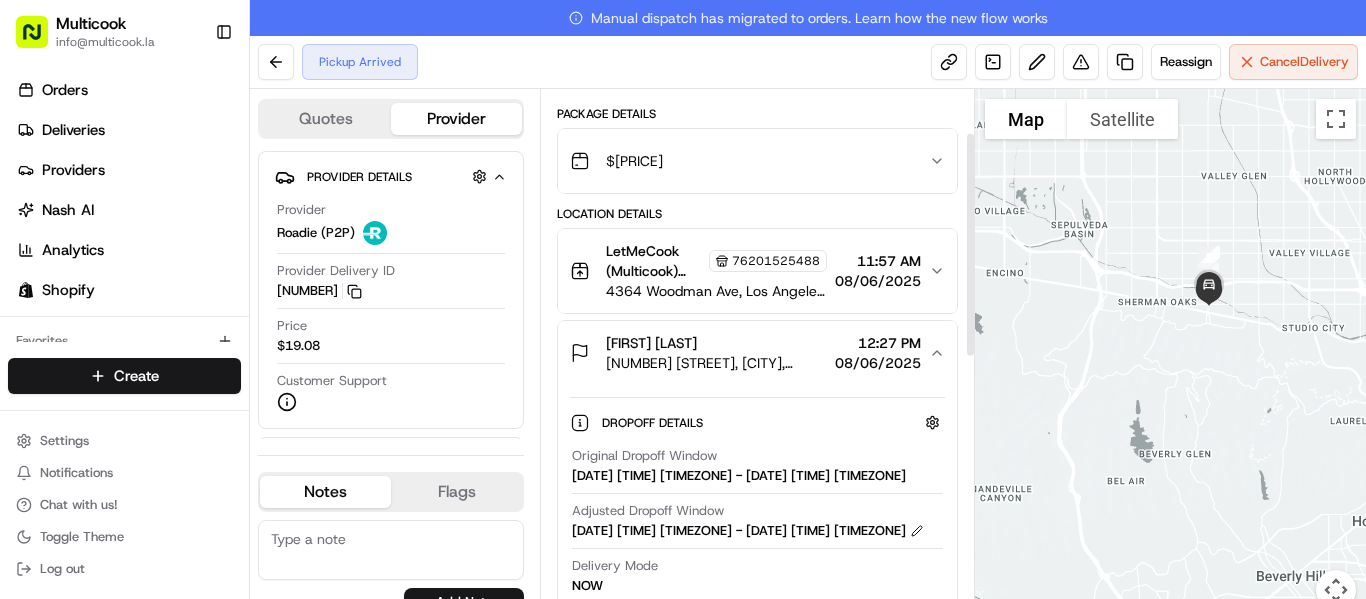 scroll, scrollTop: 31, scrollLeft: 0, axis: vertical 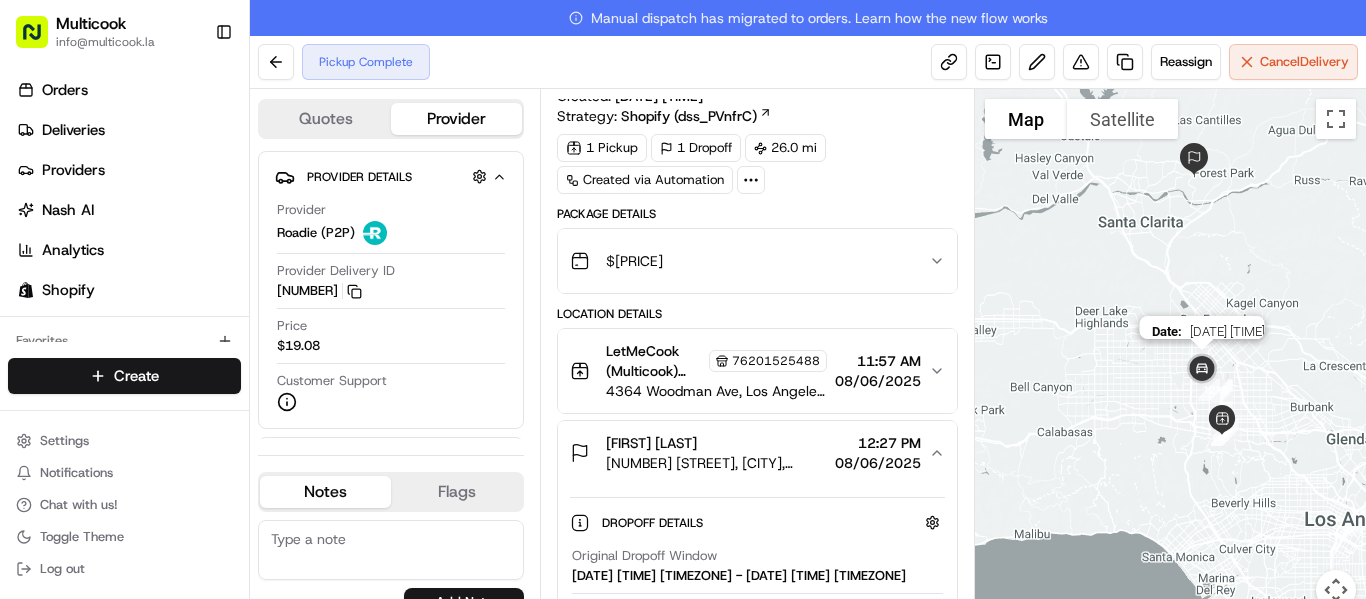 drag, startPoint x: 1188, startPoint y: 299, endPoint x: 1185, endPoint y: 360, distance: 61.073727 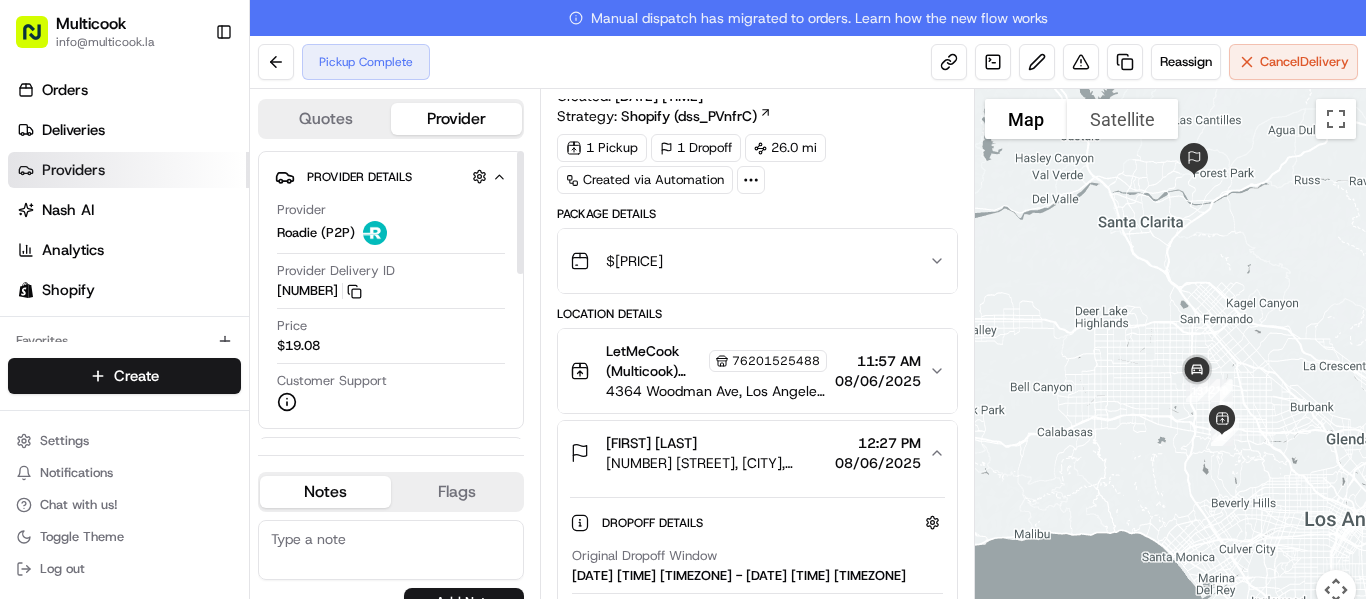 click on "Deliveries" at bounding box center [128, 130] 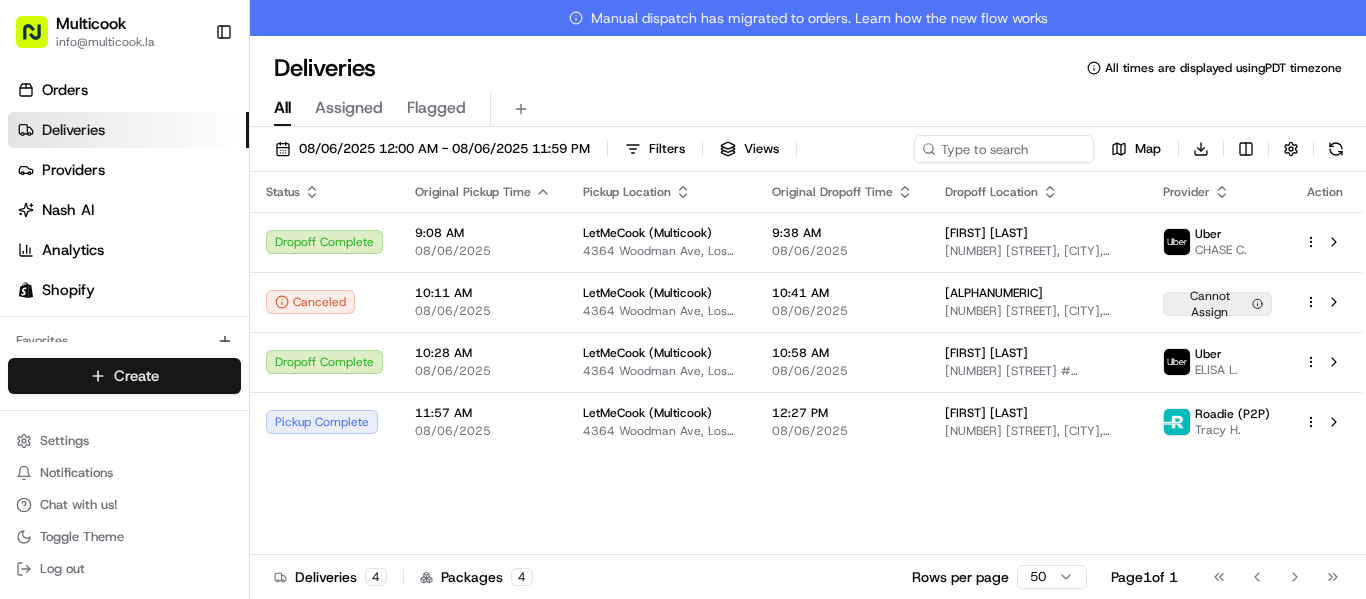 click on "Multicook info@multicook.la Toggle Sidebar Orders Deliveries Providers Nash AI Analytics Shopify Favorites Main Menu Members & Organization Organization Users Roles Preferences Customization Tracking Orchestration Automations Dispatch Strategy Locations Pickup Locations Dropoff Locations Billing Billing Refund Requests Integrations Notification Triggers Webhooks API Keys Request Logs Create Settings Notifications Chat with us! Toggle Theme Log out  Manual dispatch has migrated to orders. Learn how the new flow works Deliveries All times are displayed using  PDT   timezone All Assigned Flagged 08/06/2025 12:00 AM - 08/06/2025 11:59 PM Filters Views Map Download Status Original Pickup Time Pickup Location Original Dropoff Time Dropoff Location Provider Action Dropoff Complete 9:08 AM 08/06/2025 LetMeCook (Multicook) 4364 Woodman Ave, Los Angeles, CA 91423, US 9:38 AM 08/06/2025 Anna Kostrova 7722 Reseda Blvd #201, Reseda, CA 91335, USA Uber CHASE C. Canceled 10:11 AM 08/06/2025 10:41 AM 10:28 AM" at bounding box center [683, 299] 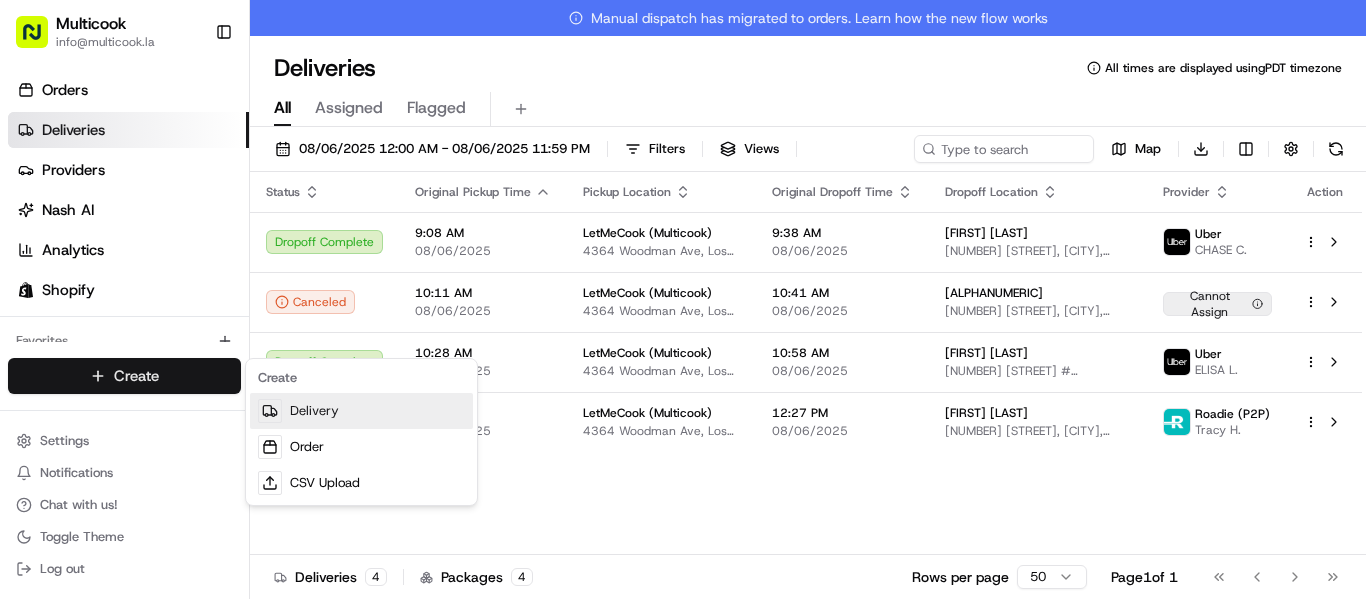 click on "Delivery" at bounding box center [361, 411] 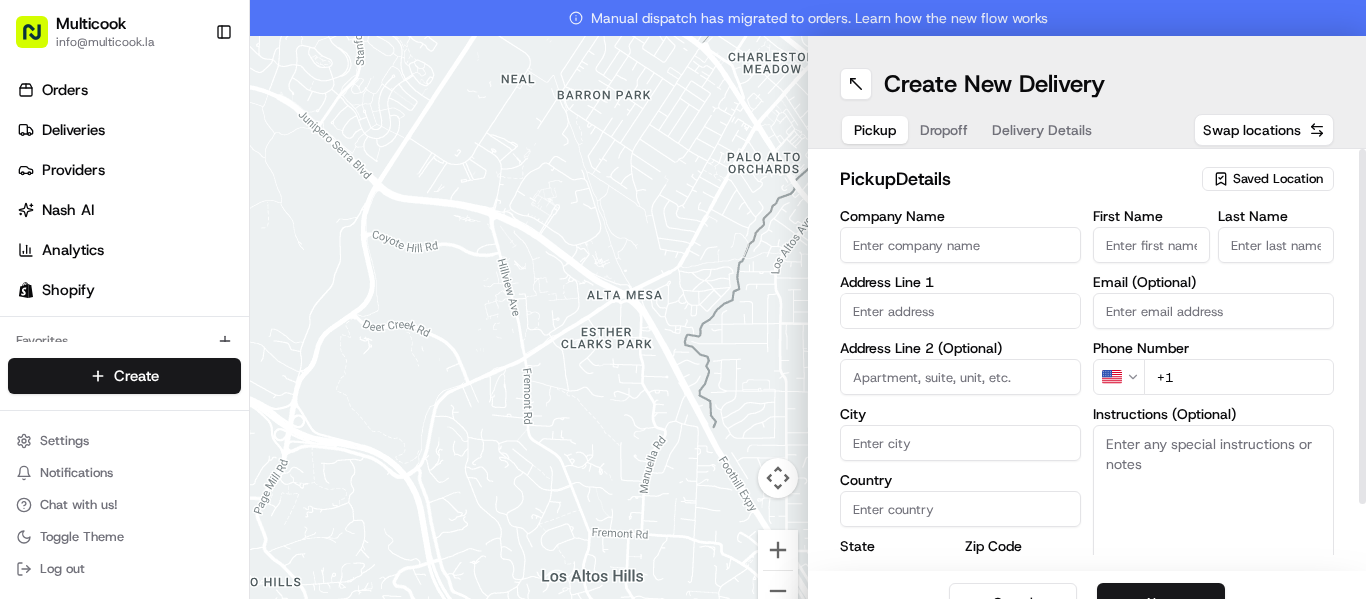 click on "Saved Location" at bounding box center [1278, 179] 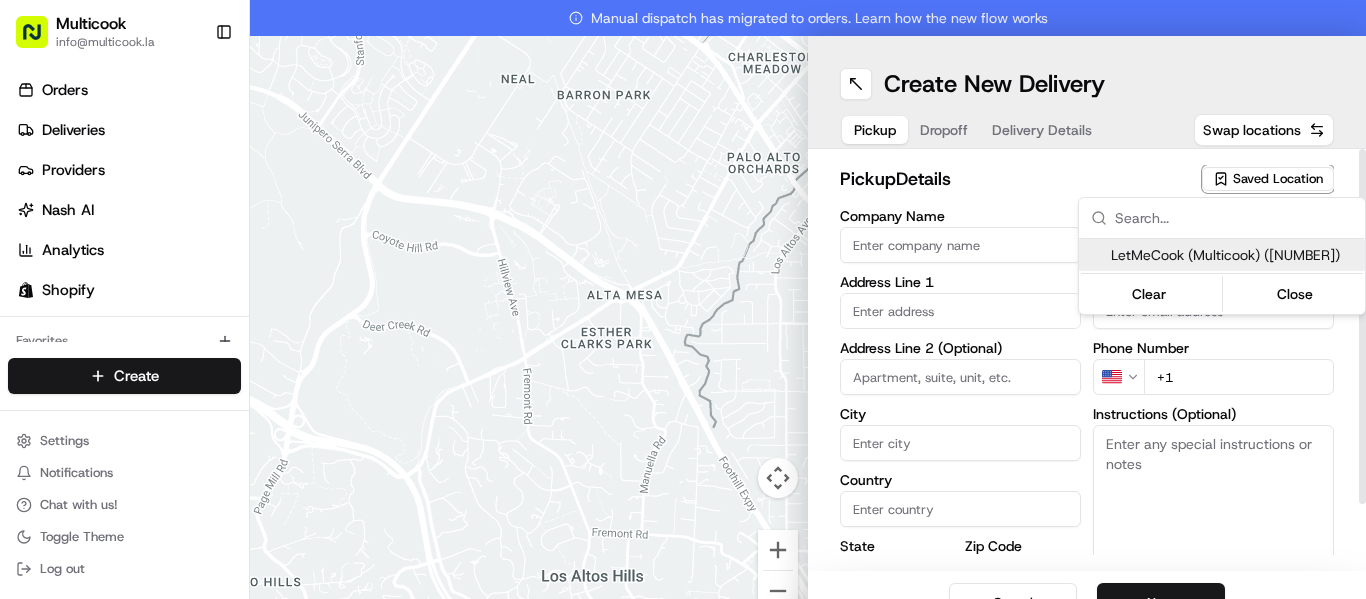 click on "LetMeCook (Multicook) (76201525488)" at bounding box center [1234, 255] 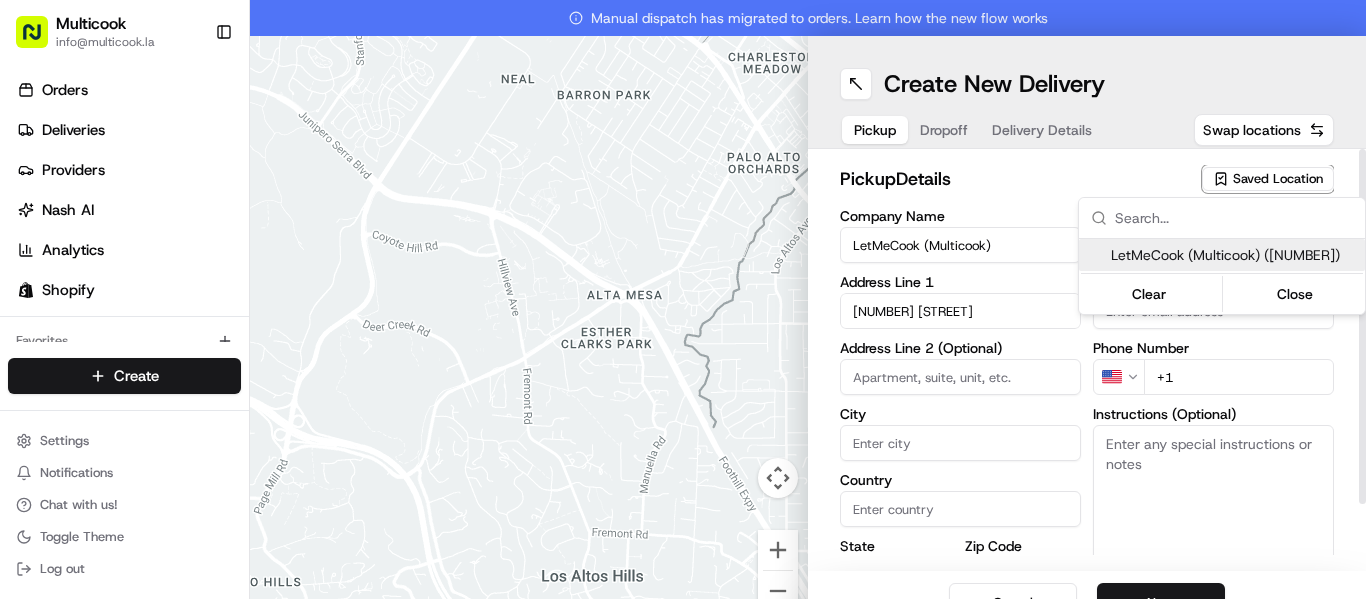 type on "Los Angeles" 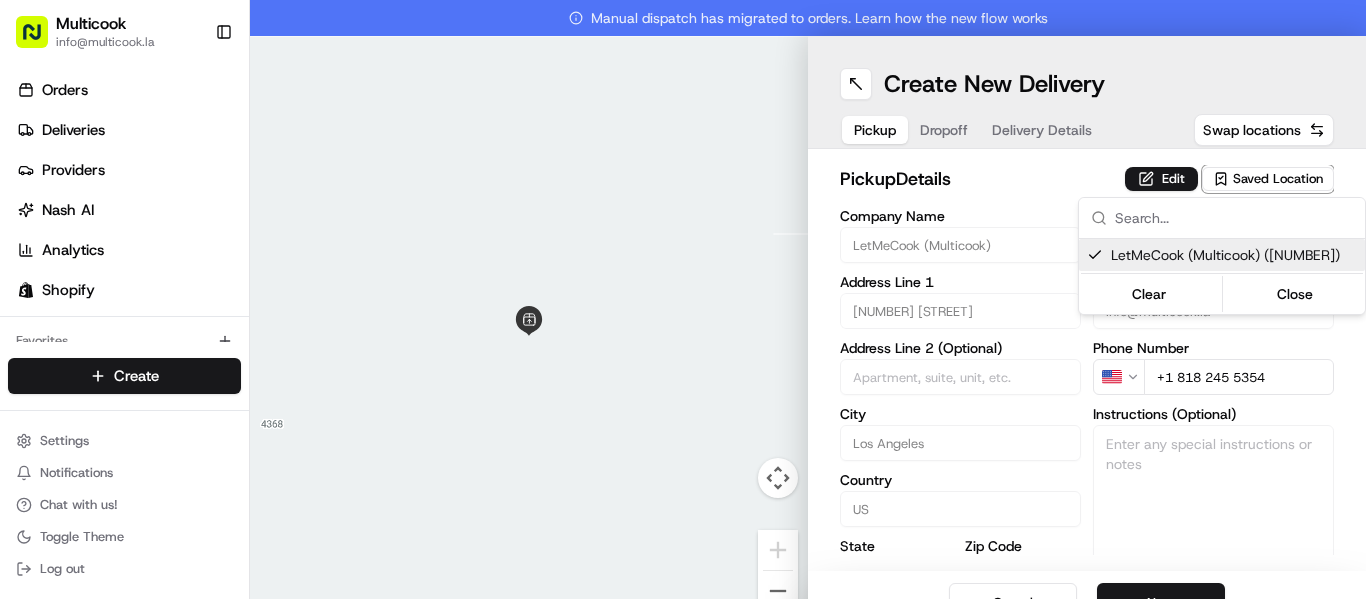click on "Multicook info@multicook.la Toggle Sidebar Orders Deliveries Providers Nash AI Analytics Shopify Favorites Main Menu Members & Organization Organization Users Roles Preferences Customization Tracking Orchestration Automations Dispatch Strategy Locations Pickup Locations Dropoff Locations Billing Billing Refund Requests Integrations Notification Triggers Webhooks API Keys Request Logs Create Settings Notifications Chat with us! Toggle Theme Log out  Manual dispatch has migrated to orders. Learn how the new flow works To navigate the map with touch gestures double-tap and hold your finger on the map, then drag the map. ← Move left → Move right ↑ Move up ↓ Move down + Zoom in - Zoom out Home Jump left by 75% End Jump right by 75% Page Up Jump up by 75% Page Down Jump down by 75% Keyboard shortcuts Map Data Map data ©2025 Google Map data ©2025 Google 2 m  Click to toggle between metric and imperial units Terms Report a map error Create New Delivery Pickup Dropoff Delivery Details pickup" at bounding box center (683, 299) 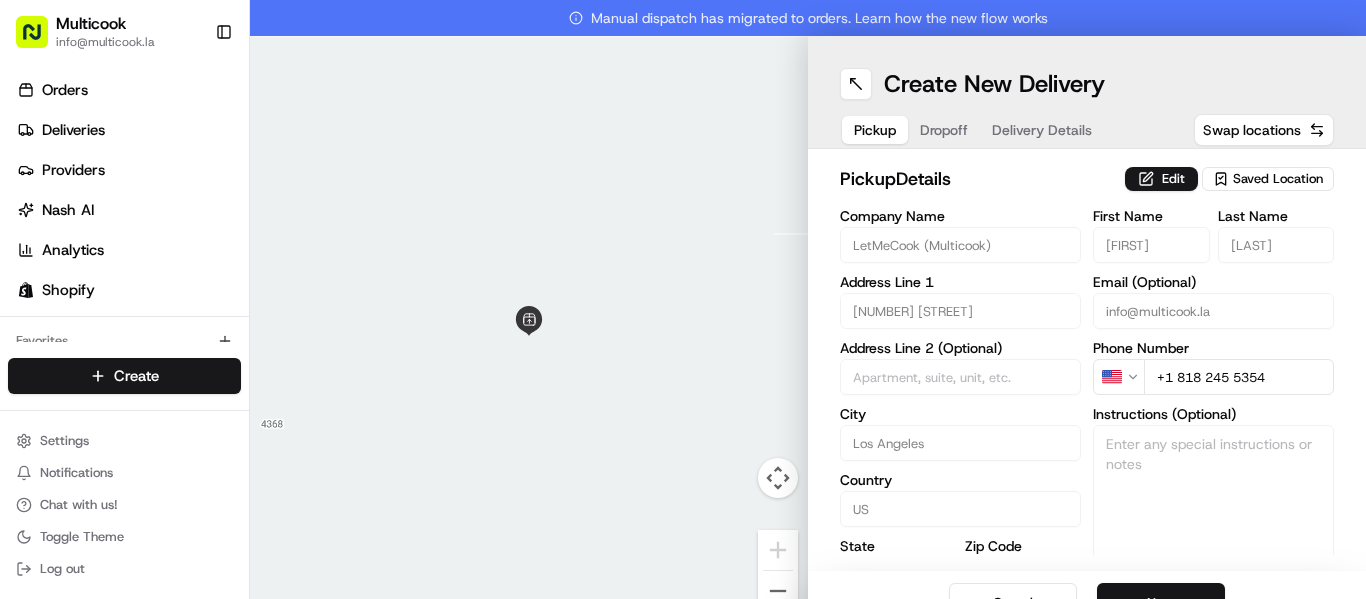 click on "Next" at bounding box center [1161, 603] 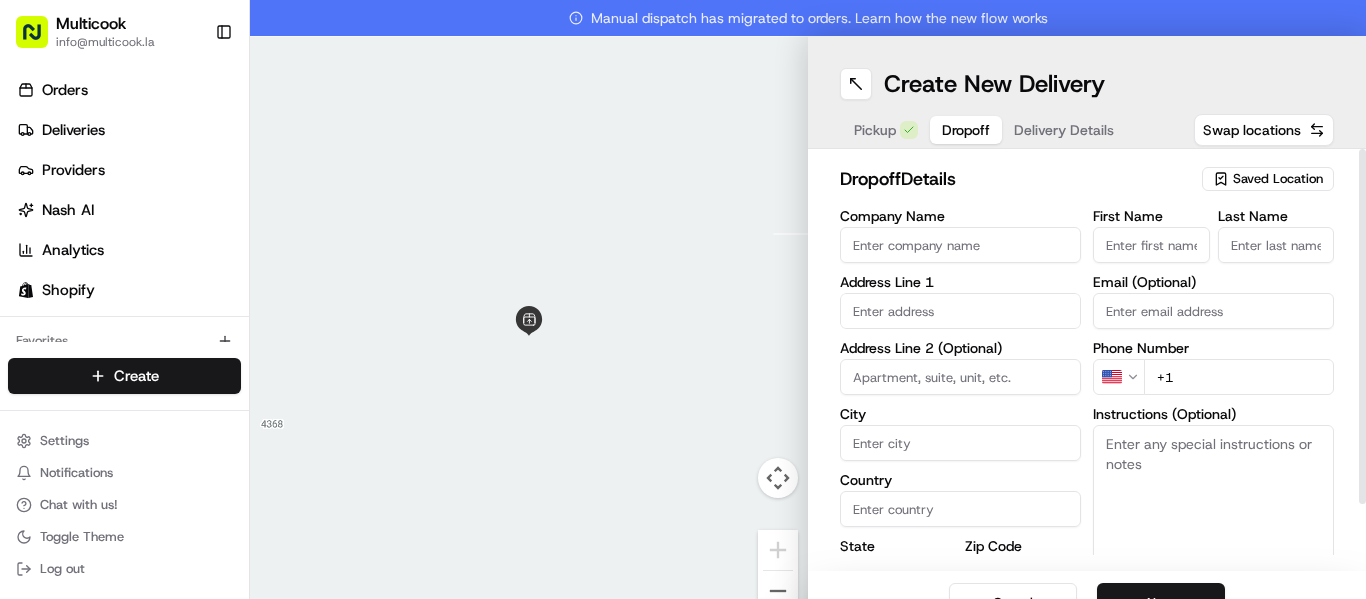 click on "First Name" at bounding box center [1151, 245] 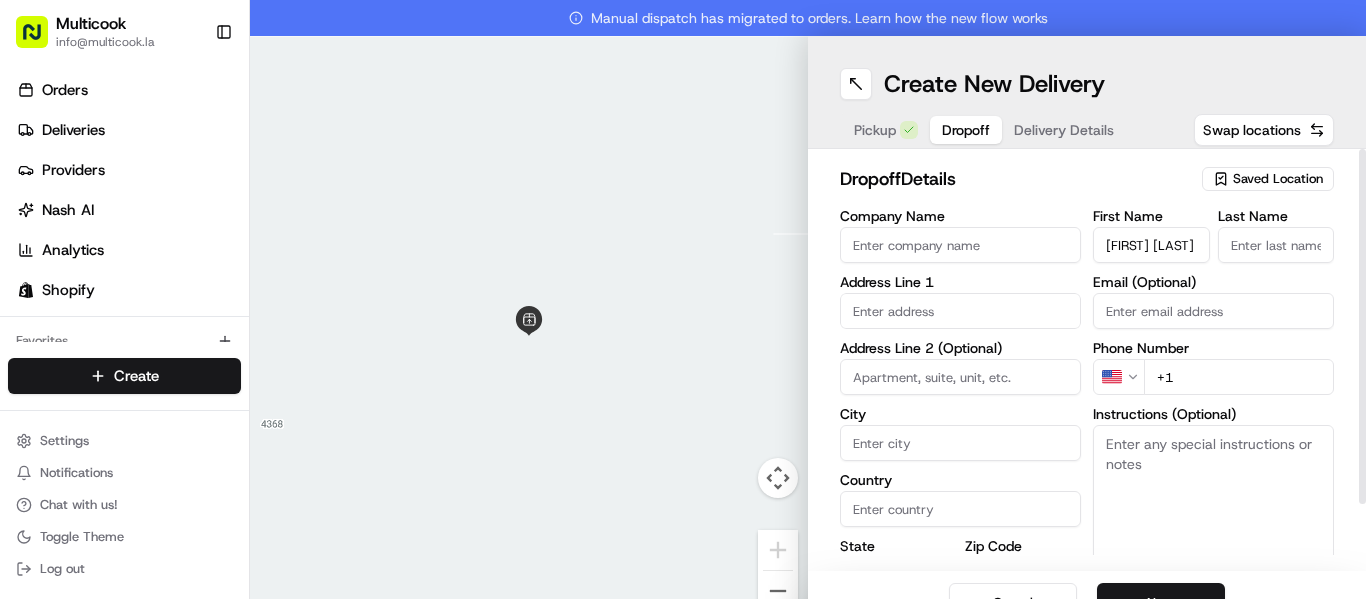 scroll, scrollTop: 0, scrollLeft: 3, axis: horizontal 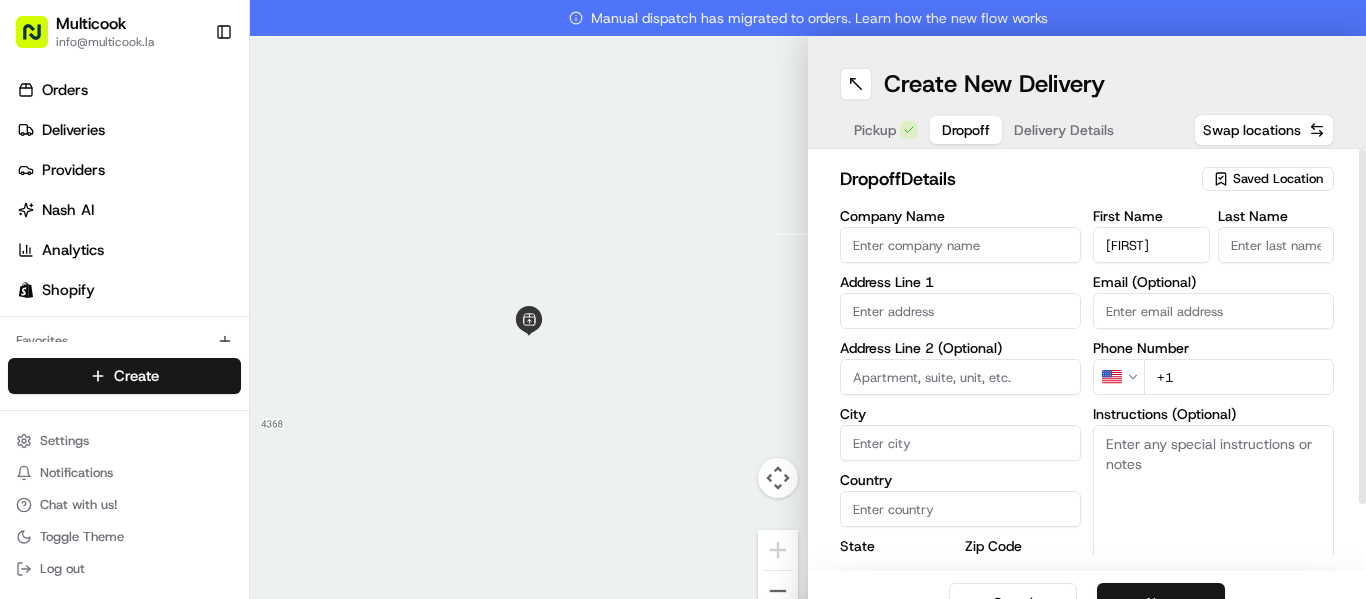 type on "Svitlana" 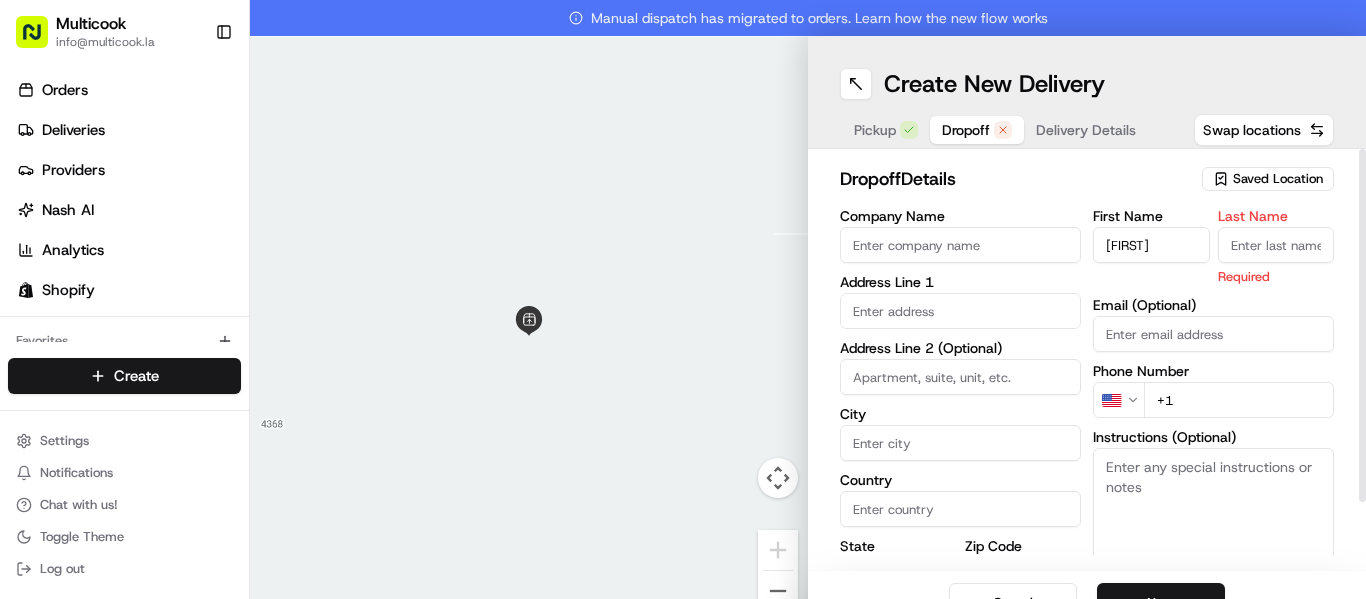 paste on "Vasyliv" 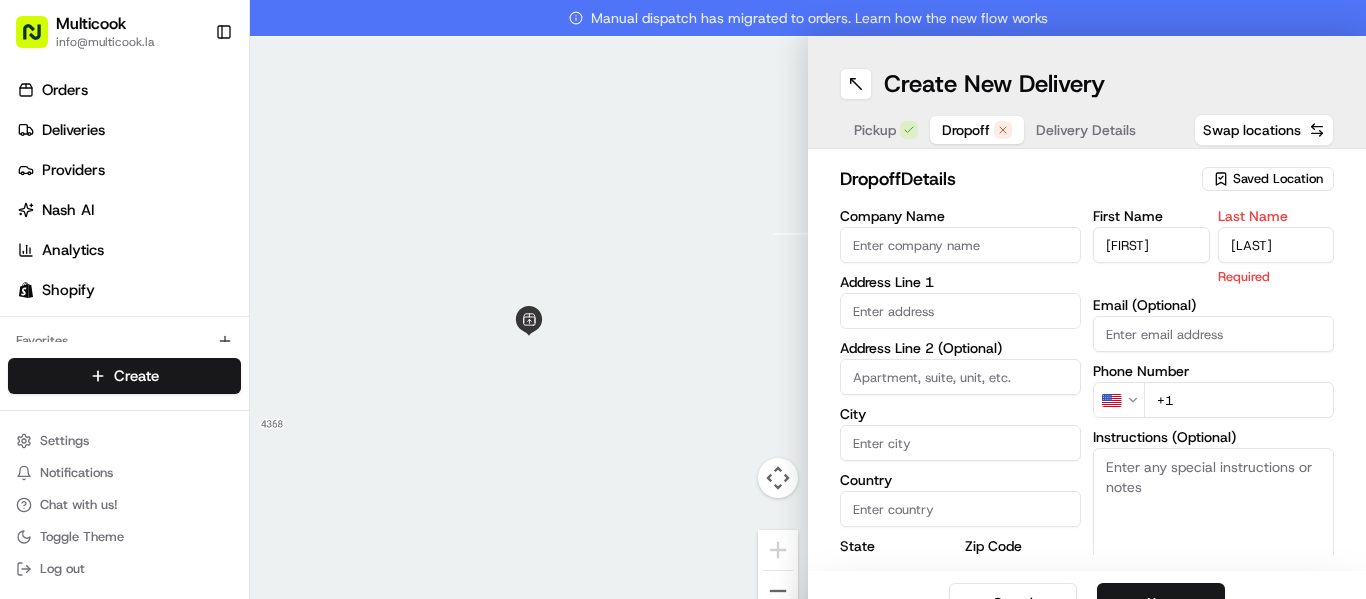 type on "Vasyliv" 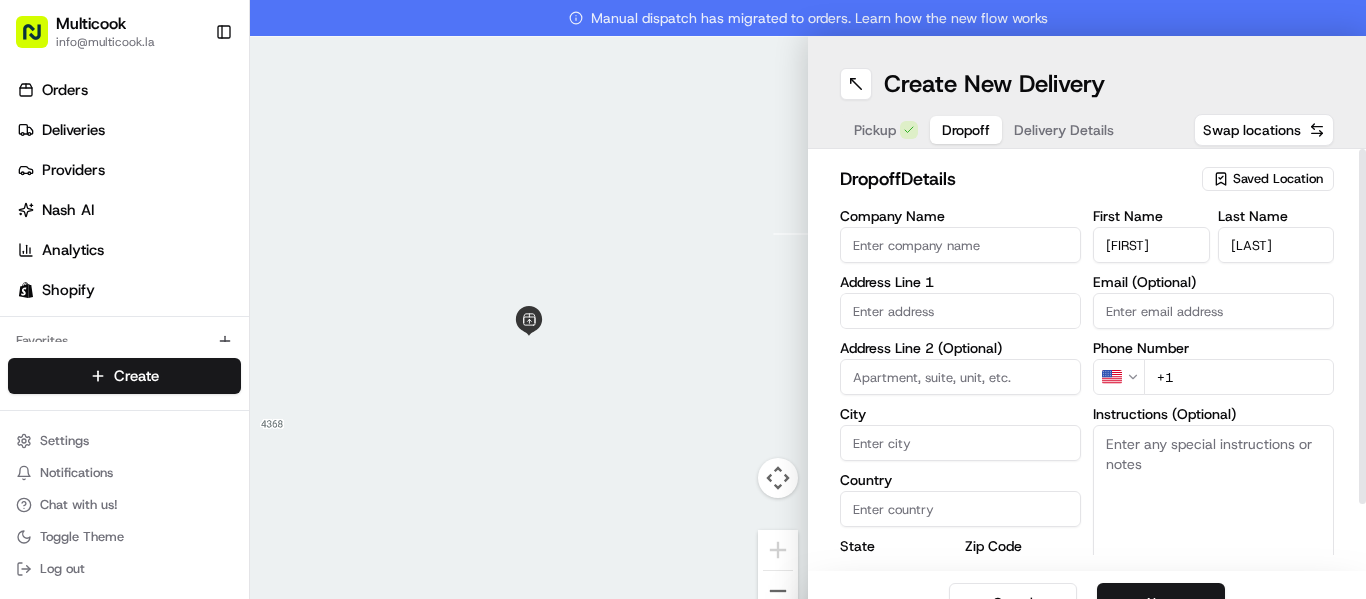 click on "+1" at bounding box center (1239, 377) 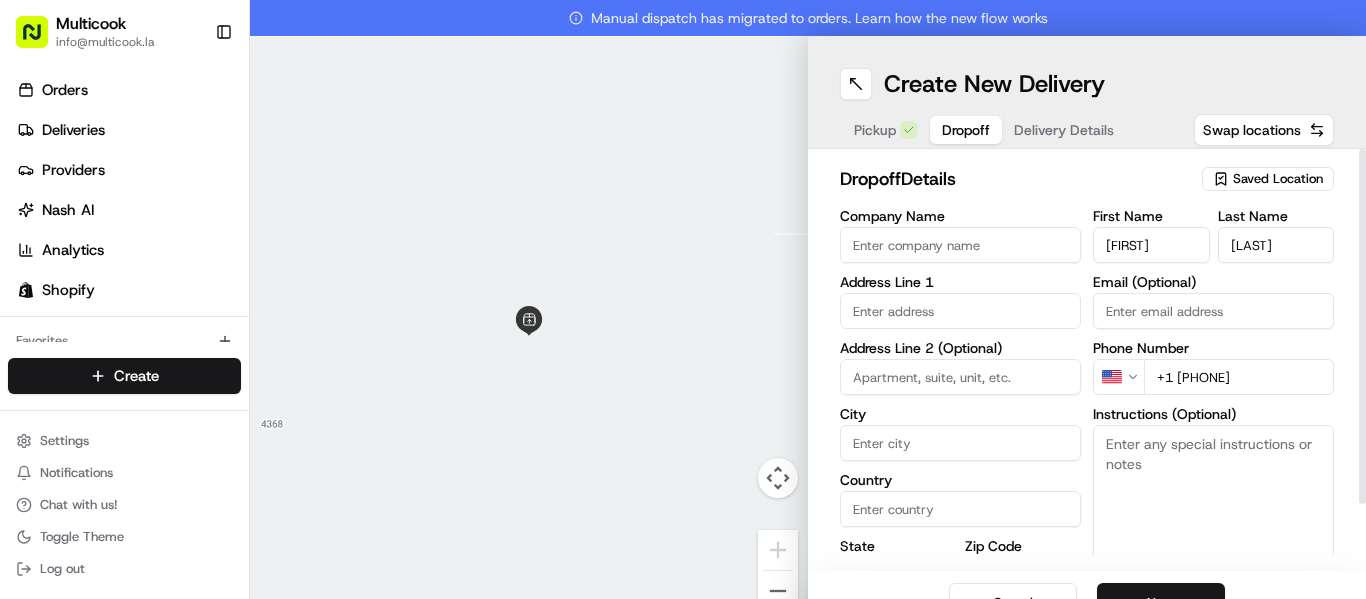 type on "+1 860 922 4995" 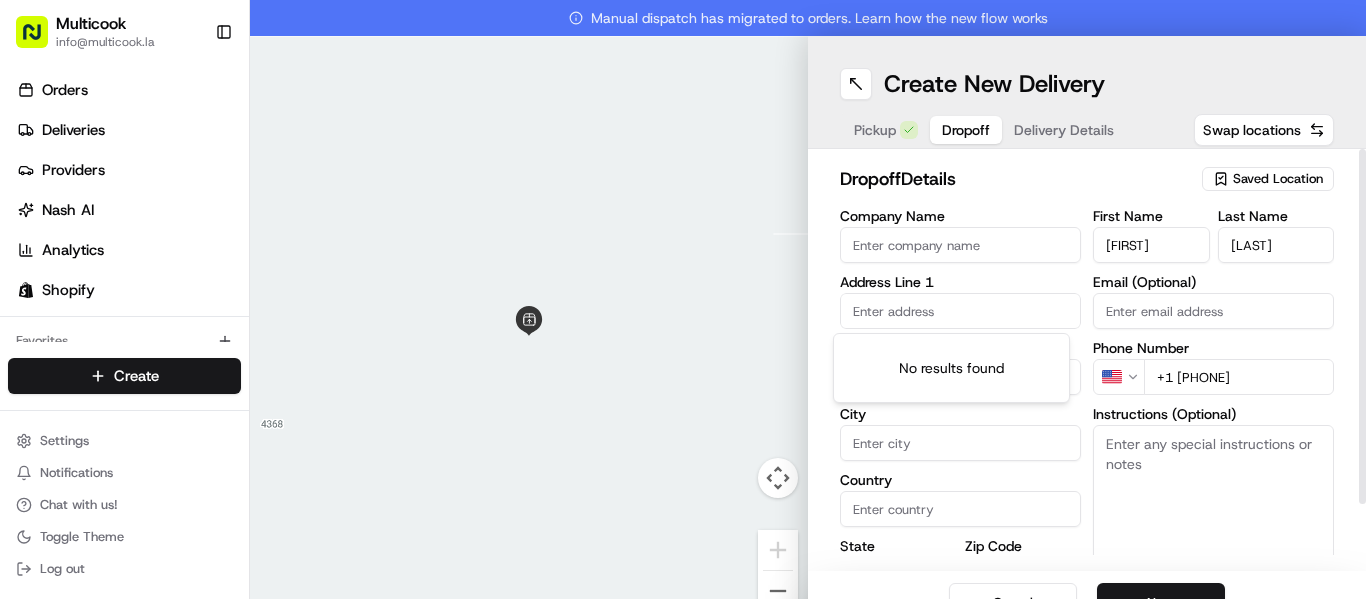click at bounding box center [960, 311] 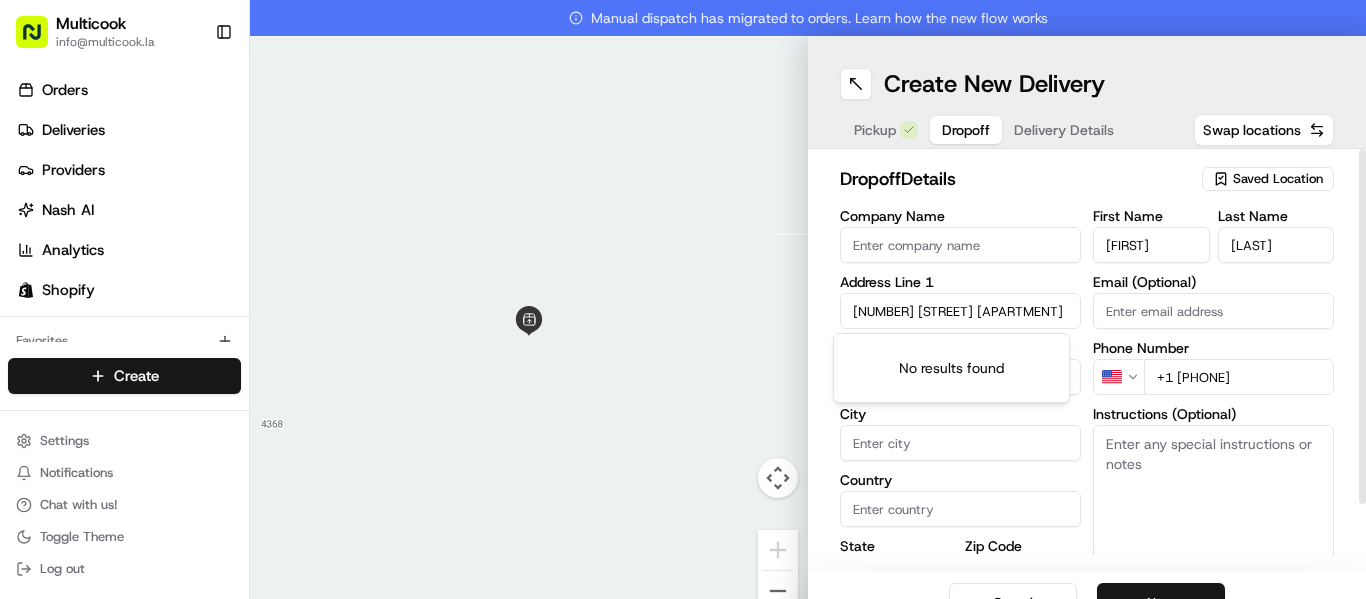 scroll, scrollTop: 0, scrollLeft: 128, axis: horizontal 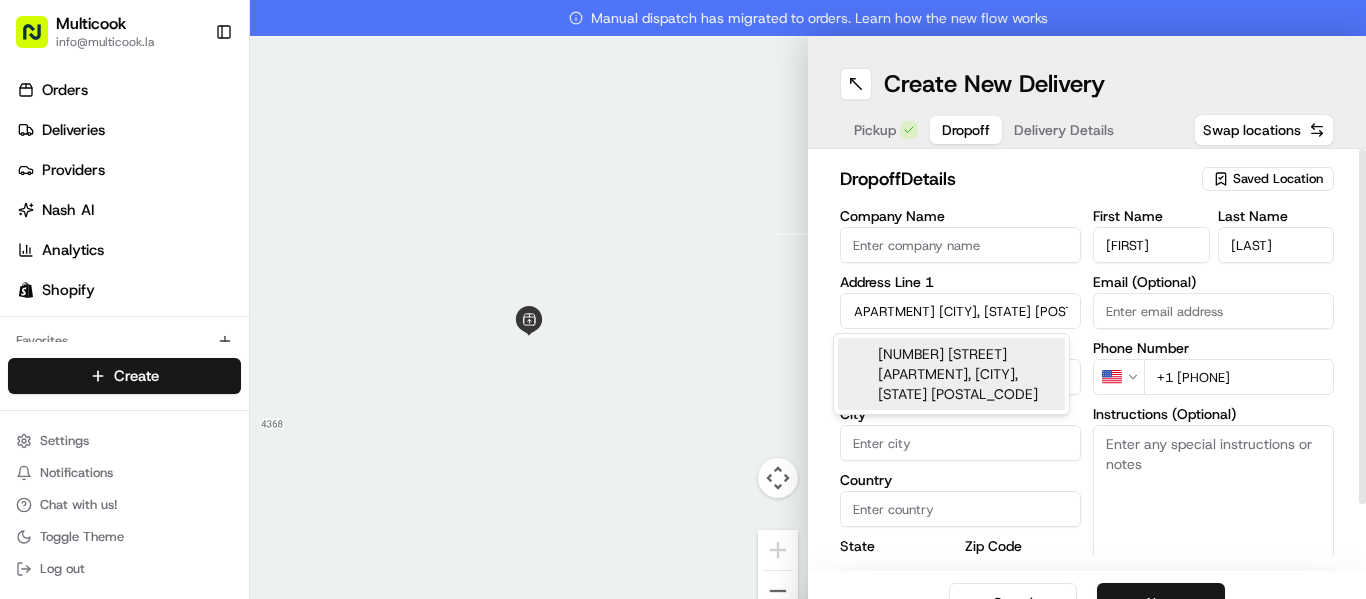 click on "3701 Overland Avenue apt 107, Los Angeles, CA 90034" at bounding box center (951, 374) 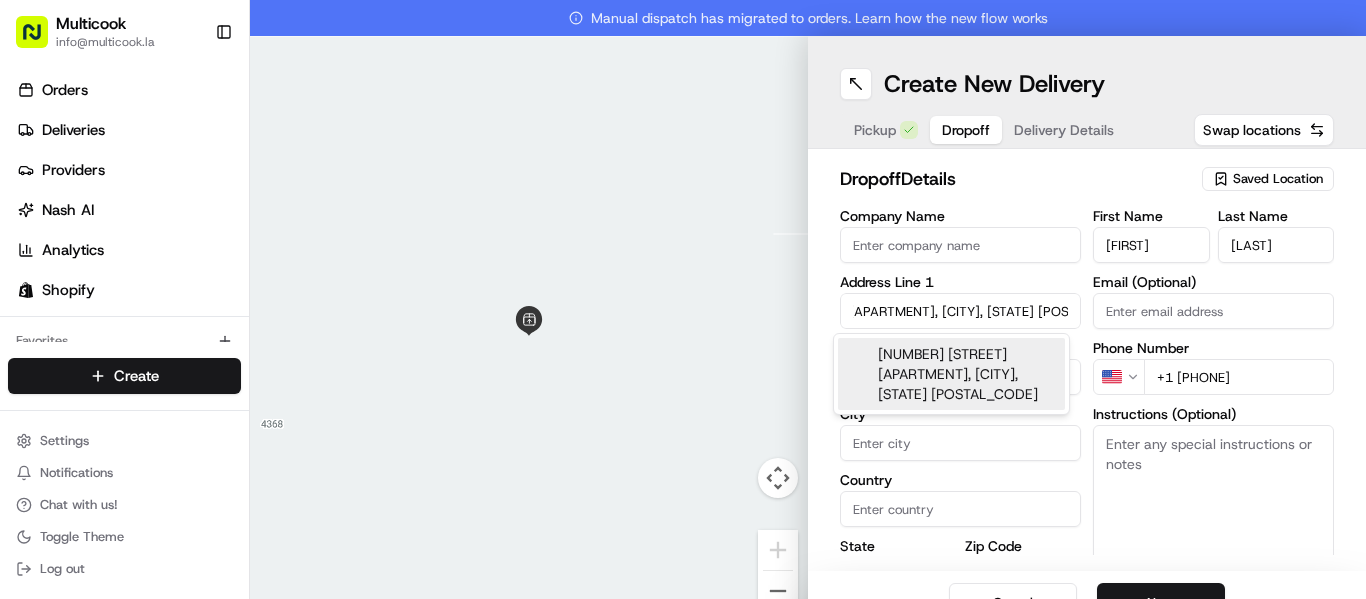 type on "[NUMBER] [STREET] #[NUMBER], [CITY], [STATE] [POSTAL_CODE], [COUNTRY]" 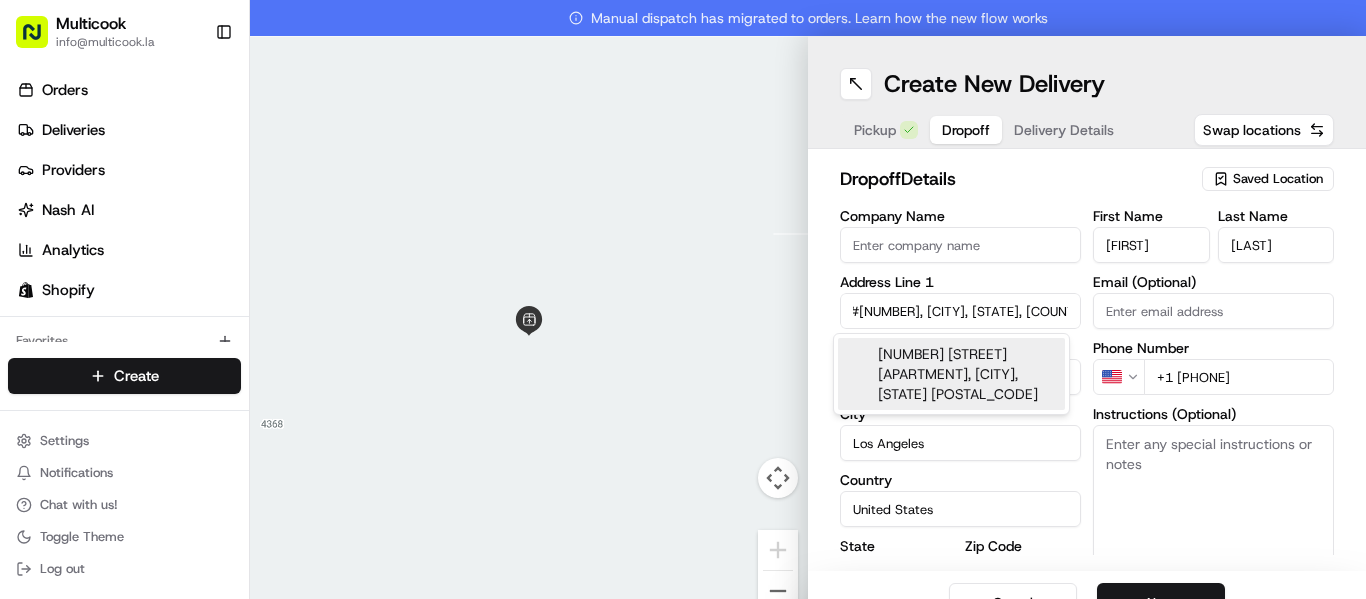 type on "3701 Overland Avenue" 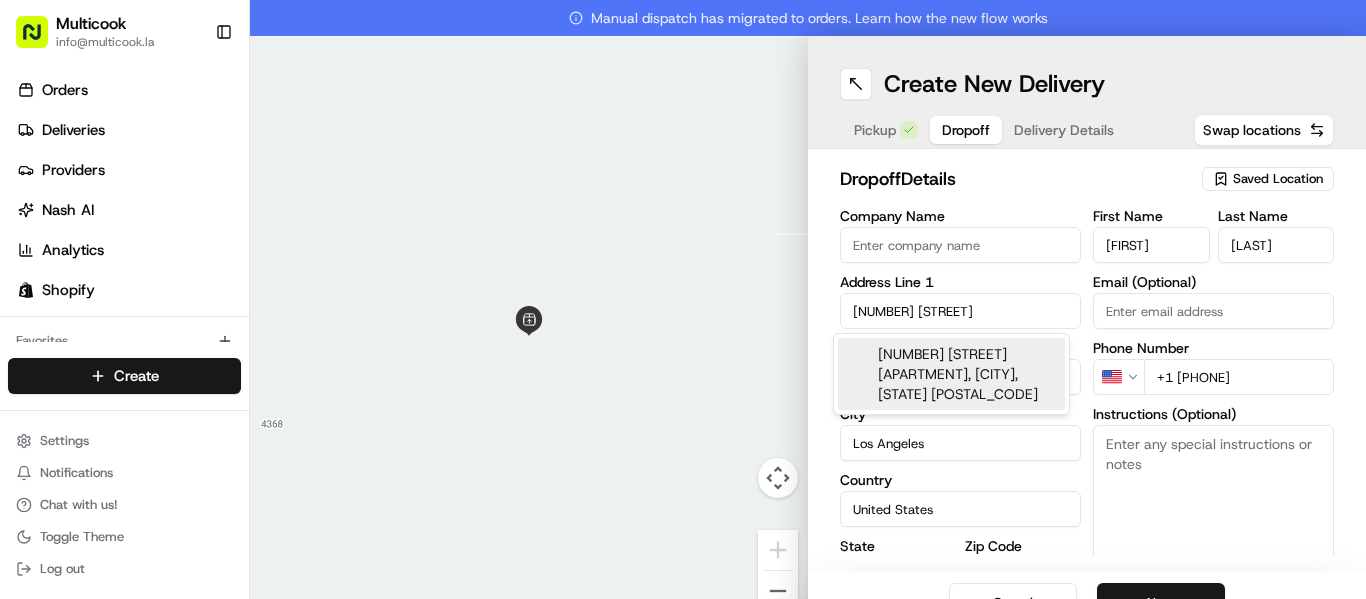 scroll, scrollTop: 0, scrollLeft: 0, axis: both 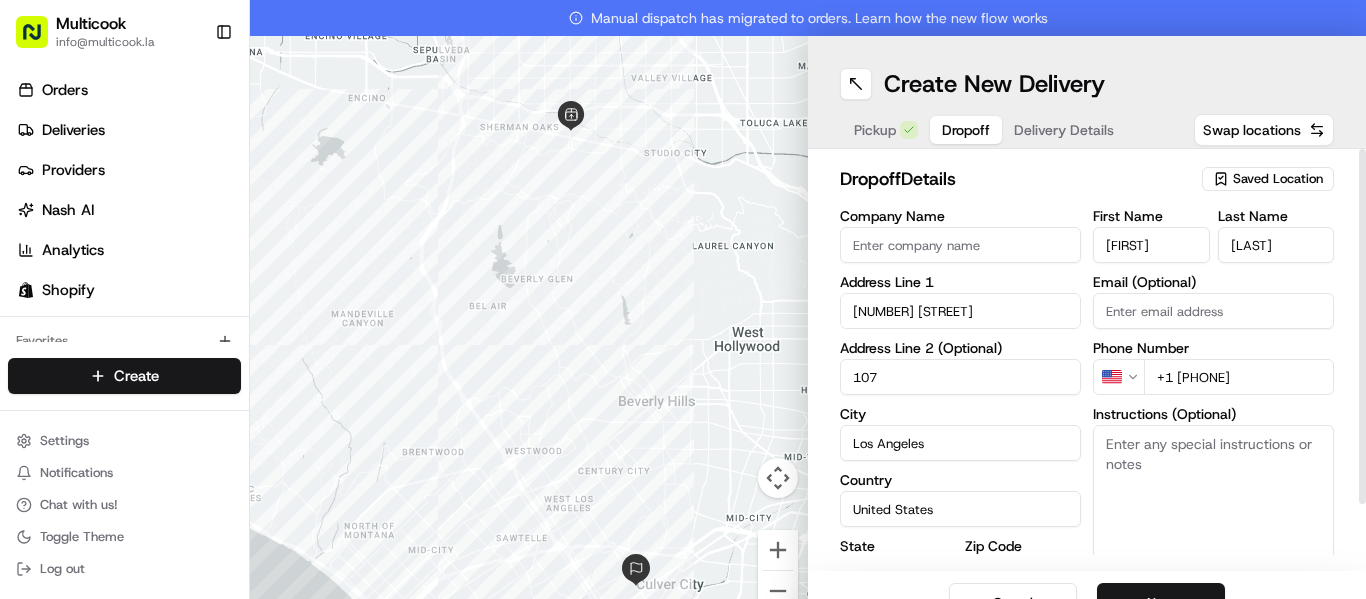 click on "Instructions (Optional)" at bounding box center [1213, 500] 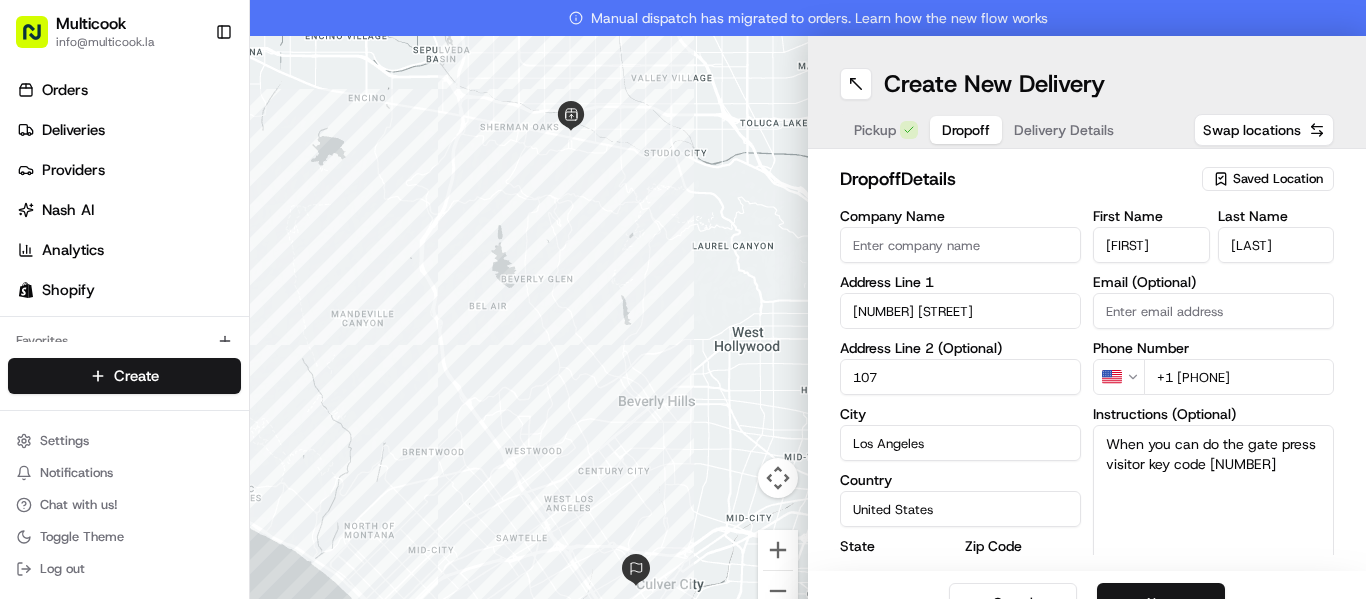 type on "When you can do the gate press visitor key code 1984" 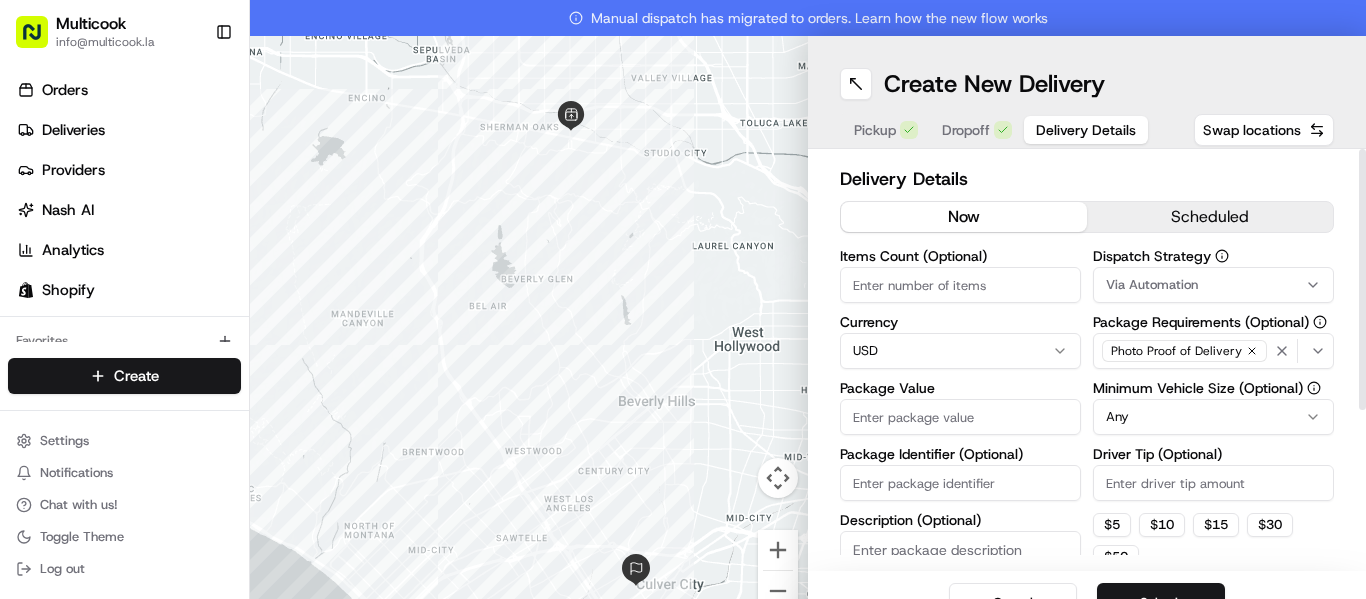 click on "Items Count (Optional)" at bounding box center [960, 285] 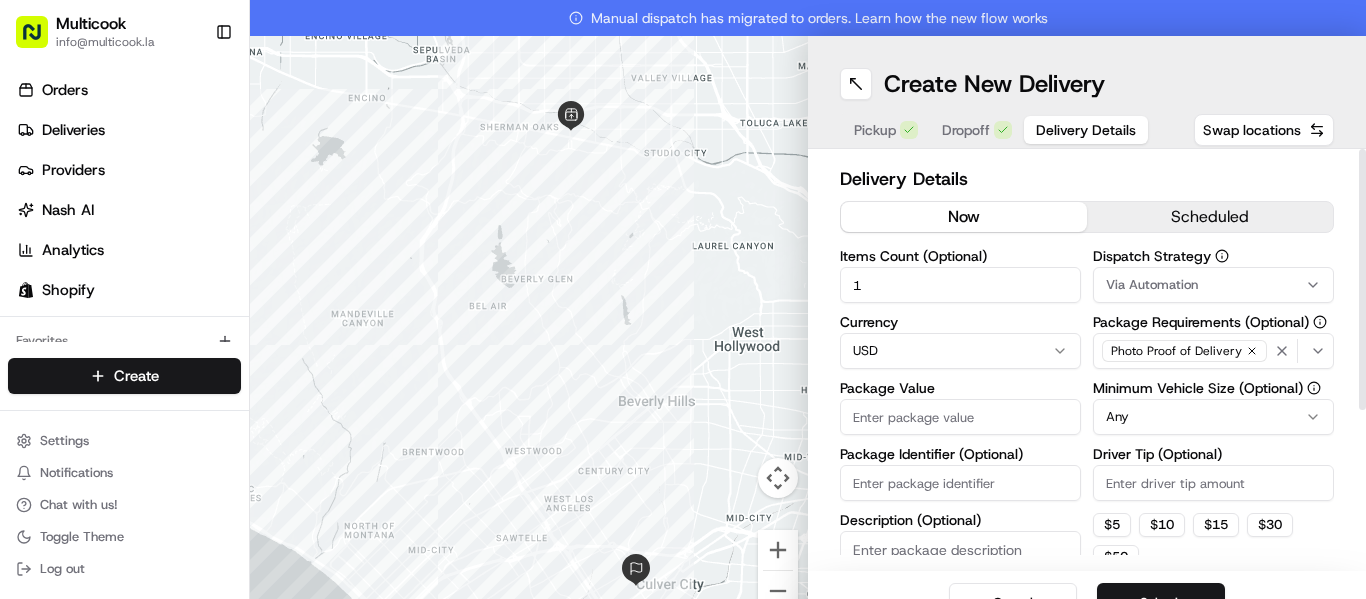 type on "1" 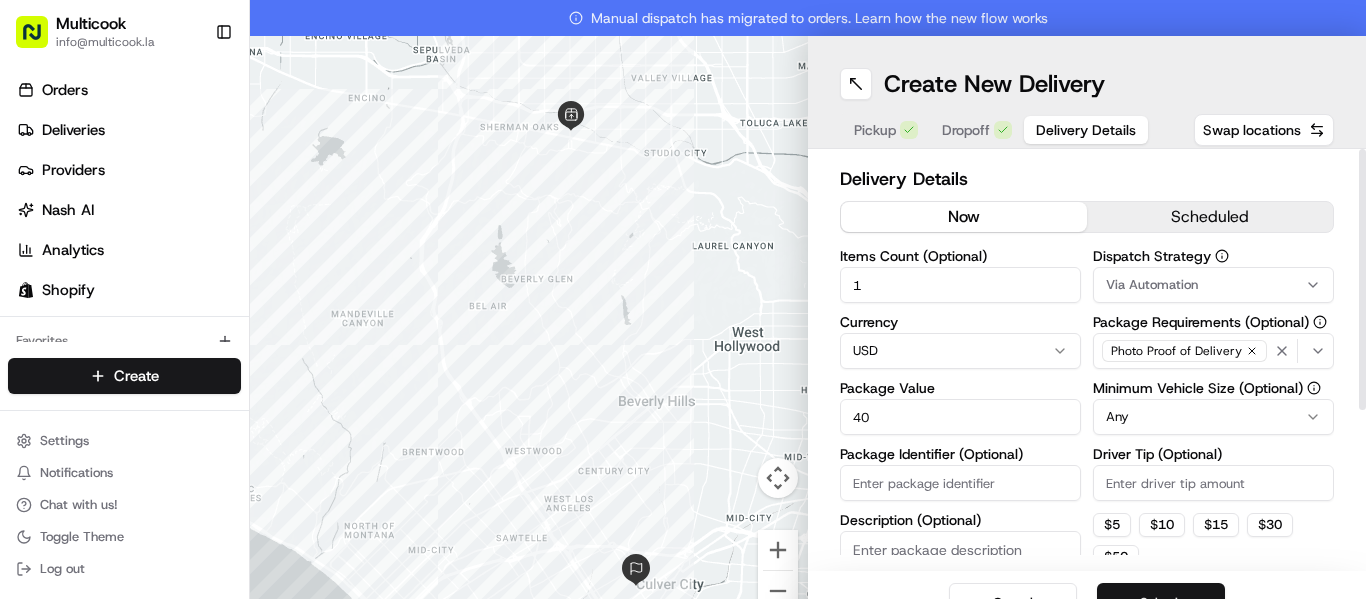type on "40" 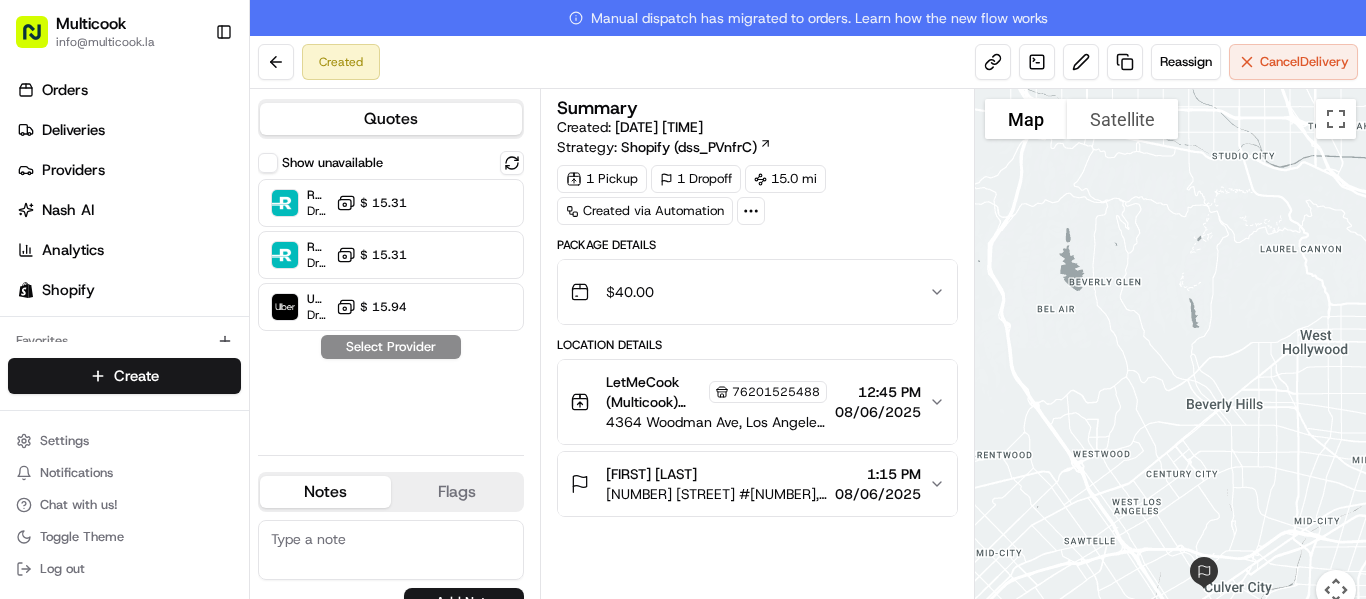 click 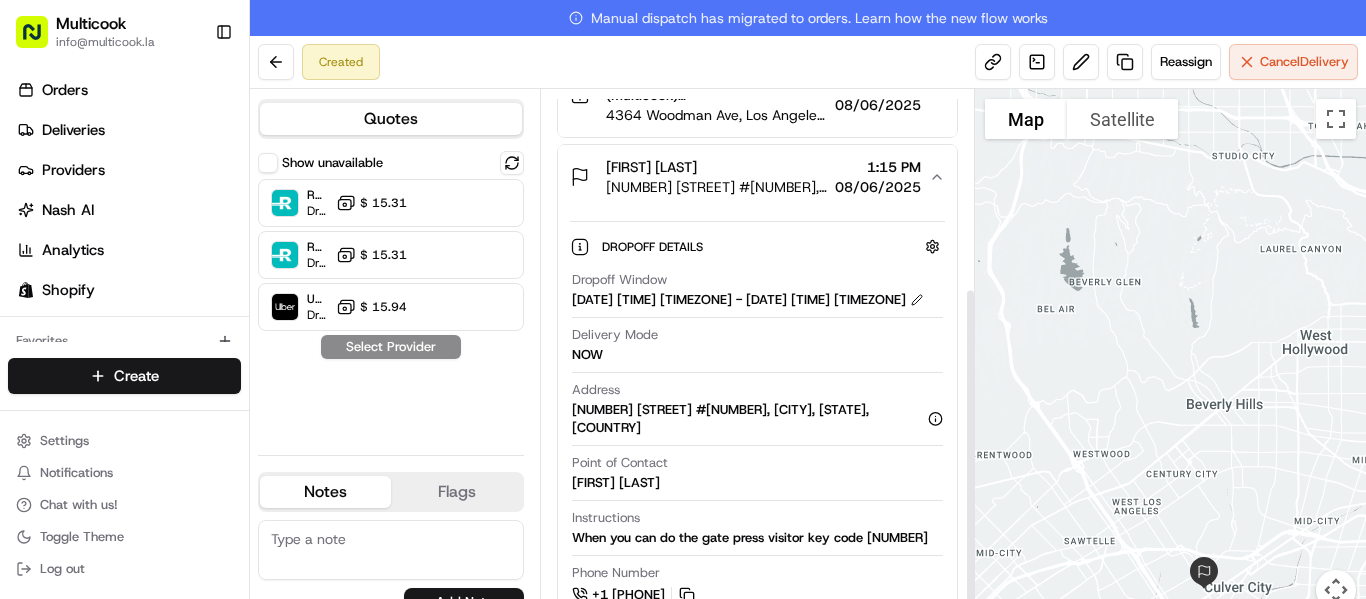 scroll, scrollTop: 308, scrollLeft: 0, axis: vertical 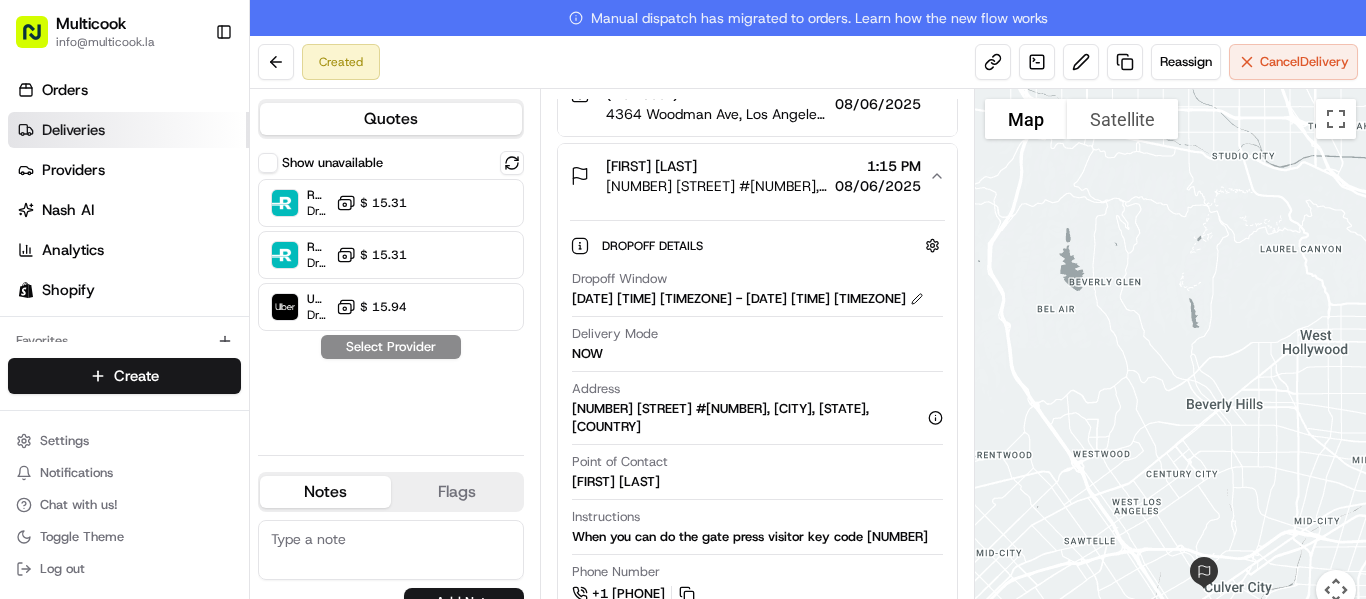 click on "Deliveries" at bounding box center (128, 130) 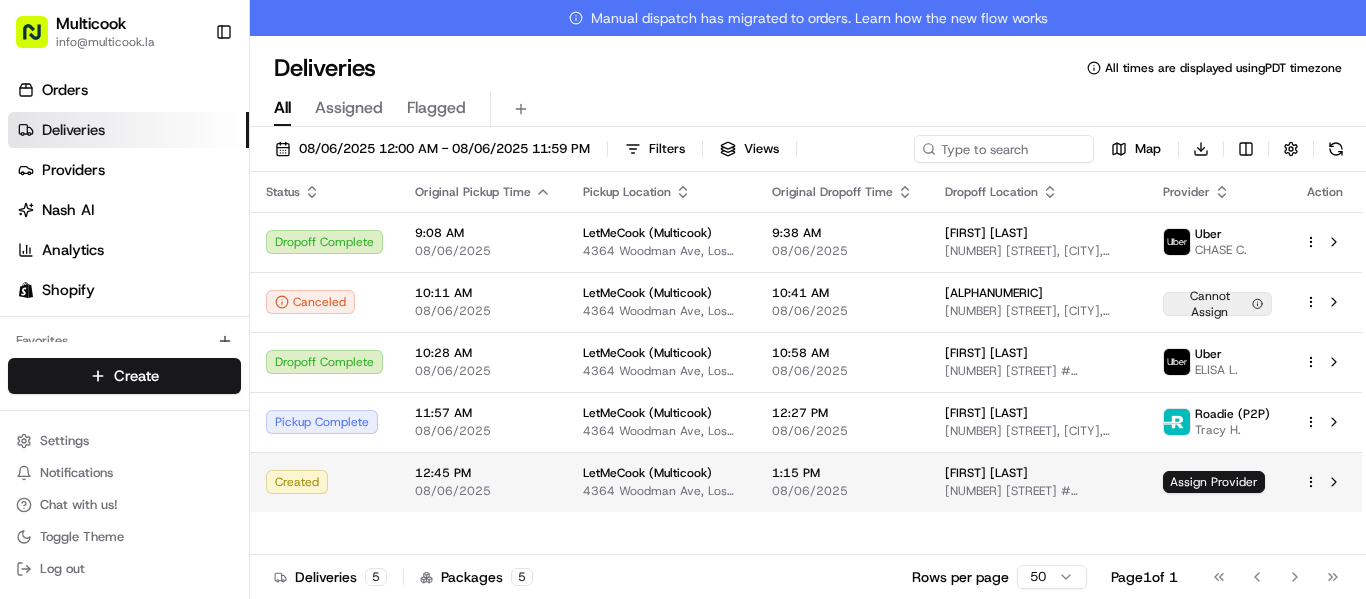 click on "Created" at bounding box center (324, 482) 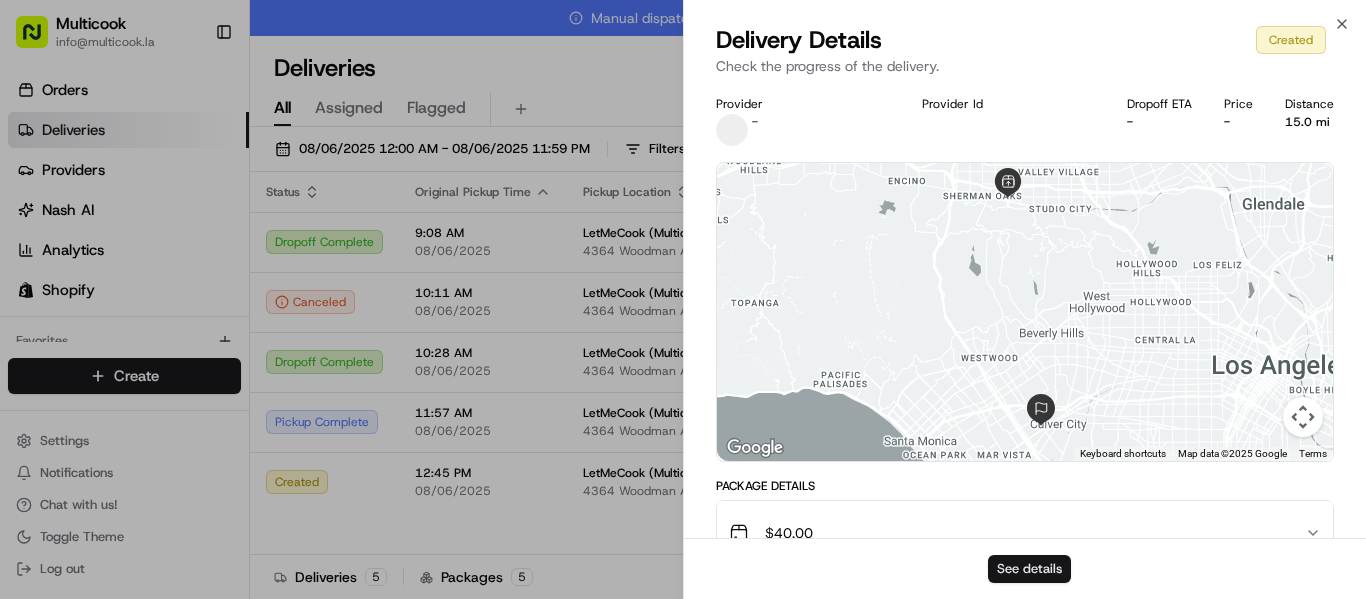click on "See details" at bounding box center [1029, 569] 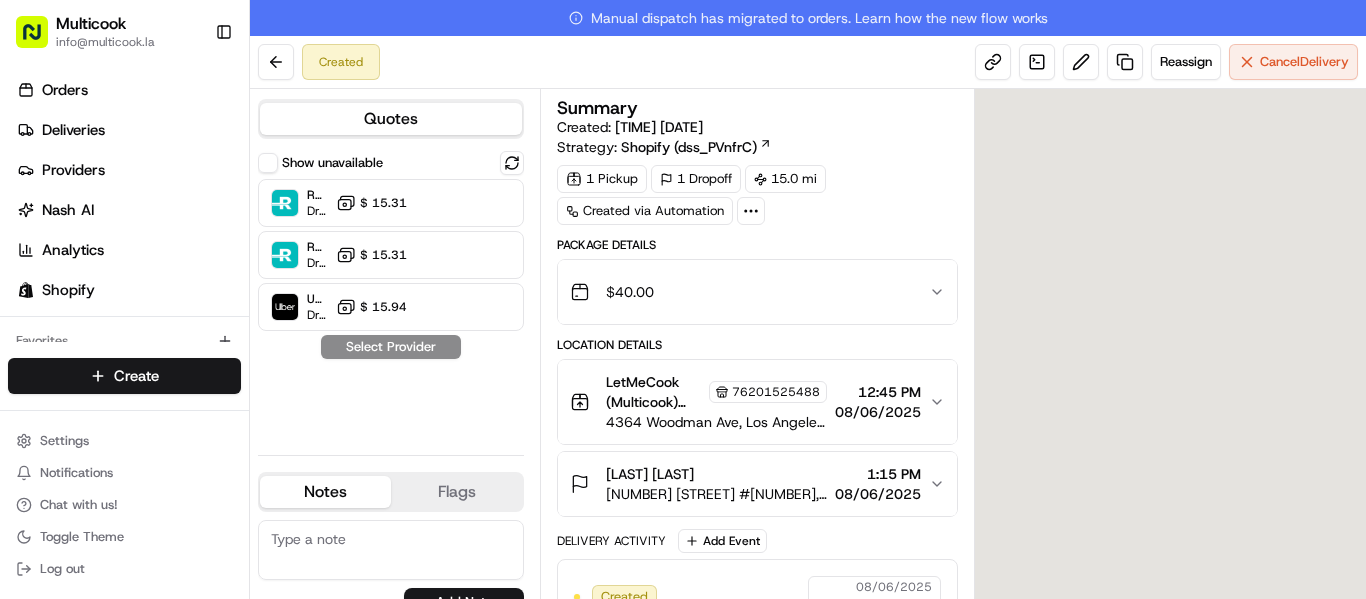 scroll, scrollTop: 0, scrollLeft: 0, axis: both 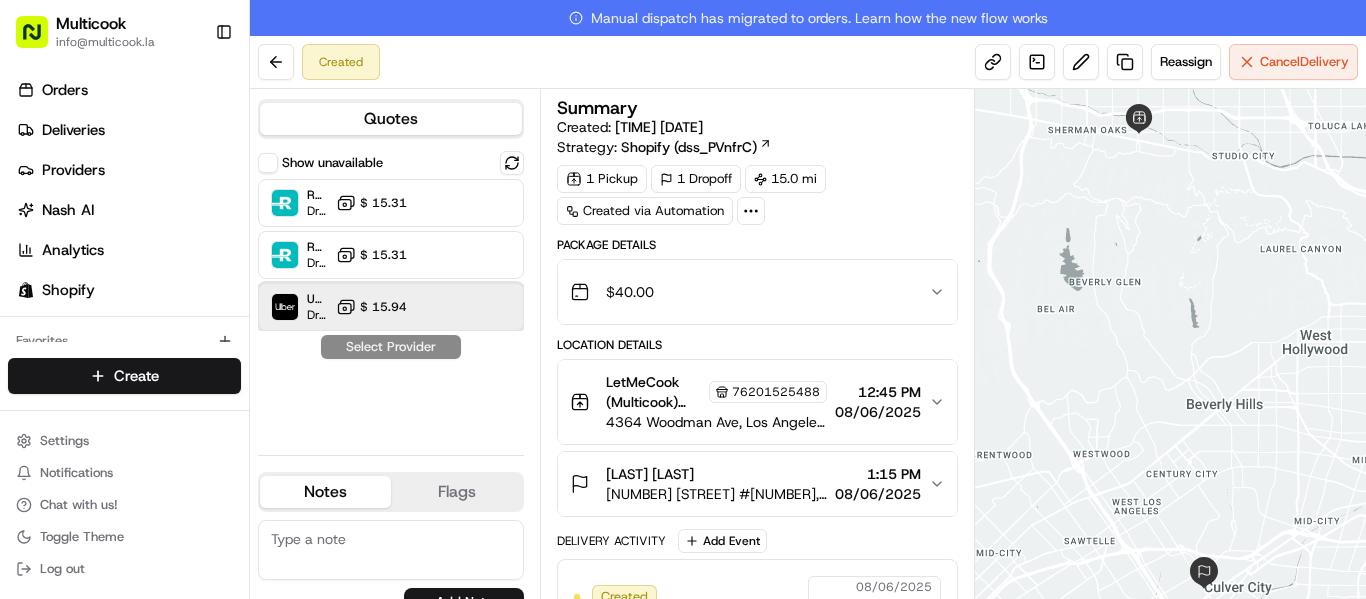 click on "Uber Dropoff ETA   55 minutes $   15.94" at bounding box center (391, 307) 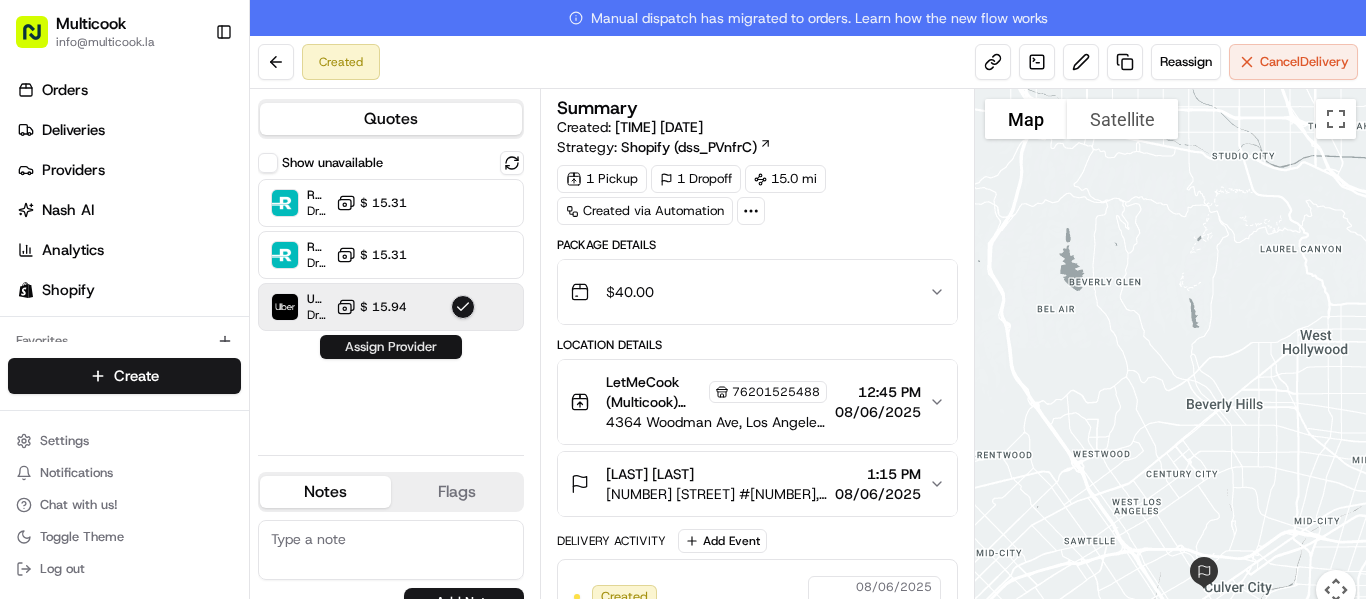click on "Assign Provider" at bounding box center [391, 347] 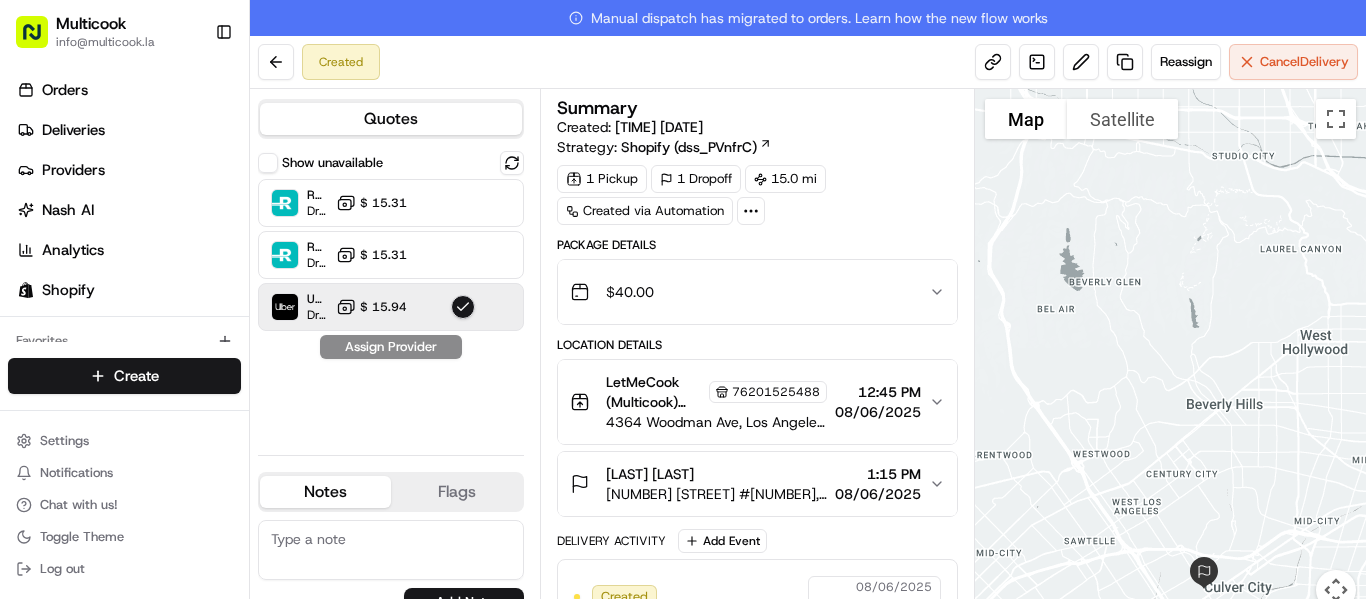 click 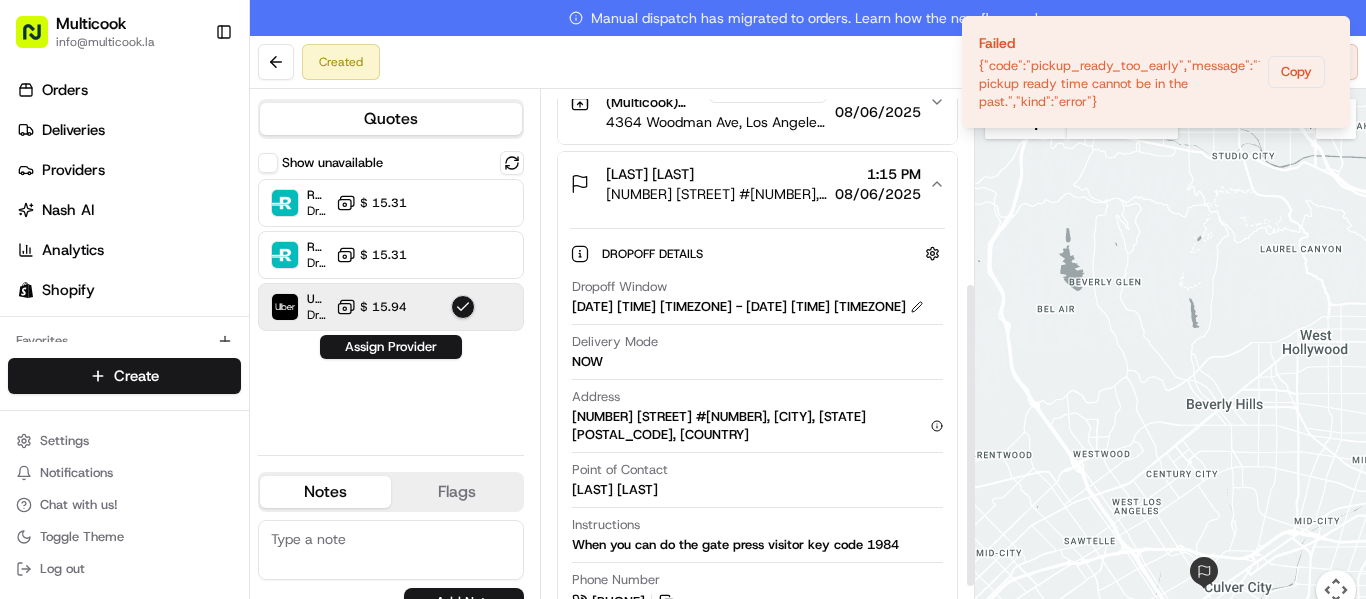 scroll, scrollTop: 400, scrollLeft: 0, axis: vertical 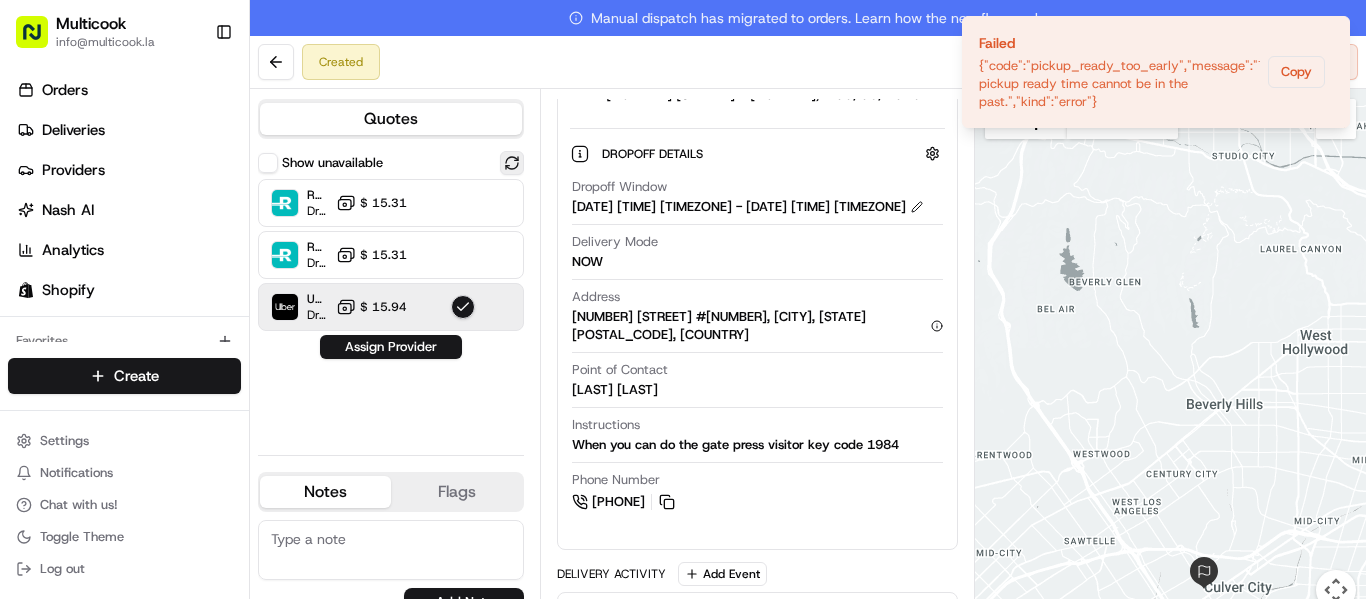 click at bounding box center (512, 163) 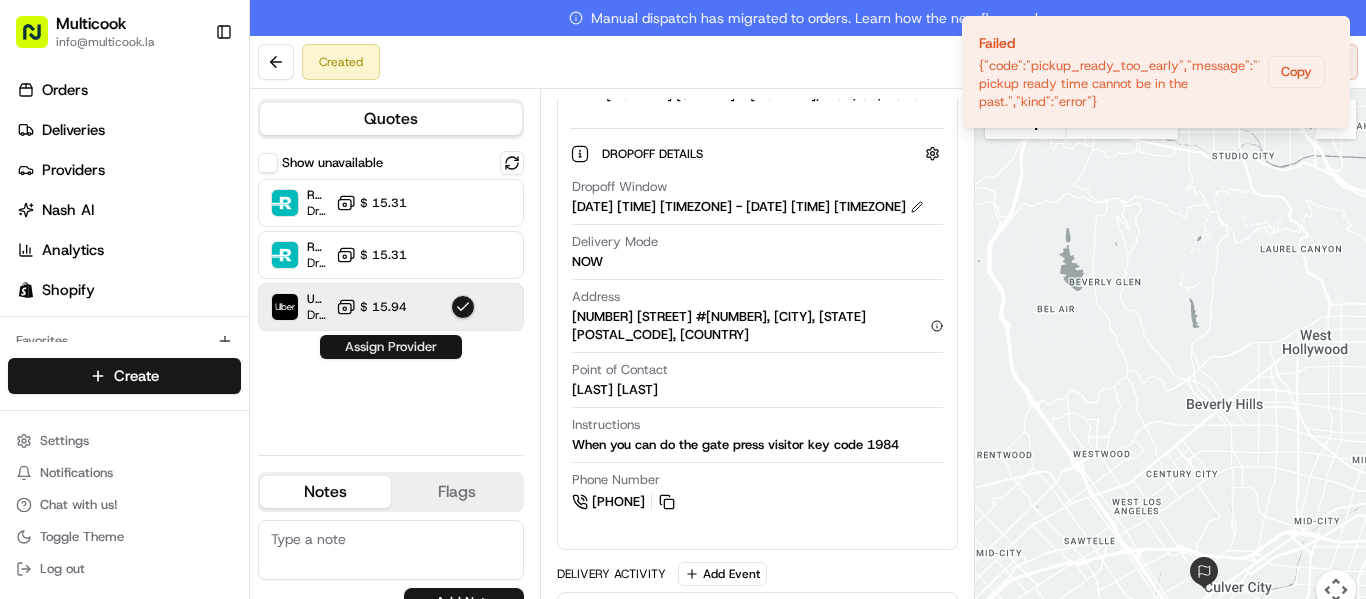click on "Assign Provider" at bounding box center (391, 347) 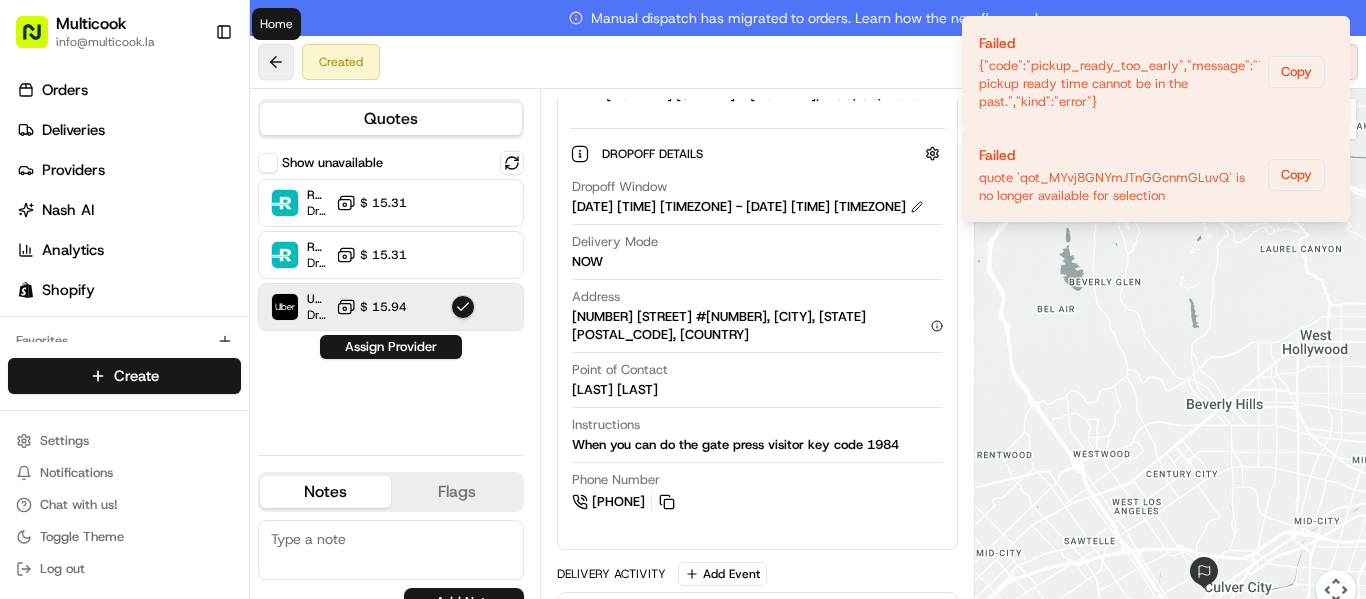 click at bounding box center [276, 62] 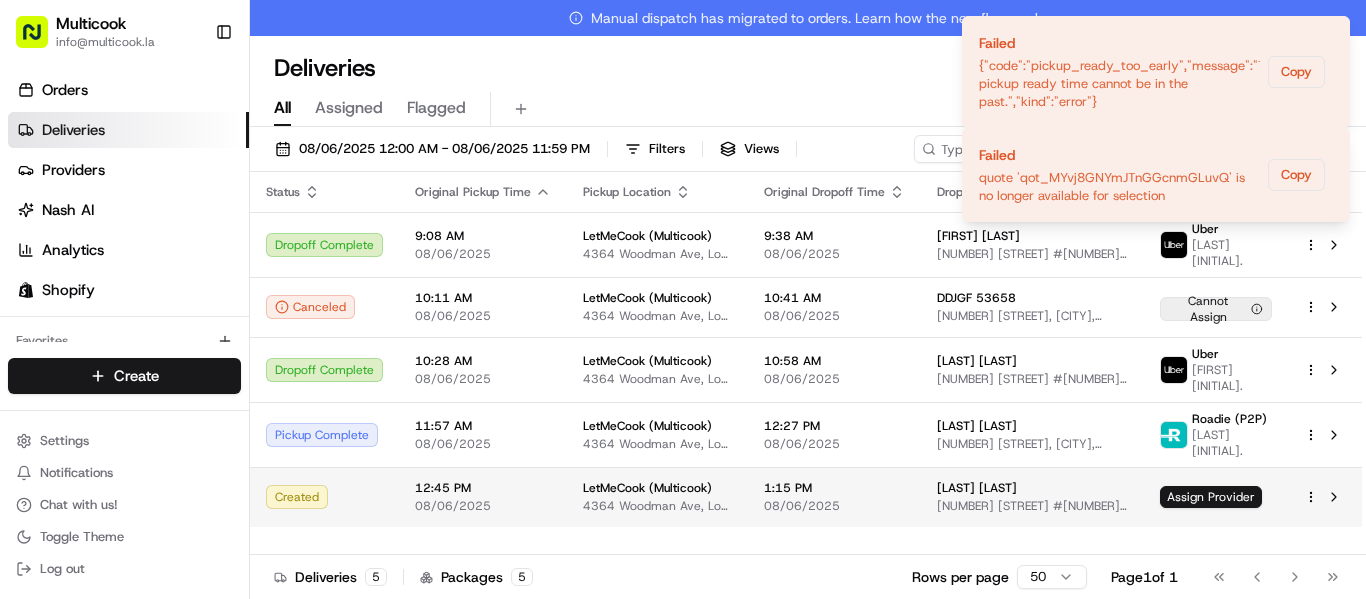 click on "12:45 PM 08/06/2025" at bounding box center (483, 497) 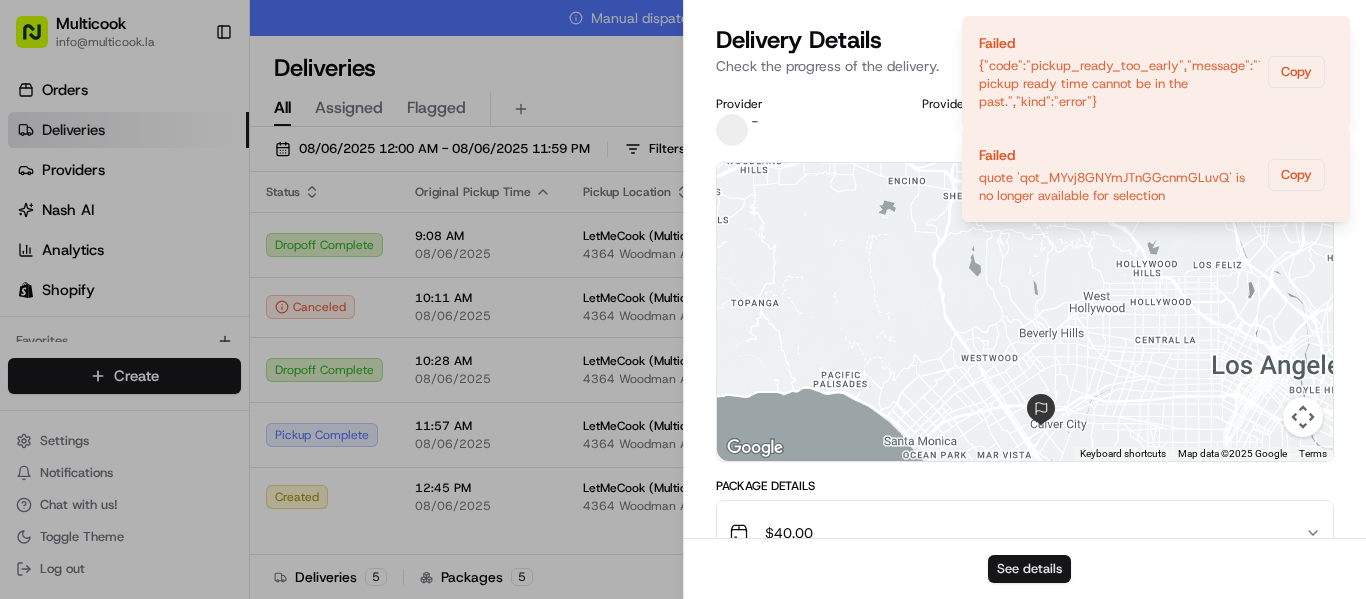 click on "See details" at bounding box center [1029, 569] 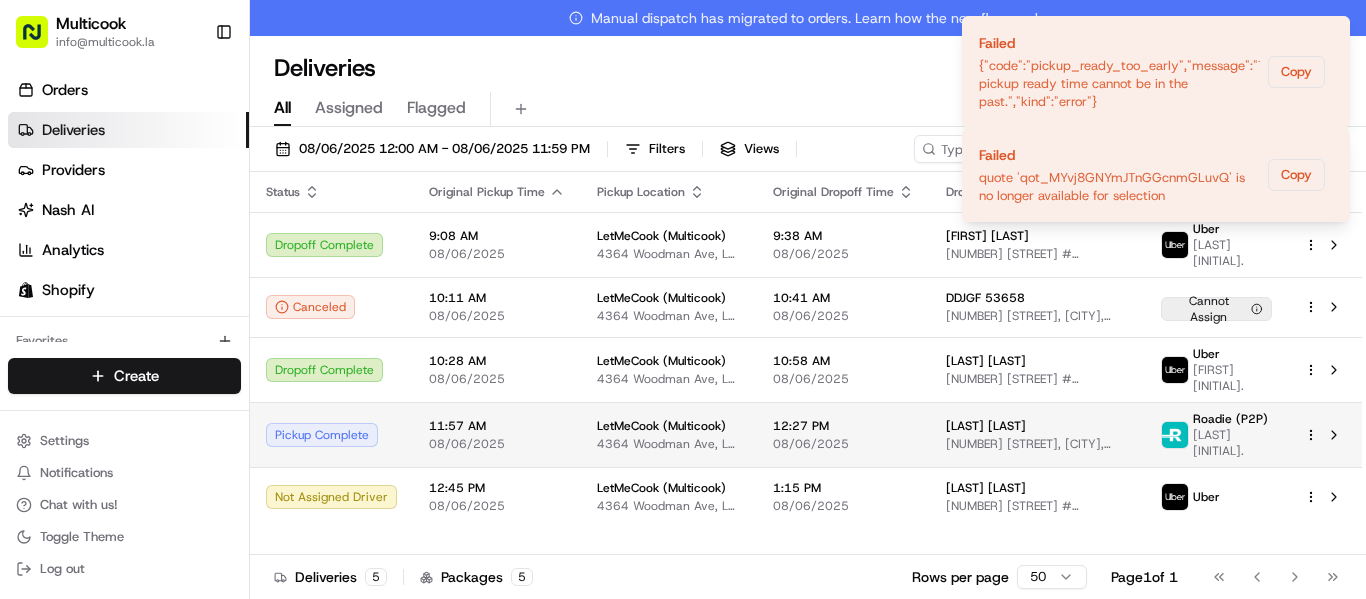 click on "11:57 AM 08/06/2025" at bounding box center [497, 434] 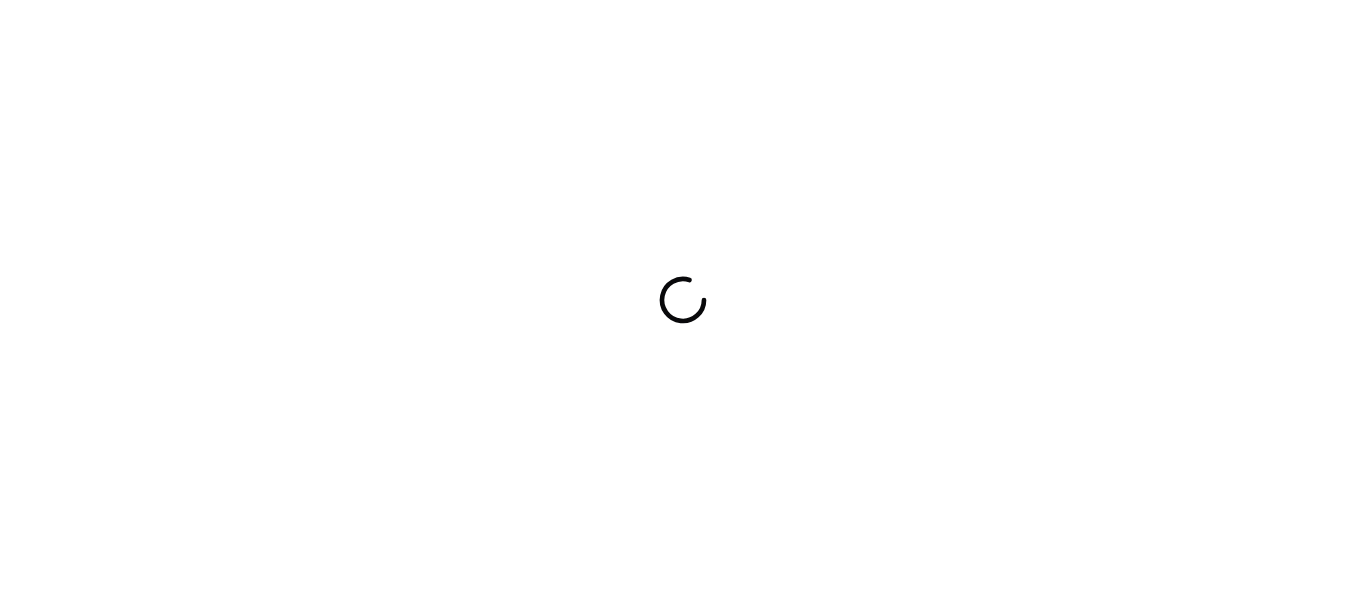 scroll, scrollTop: 0, scrollLeft: 0, axis: both 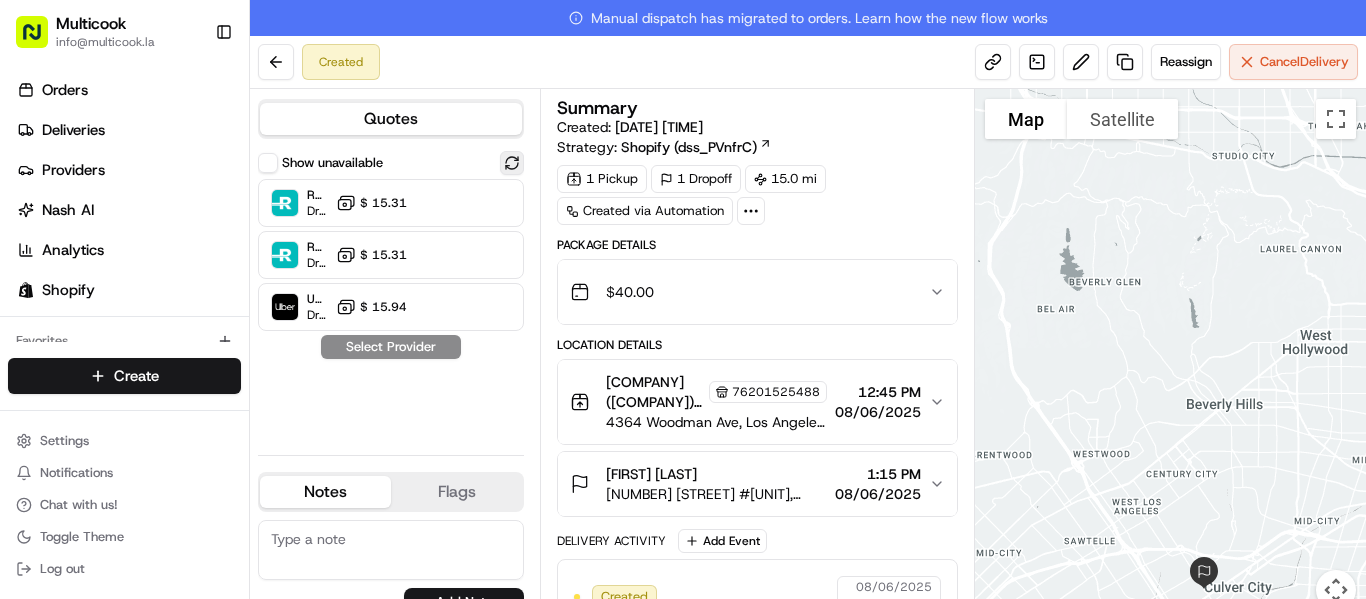 click at bounding box center (512, 163) 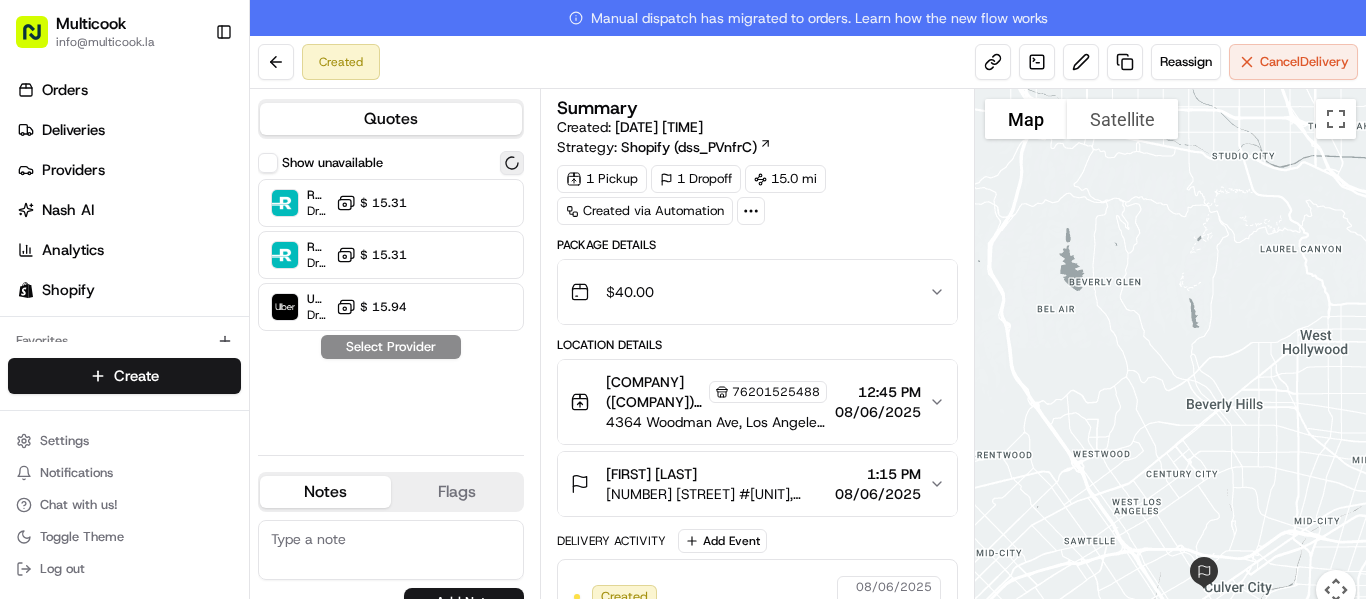 scroll, scrollTop: 0, scrollLeft: 0, axis: both 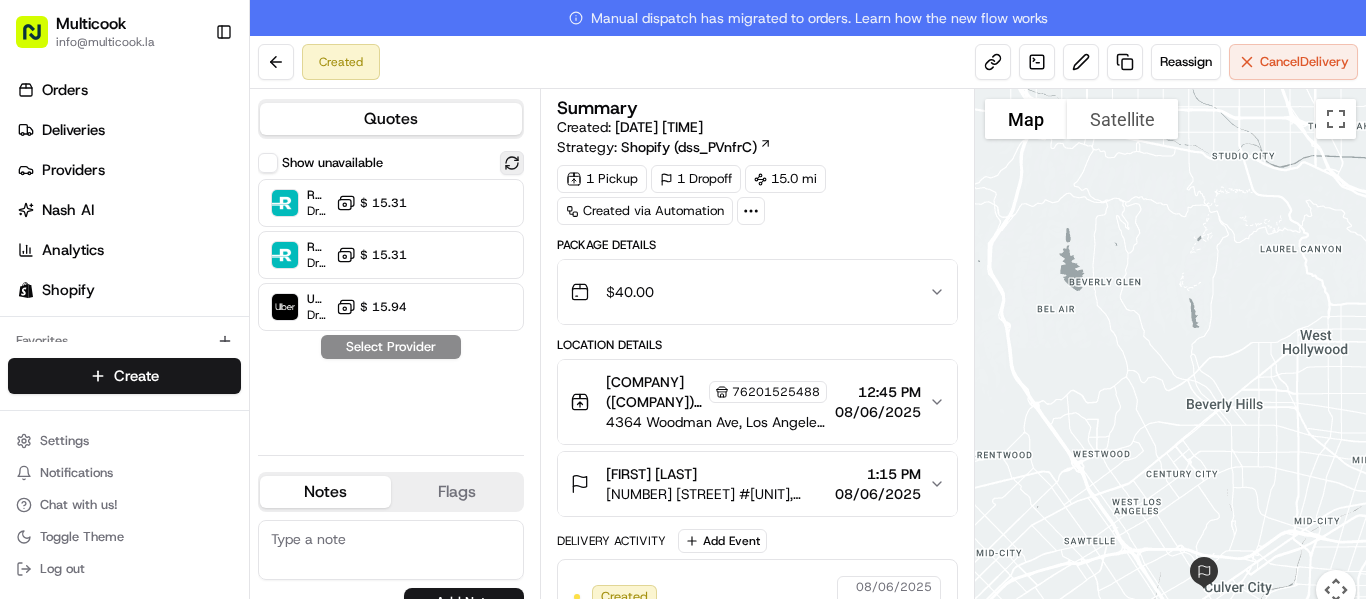 click at bounding box center (512, 163) 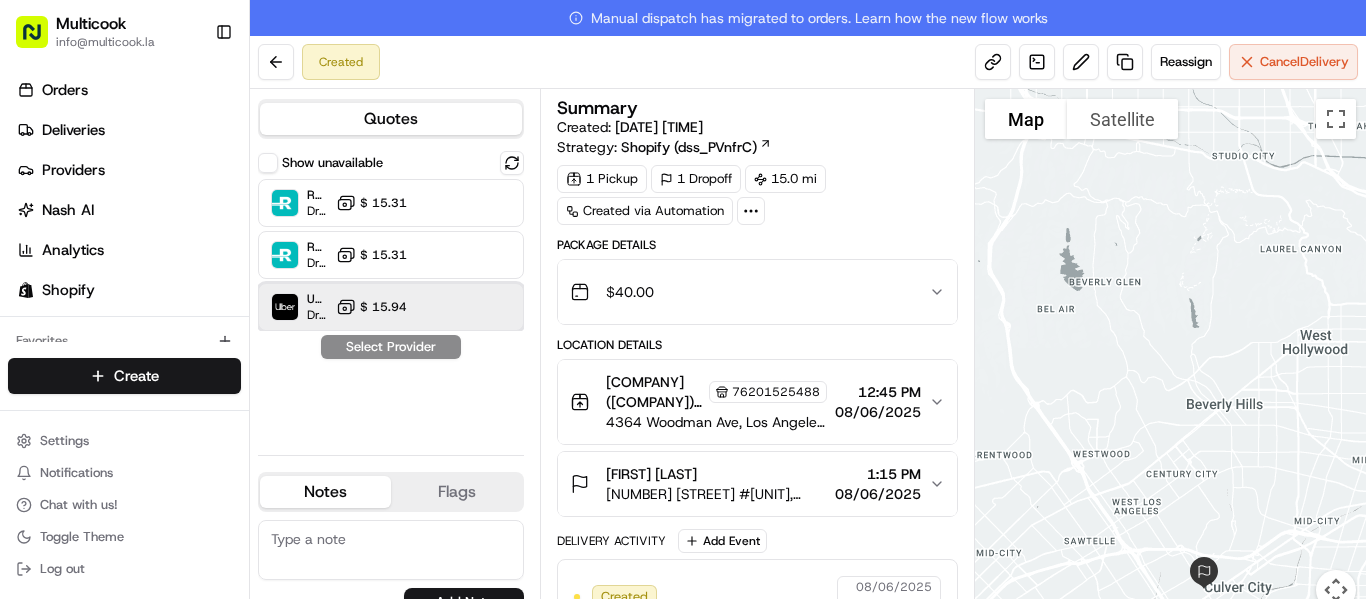 click on "Uber Dropoff ETA   1 hour $   15.94" at bounding box center [391, 307] 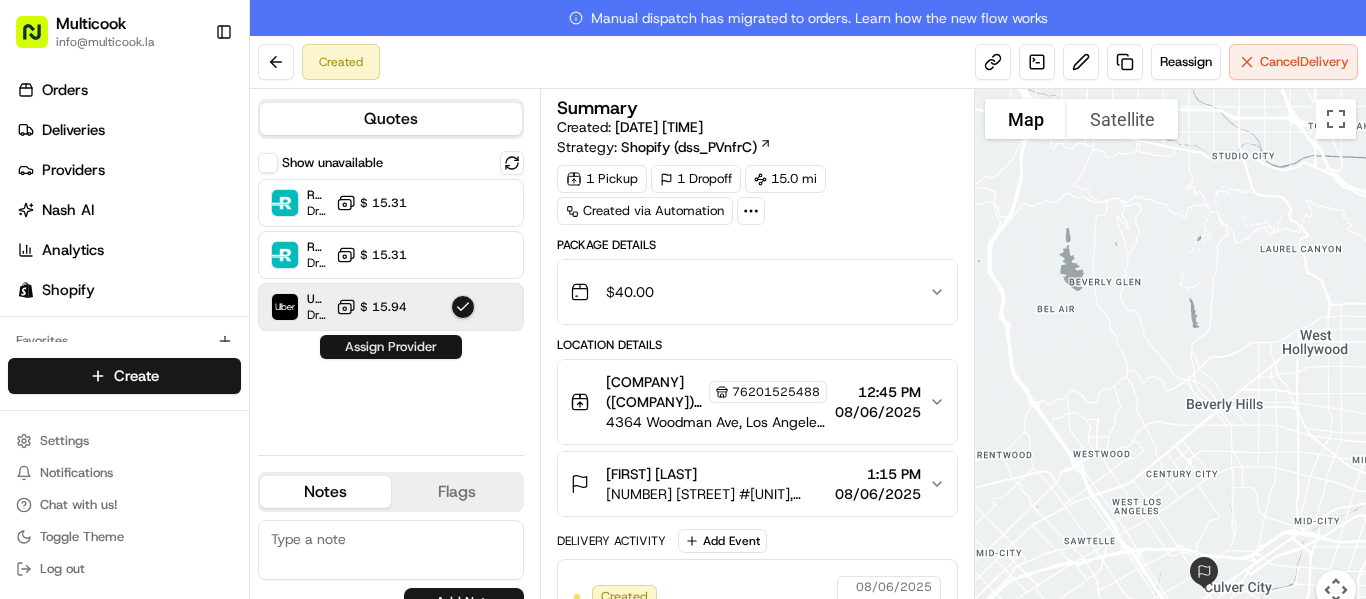 click on "Assign Provider" at bounding box center (391, 347) 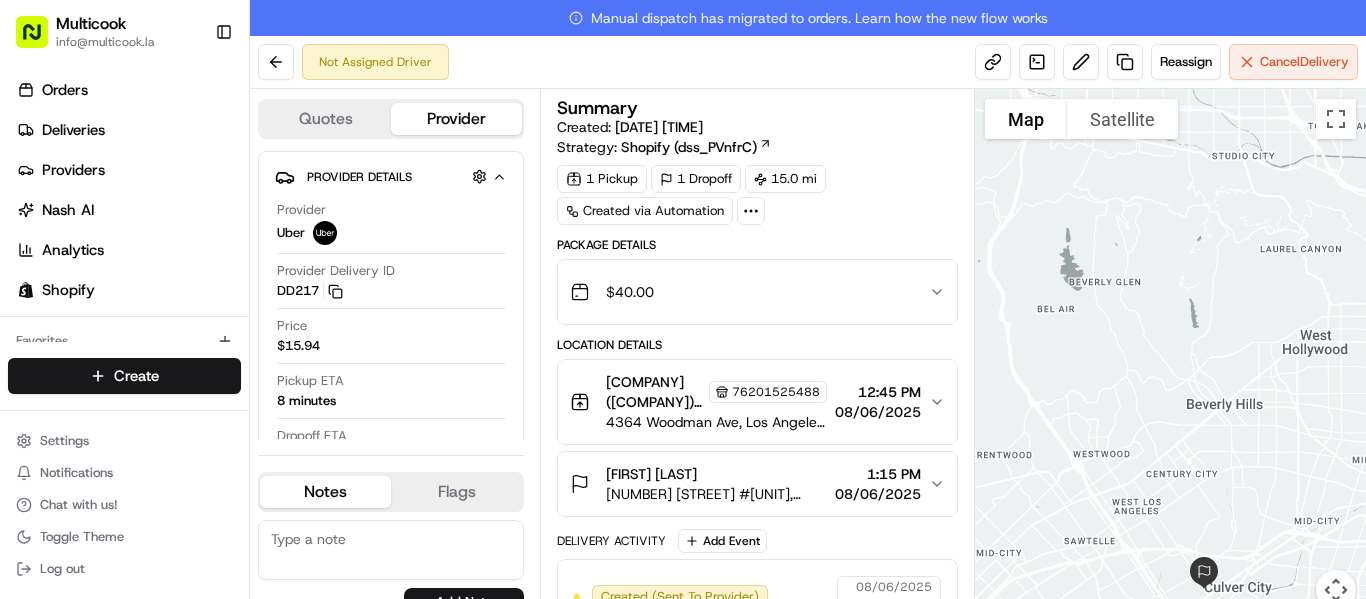 scroll, scrollTop: 77, scrollLeft: 0, axis: vertical 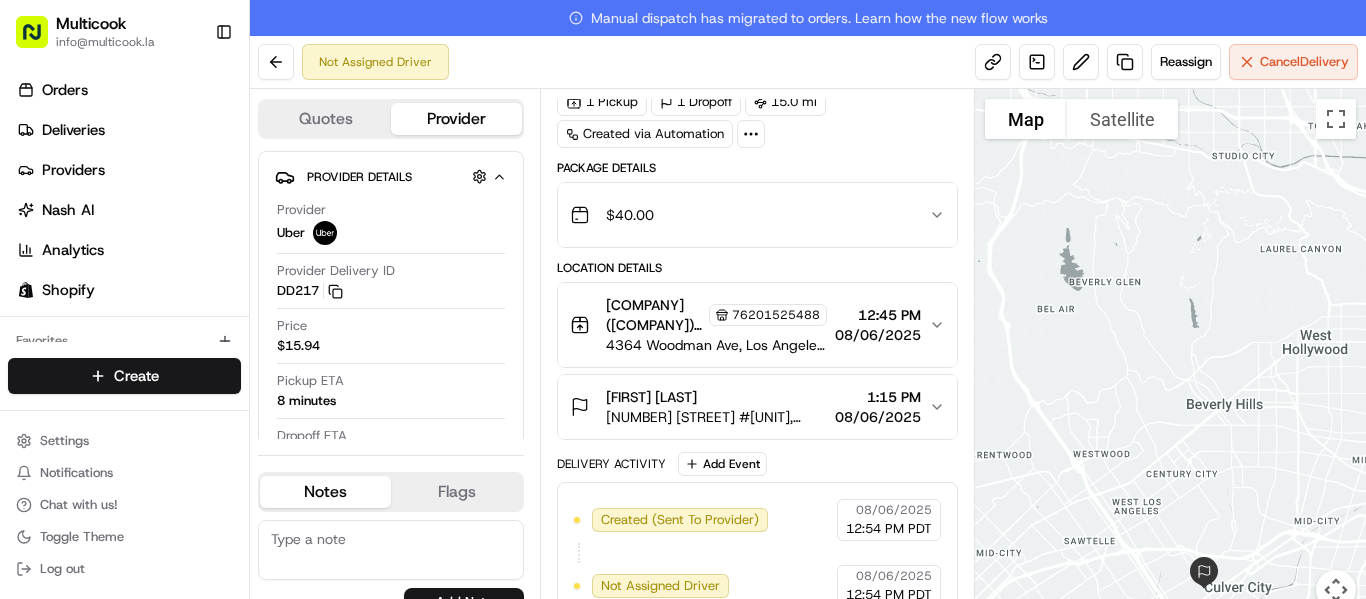 click on "[LAST] [LAST] [NUMBER] [STREET] #[NUMBER], [CITY], [STATE] [POSTAL_CODE], [COUNTRY] [TIME] [DATE]" at bounding box center (757, 407) 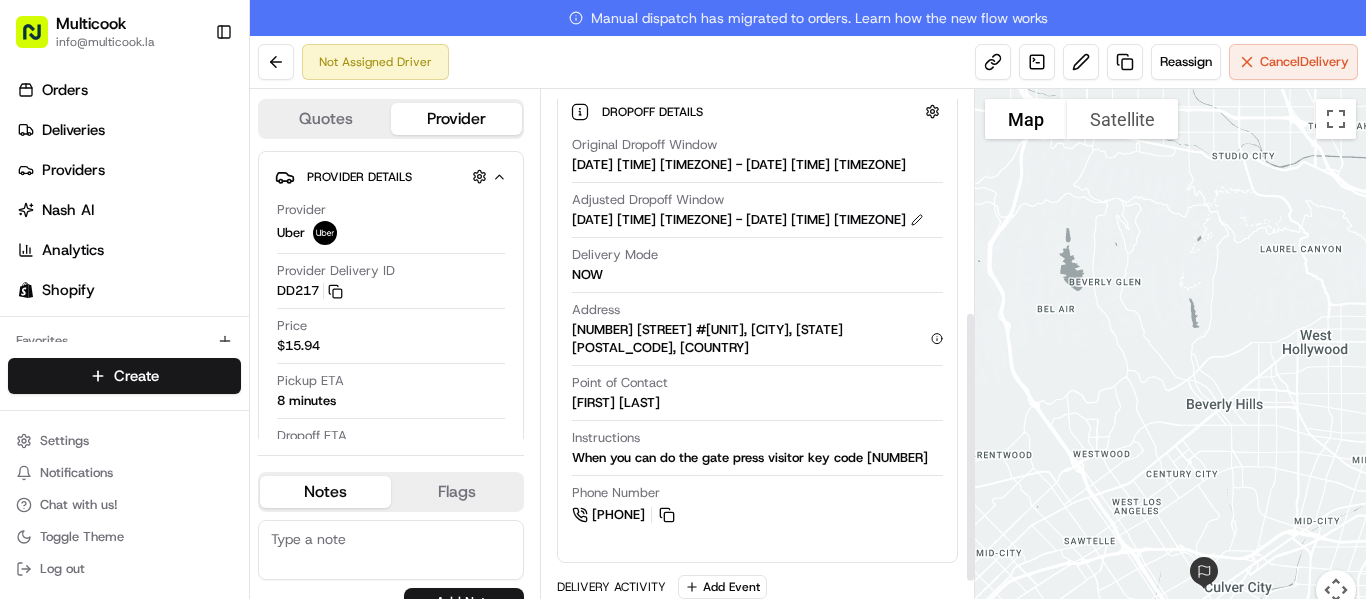 scroll, scrollTop: 477, scrollLeft: 0, axis: vertical 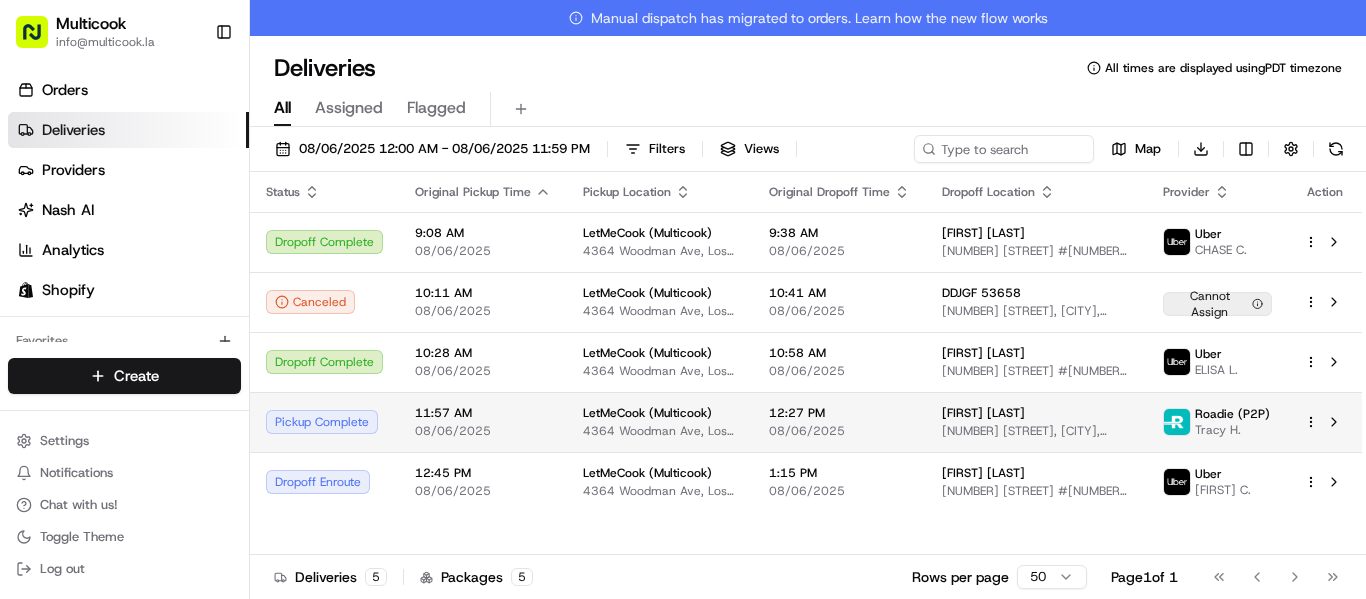 click on "11:57 AM 08/06/2025" at bounding box center [483, 422] 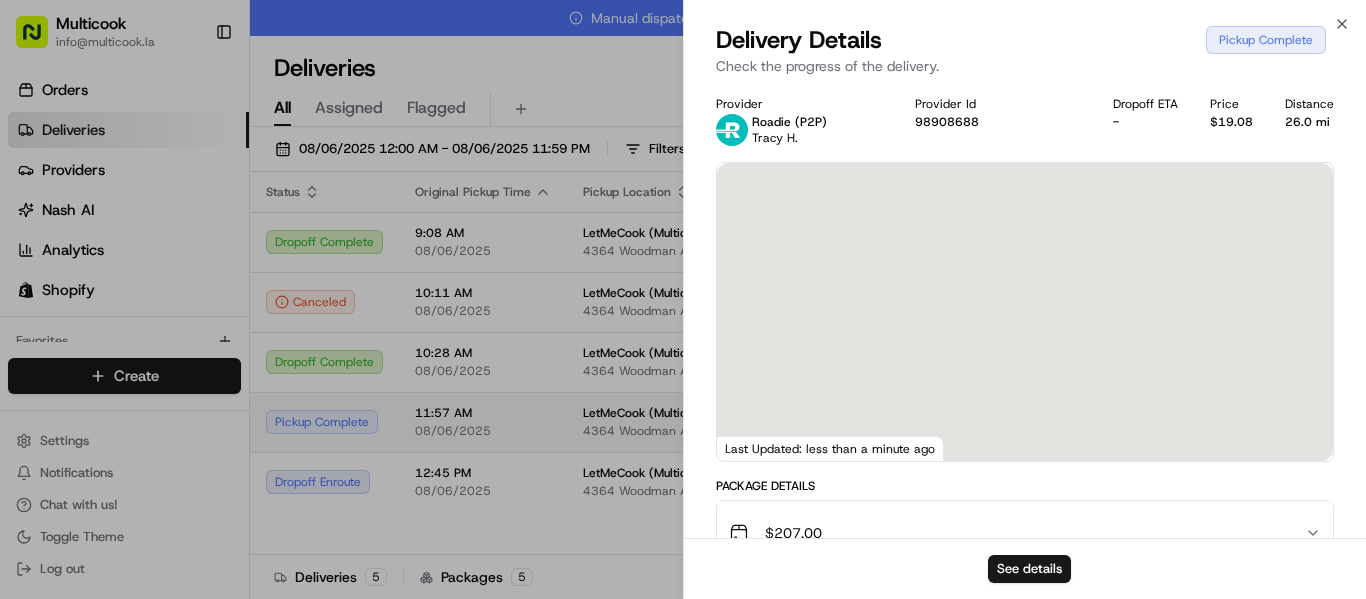 scroll, scrollTop: 0, scrollLeft: 0, axis: both 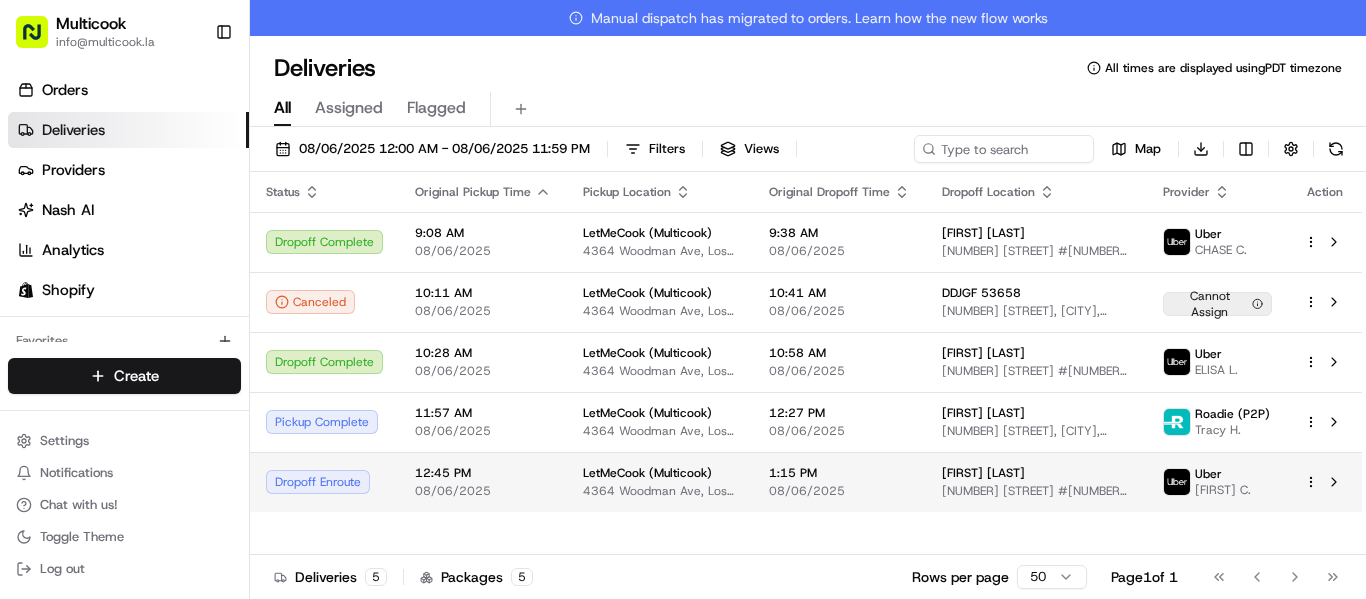 click on "12:45 PM" at bounding box center [483, 473] 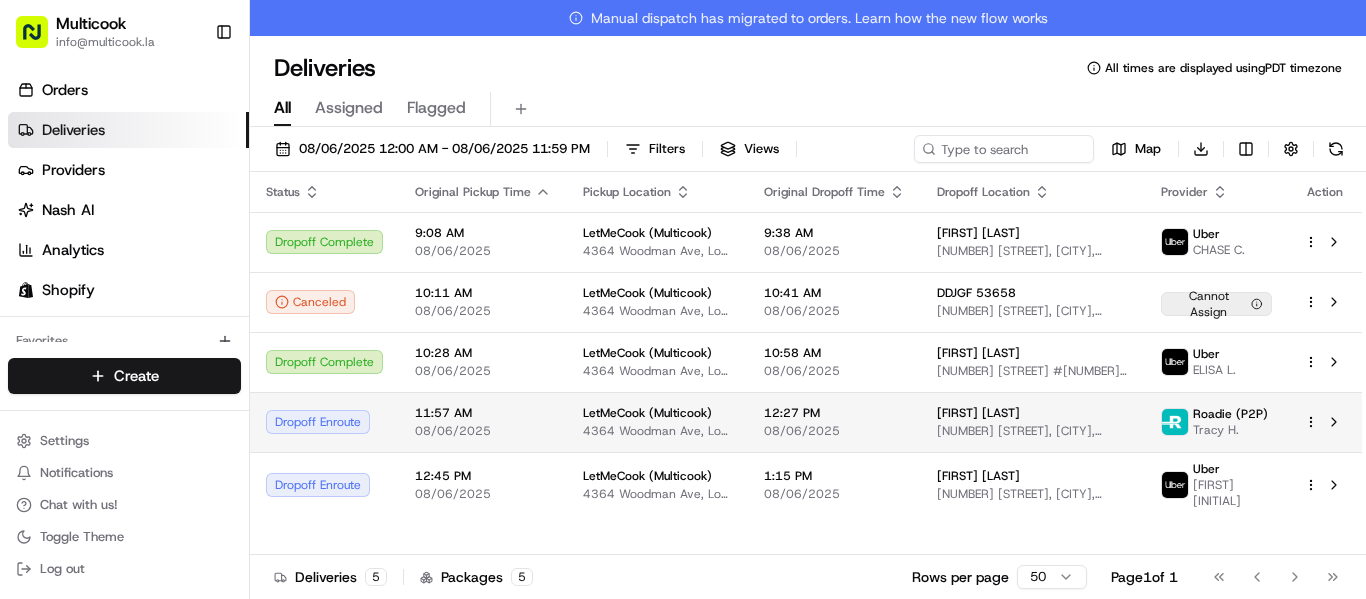 scroll, scrollTop: 0, scrollLeft: 0, axis: both 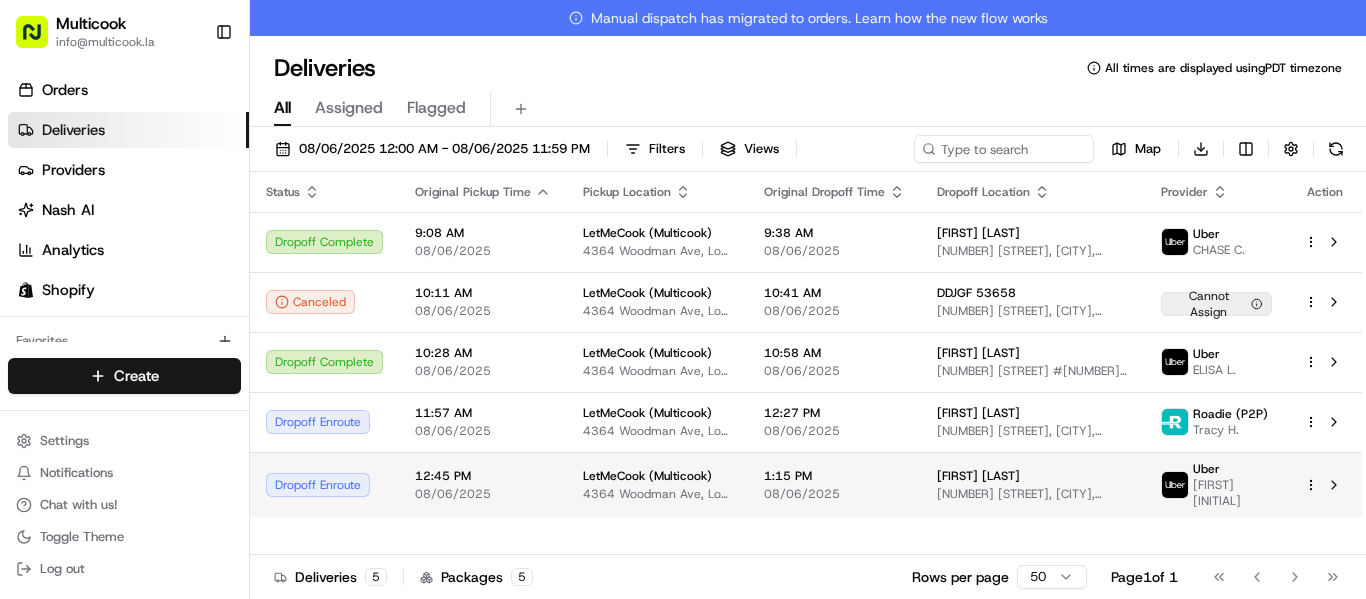 click on "08/06/2025" at bounding box center (483, 494) 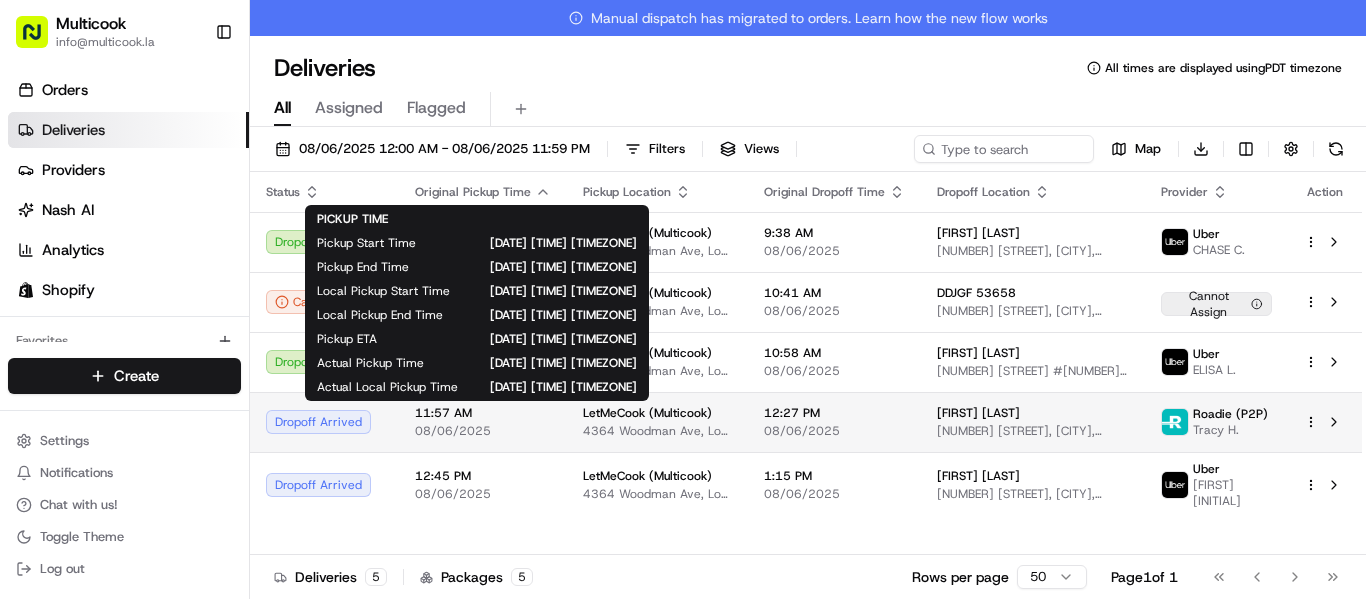 click on "[TIME] [DATE]" at bounding box center [483, 422] 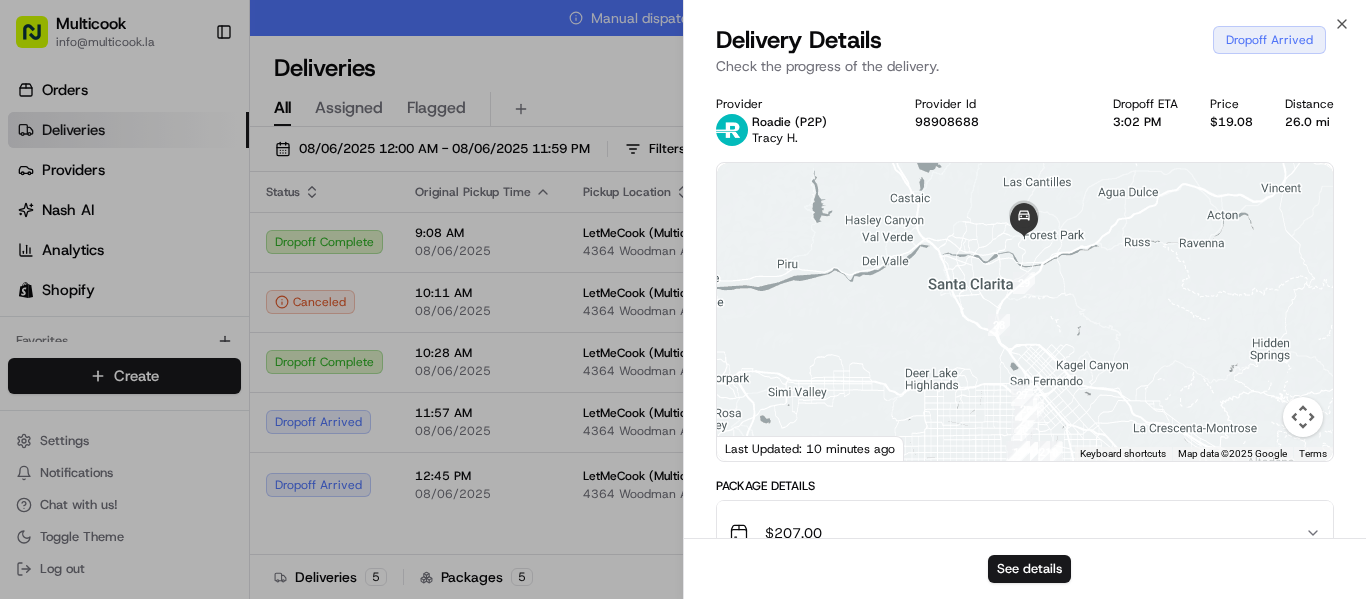 drag, startPoint x: 1045, startPoint y: 227, endPoint x: 1049, endPoint y: 300, distance: 73.109505 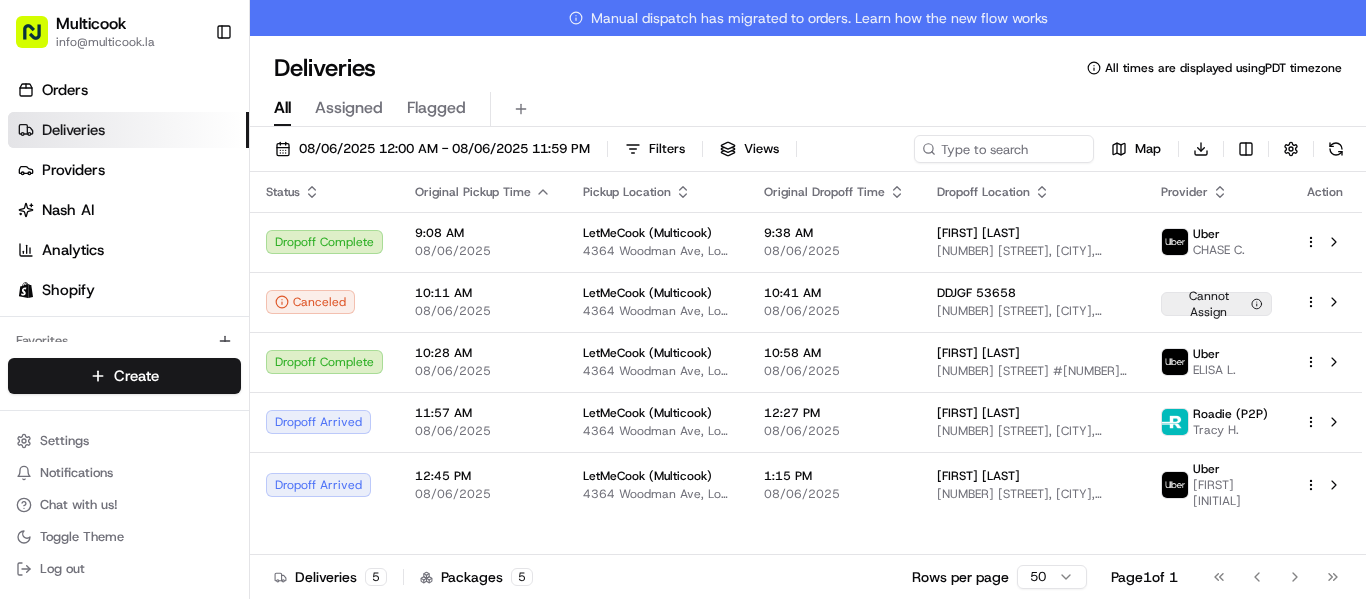 click on "Multicook info@multicook.la Toggle Sidebar Orders Deliveries Providers Nash AI Analytics Shopify Favorites Main Menu Members & Organization Organization Users Roles Preferences Customization Tracking Orchestration Automations Dispatch Strategy Locations Pickup Locations Dropoff Locations Billing Billing Refund Requests Integrations Notification Triggers Webhooks API Keys Request Logs Create Settings Notifications Chat with us! Toggle Theme Log out  Manual dispatch has migrated to orders. Learn how the new flow works Deliveries All times are displayed using  PDT   timezone All Assigned Flagged 08/06/2025 12:00 AM - 08/06/2025 11:59 PM Filters Views Map Download Status Original Pickup Time Pickup Location Original Dropoff Time Dropoff Location Provider Action Dropoff Complete 9:08 AM 08/06/2025 LetMeCook (Multicook) 4364 Woodman Ave, Los Angeles, CA 91423, US 9:38 AM 08/06/2025 Anna Kostrova 7722 Reseda Blvd #201, Reseda, CA 91335, USA Uber CHASE C. Canceled 10:11 AM 08/06/2025 10:41 AM 10:28 AM" at bounding box center (683, 299) 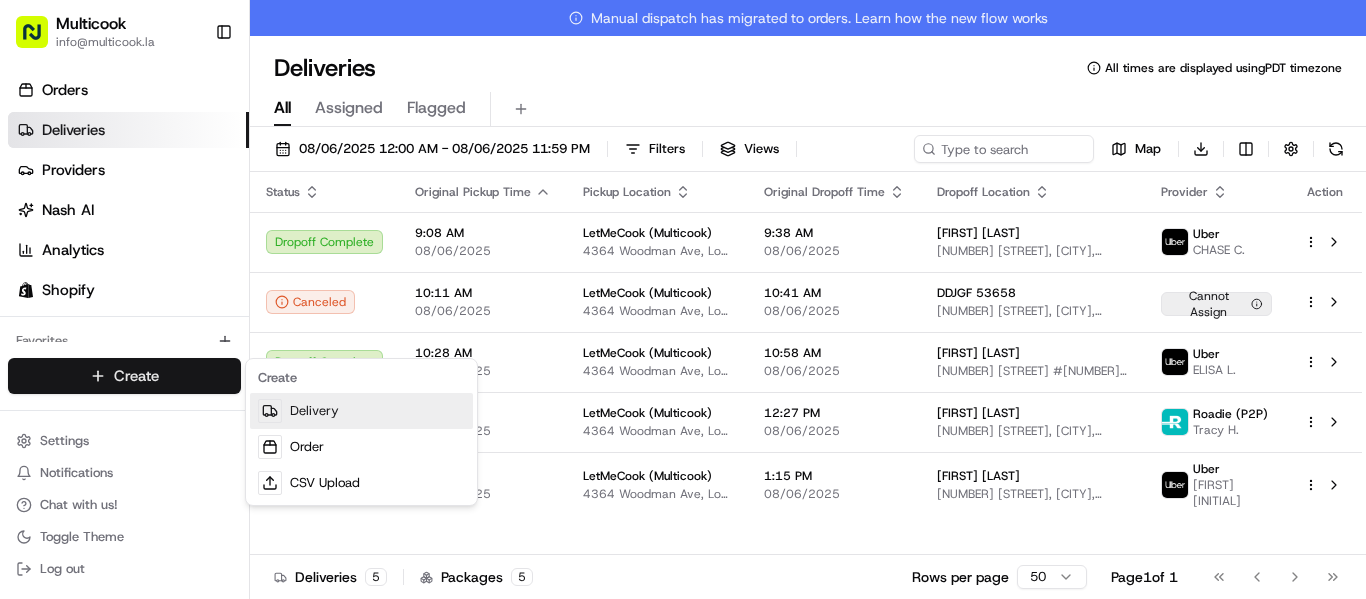 click on "Delivery" at bounding box center (361, 411) 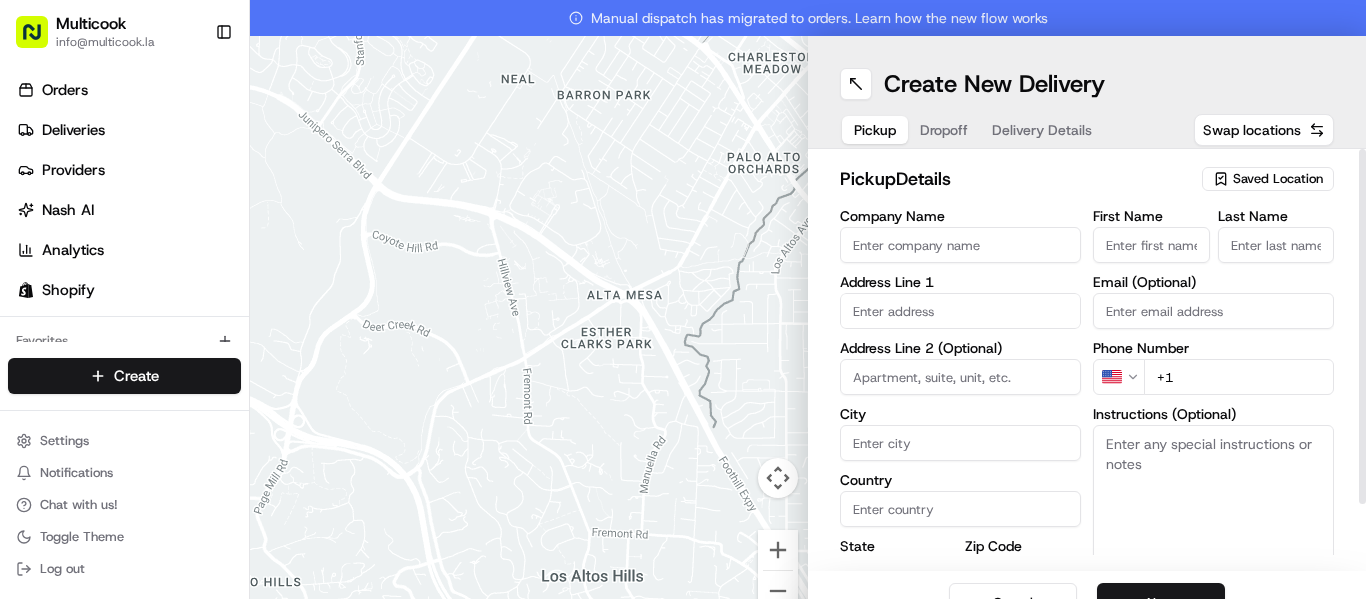 click on "Saved Location" at bounding box center [1268, 179] 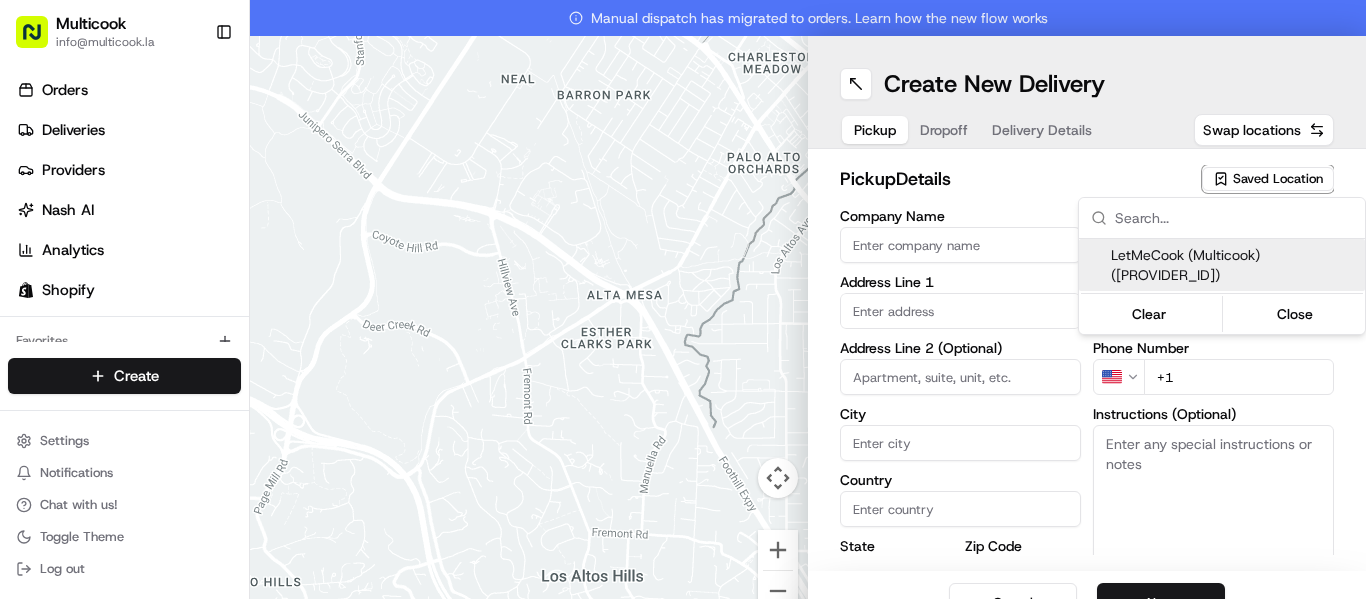 click on "LetMeCook (Multicook) (76201525488)" at bounding box center [1222, 265] 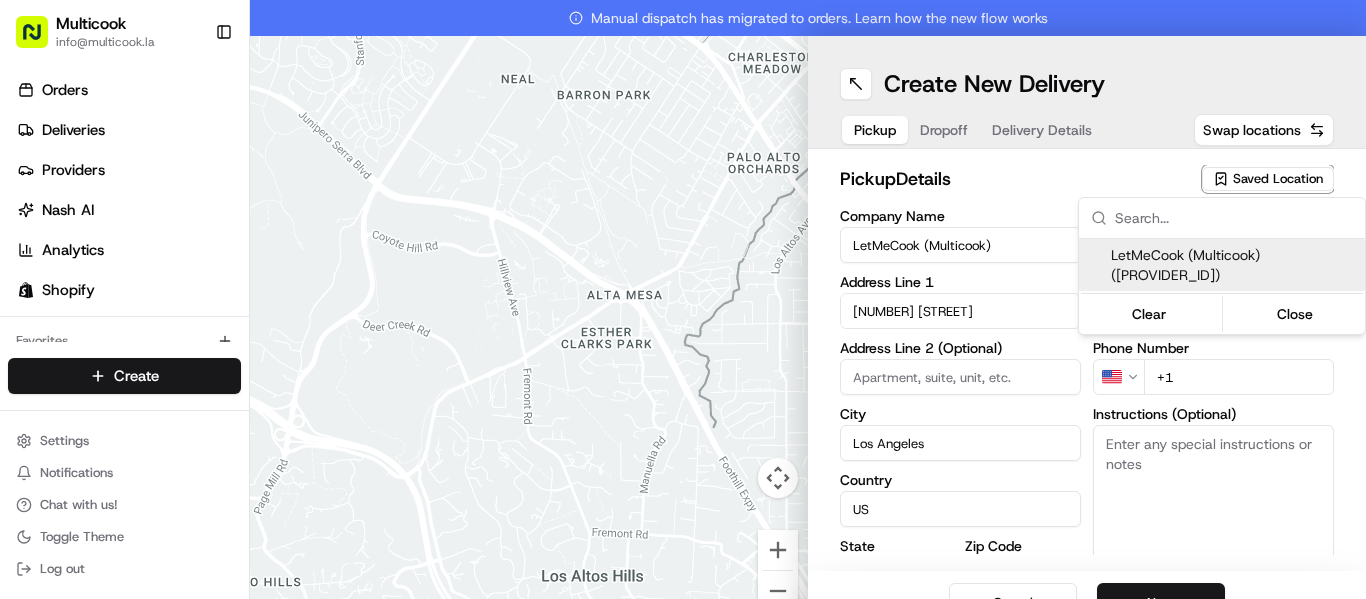 type on "CA" 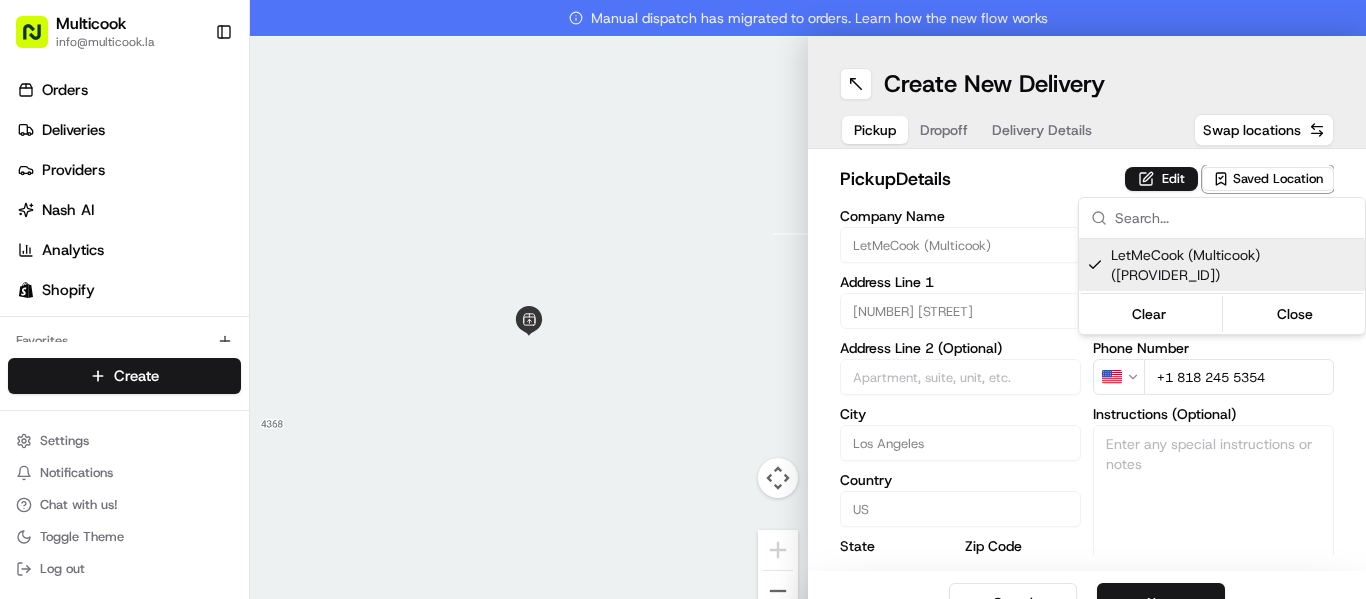click on "Multicook info@multicook.la Toggle Sidebar Orders Deliveries Providers Nash AI Analytics Shopify Favorites Main Menu Members & Organization Organization Users Roles Preferences Customization Tracking Orchestration Automations Dispatch Strategy Locations Pickup Locations Dropoff Locations Billing Billing Refund Requests Integrations Notification Triggers Webhooks API Keys Request Logs Create Settings Notifications Chat with us! Toggle Theme Log out  Manual dispatch has migrated to orders. Learn how the new flow works To navigate the map with touch gestures double-tap and hold your finger on the map, then drag the map. ← Move left → Move right ↑ Move up ↓ Move down + Zoom in - Zoom out Home Jump left by 75% End Jump right by 75% Page Up Jump up by 75% Page Down Jump down by 75% Keyboard shortcuts Map Data Map data ©2025 Google Map data ©2025 Google 2 m  Click to toggle between metric and imperial units Terms Report a map error Create New Delivery Pickup Dropoff Delivery Details pickup" at bounding box center (683, 299) 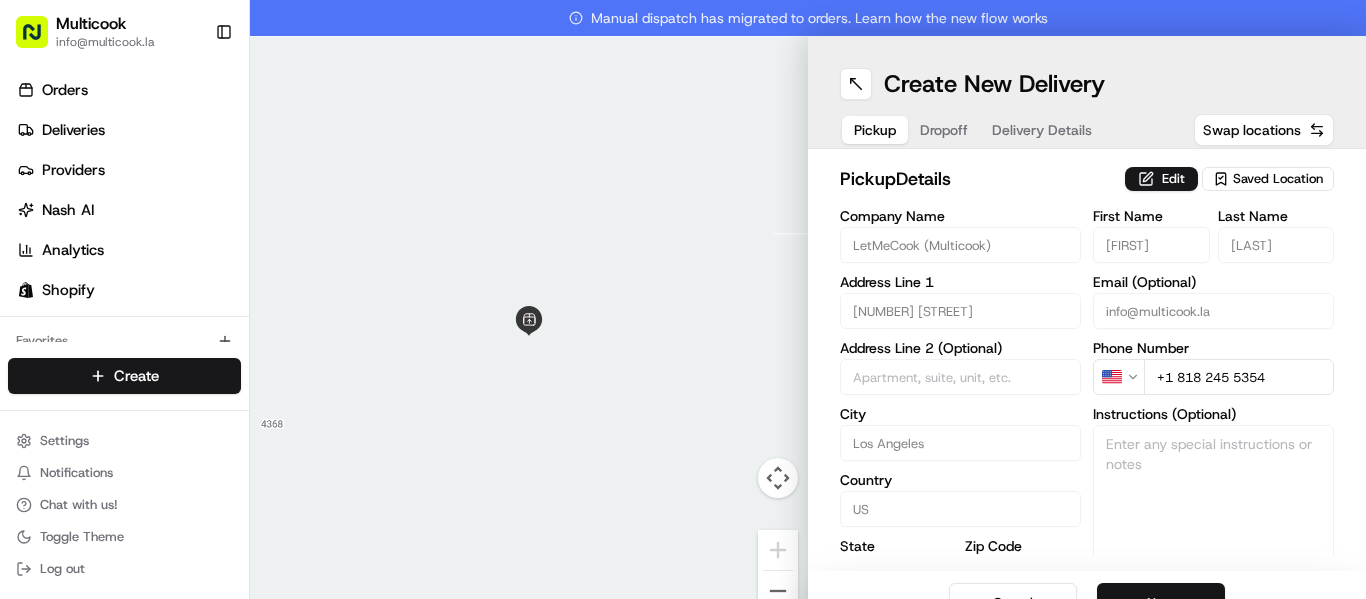 click on "Next" at bounding box center (1161, 603) 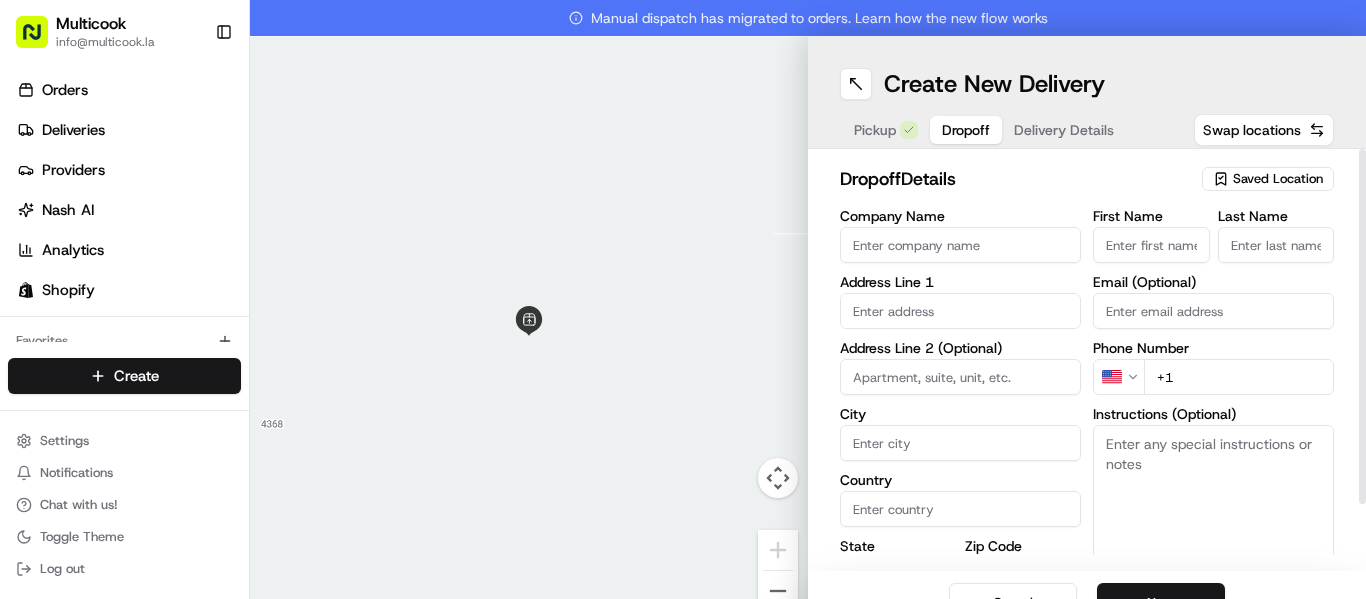 click on "First Name" at bounding box center [1151, 245] 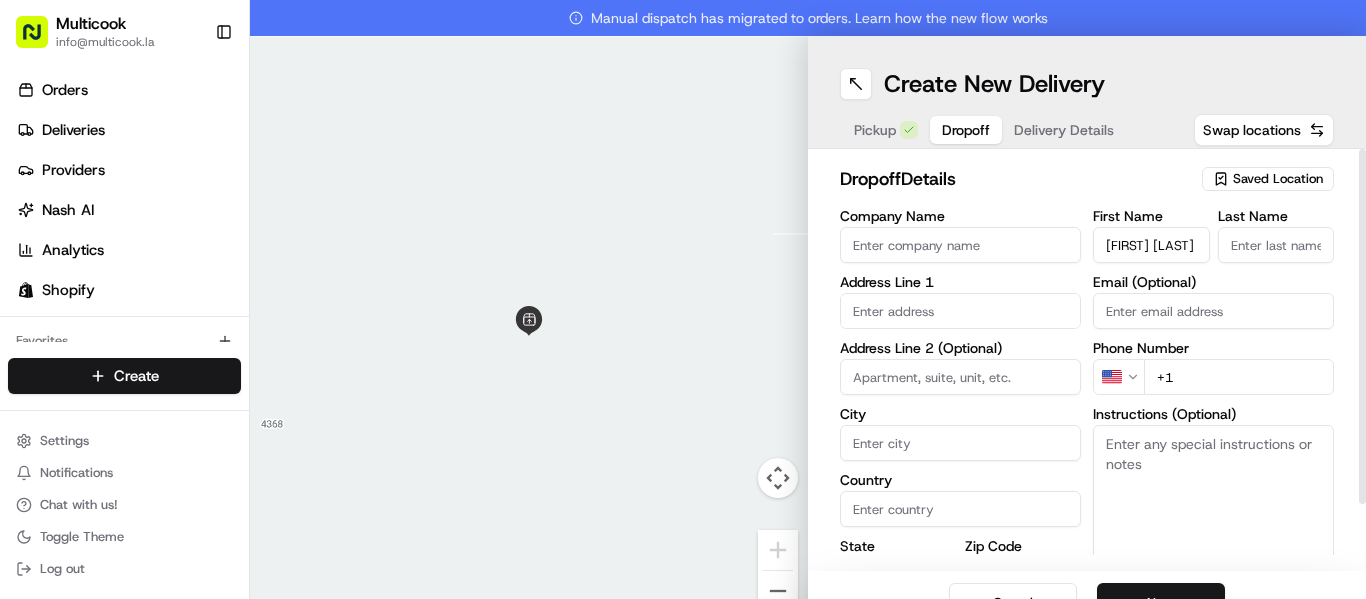scroll, scrollTop: 0, scrollLeft: 10, axis: horizontal 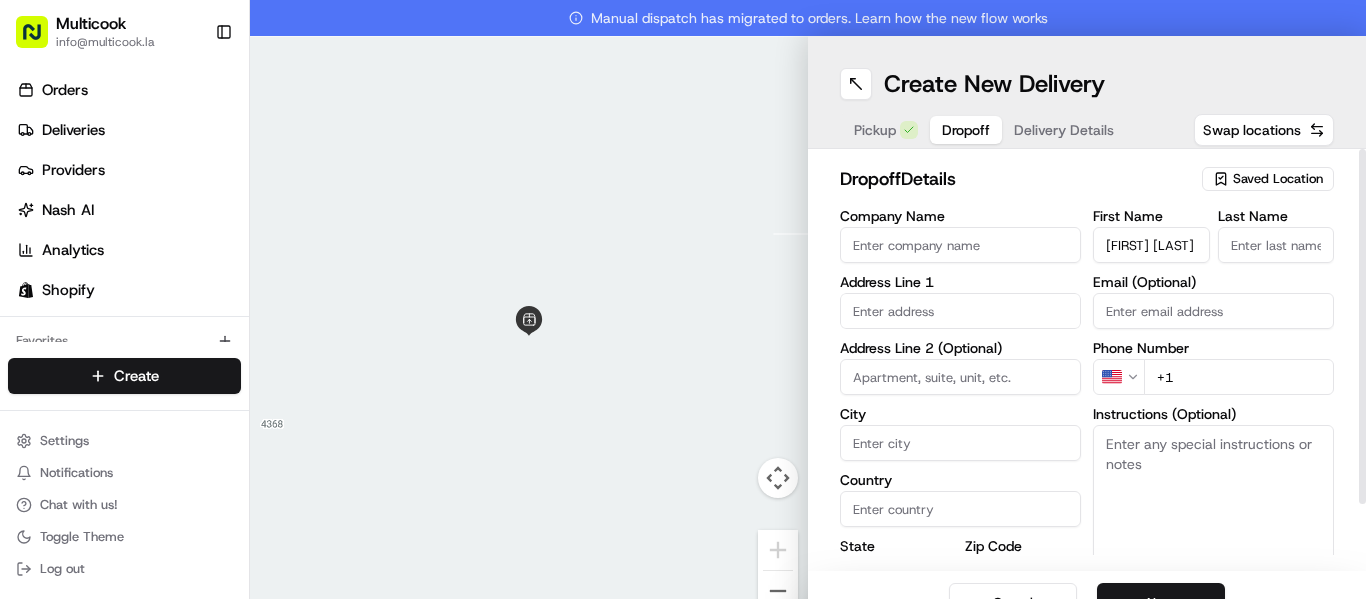 click on "[FIRST] [LAST]" at bounding box center (1151, 245) 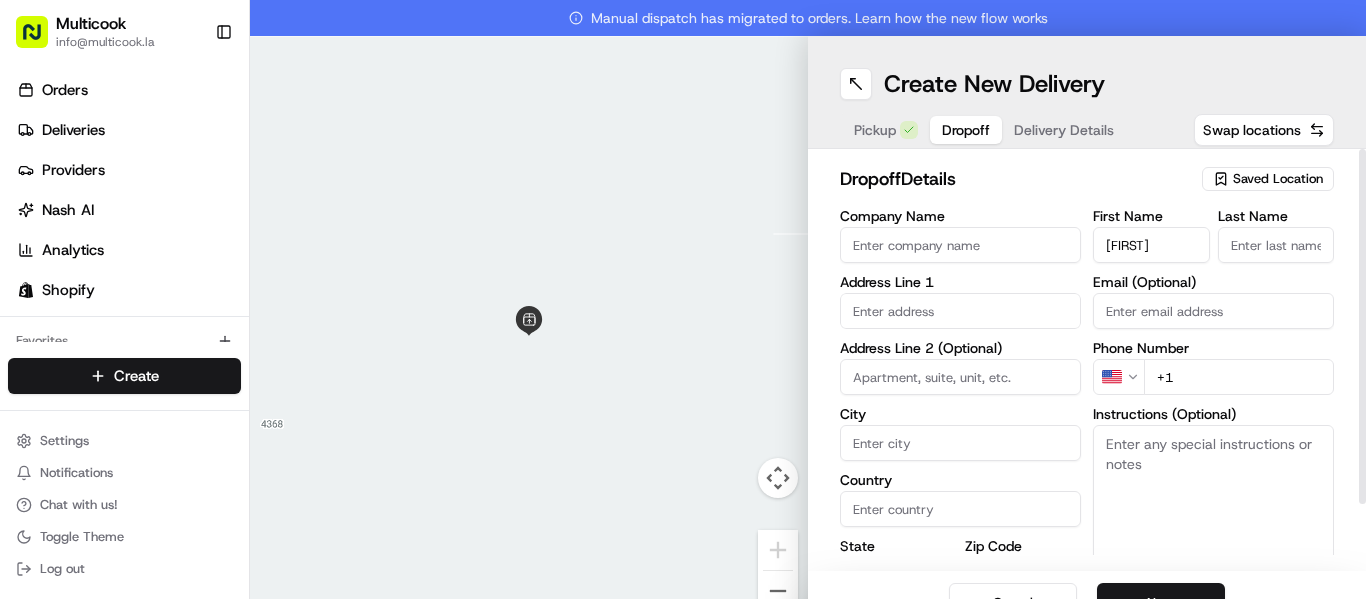 scroll, scrollTop: 0, scrollLeft: 0, axis: both 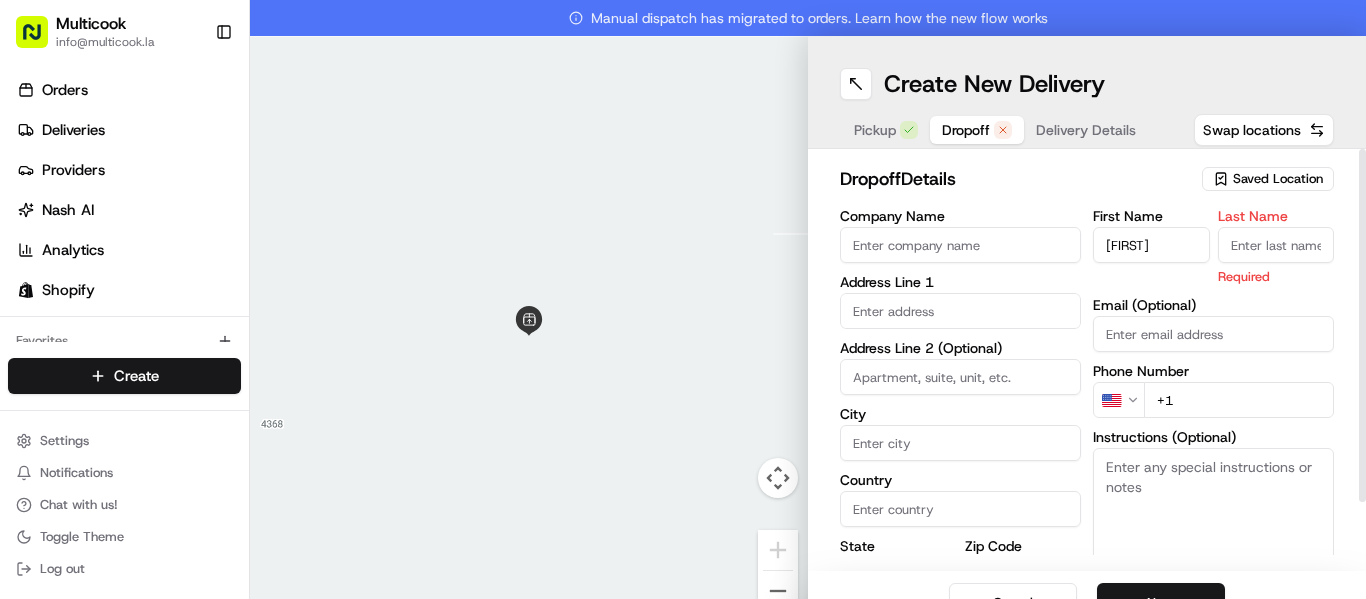 paste on "Blossom" 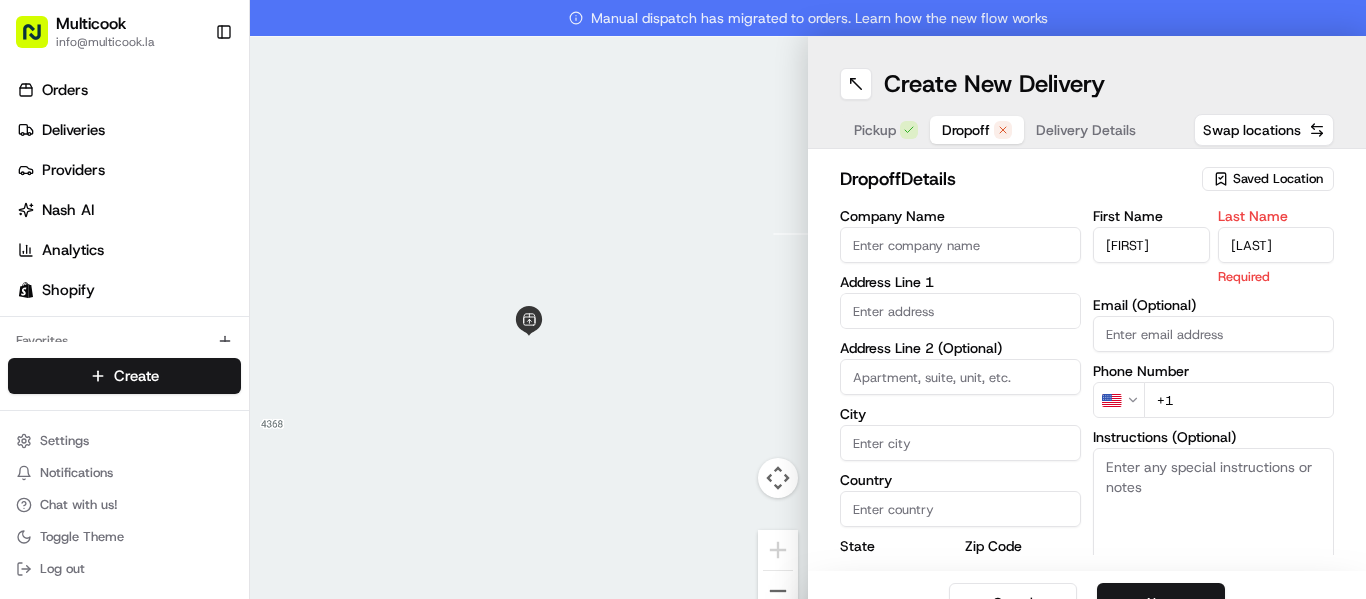 type on "Blossom" 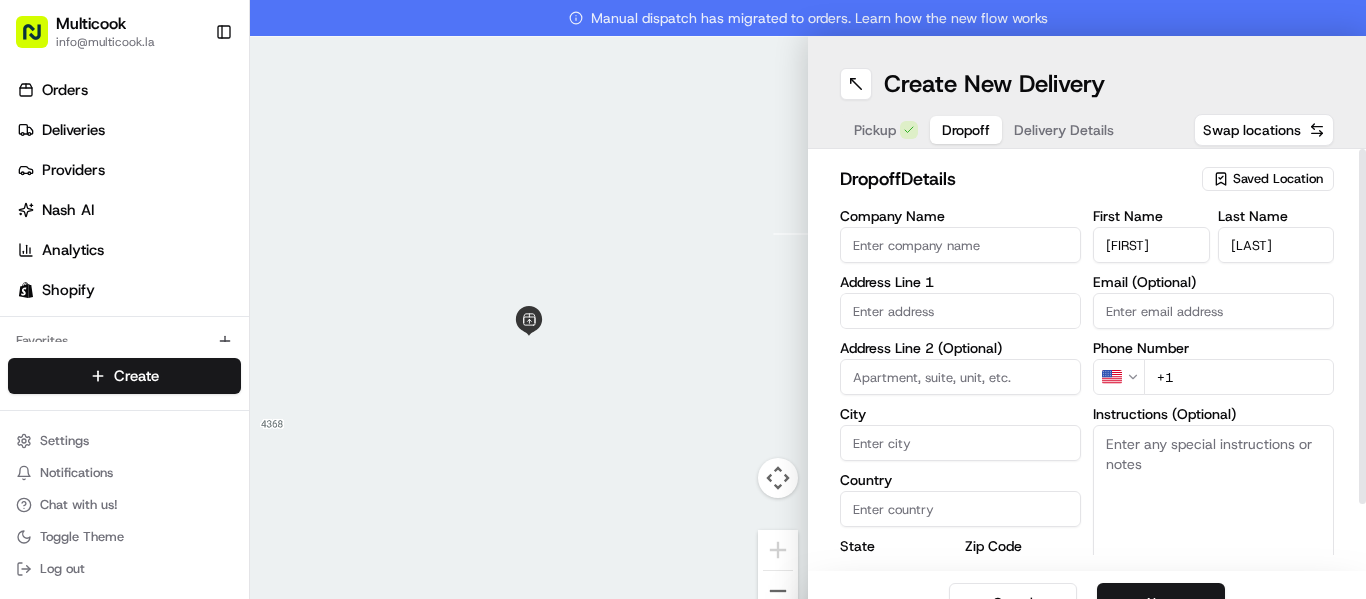 click on "+1" at bounding box center (1239, 377) 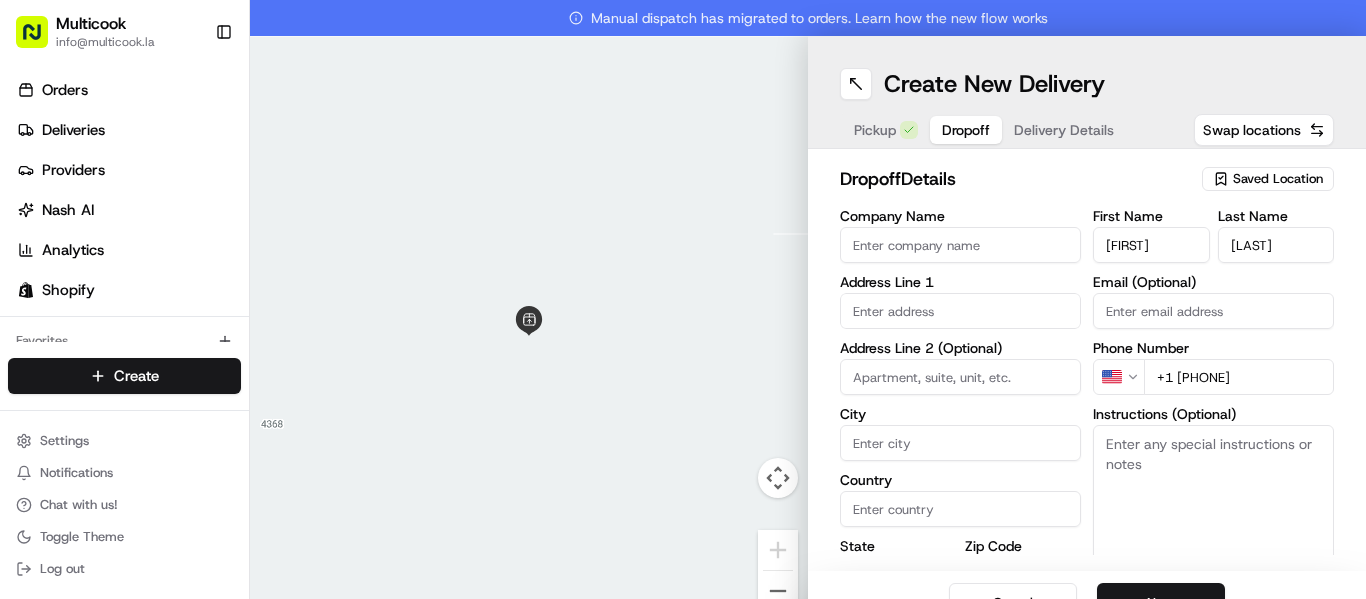 type on "+1 213 263 1071" 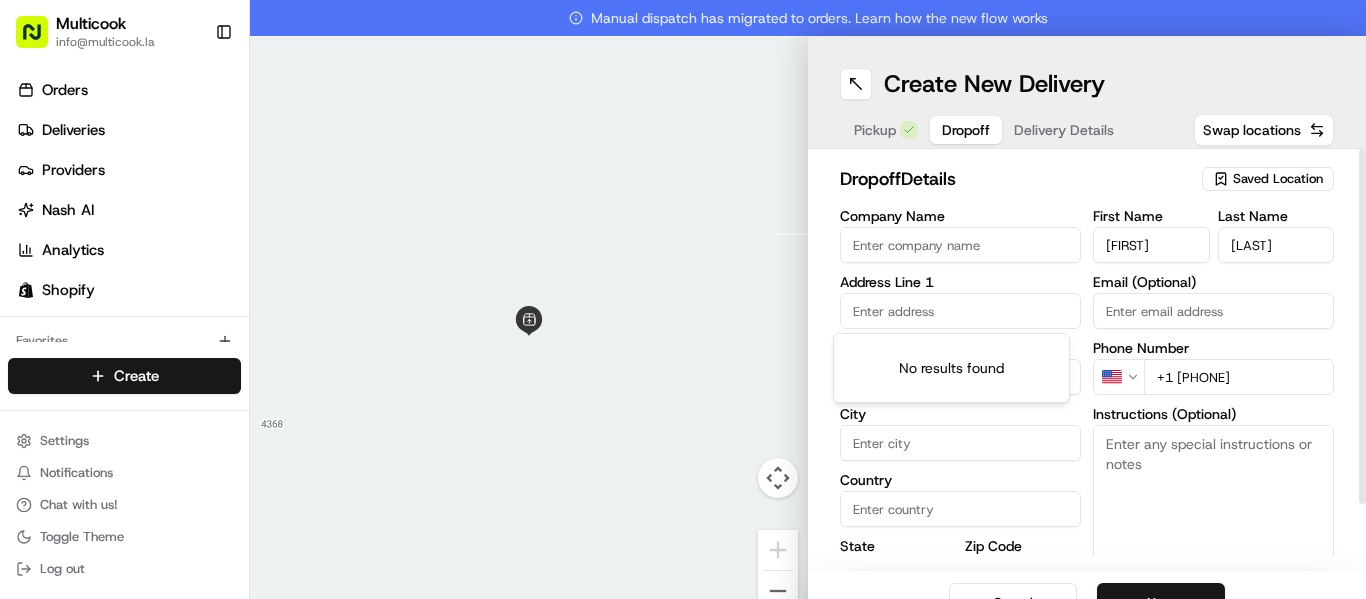 click at bounding box center [960, 311] 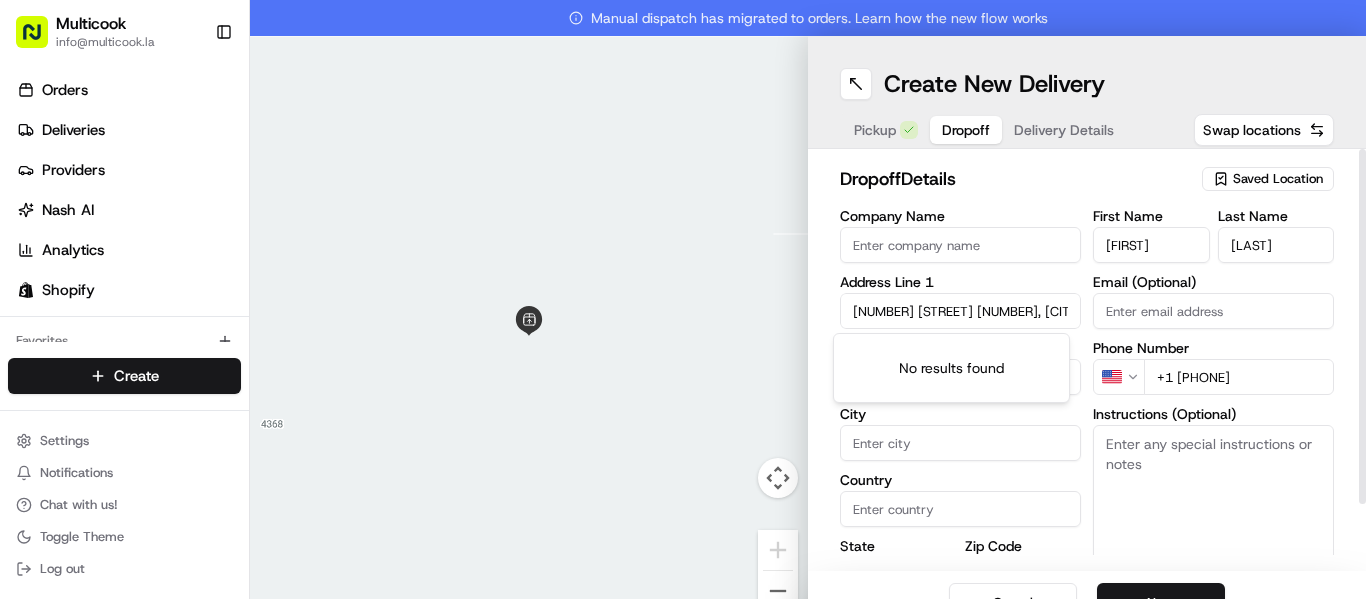 scroll, scrollTop: 0, scrollLeft: 126, axis: horizontal 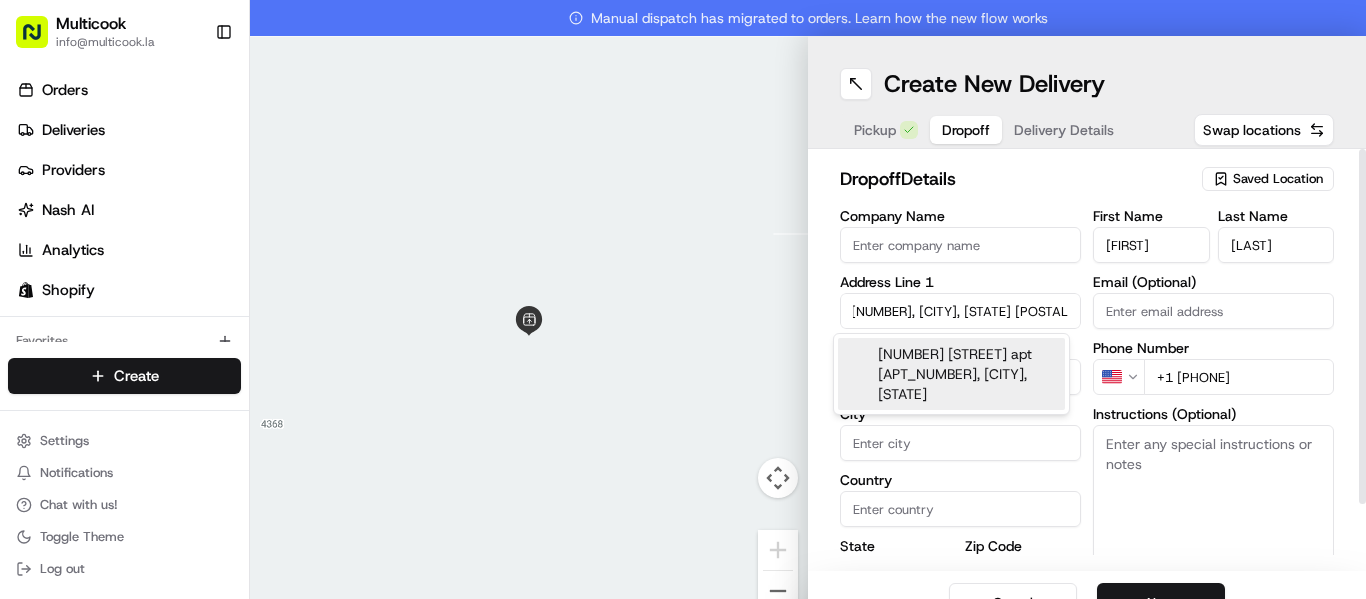 click on "617 North Dillon Street apt 311, Los Angeles, CA 90026" at bounding box center [951, 374] 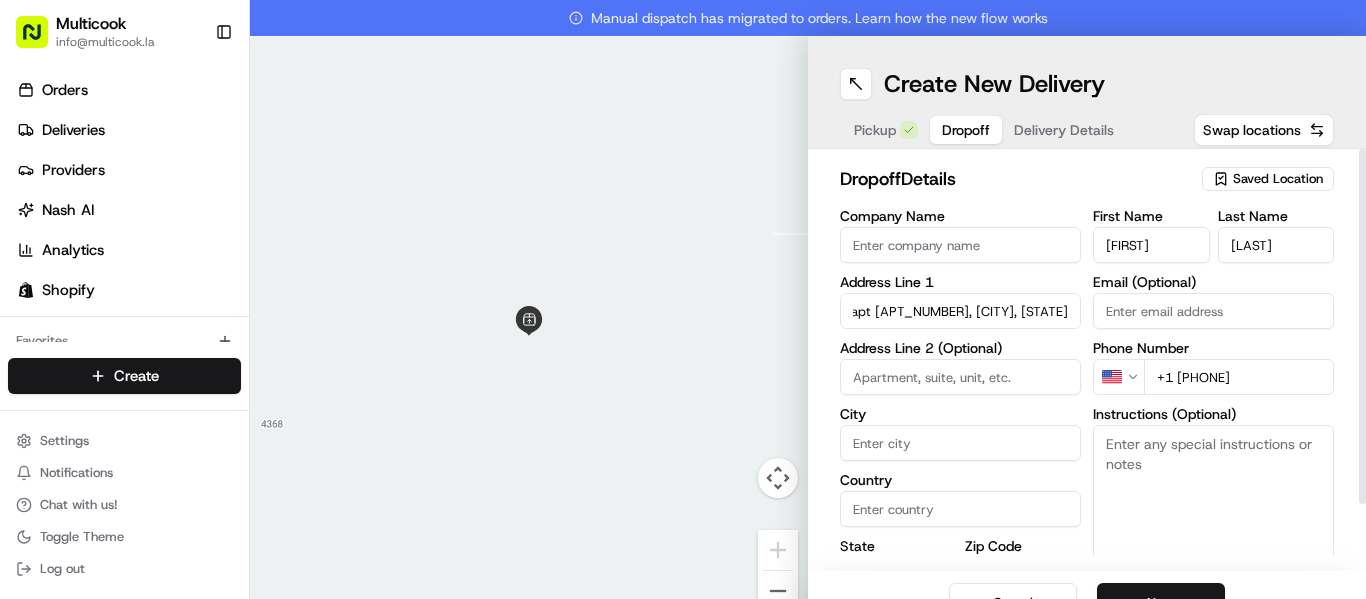 type on "[NUMBER] [STREET] #[NUMBER], [CITY], [STATE] [POSTAL_CODE], [COUNTRY]" 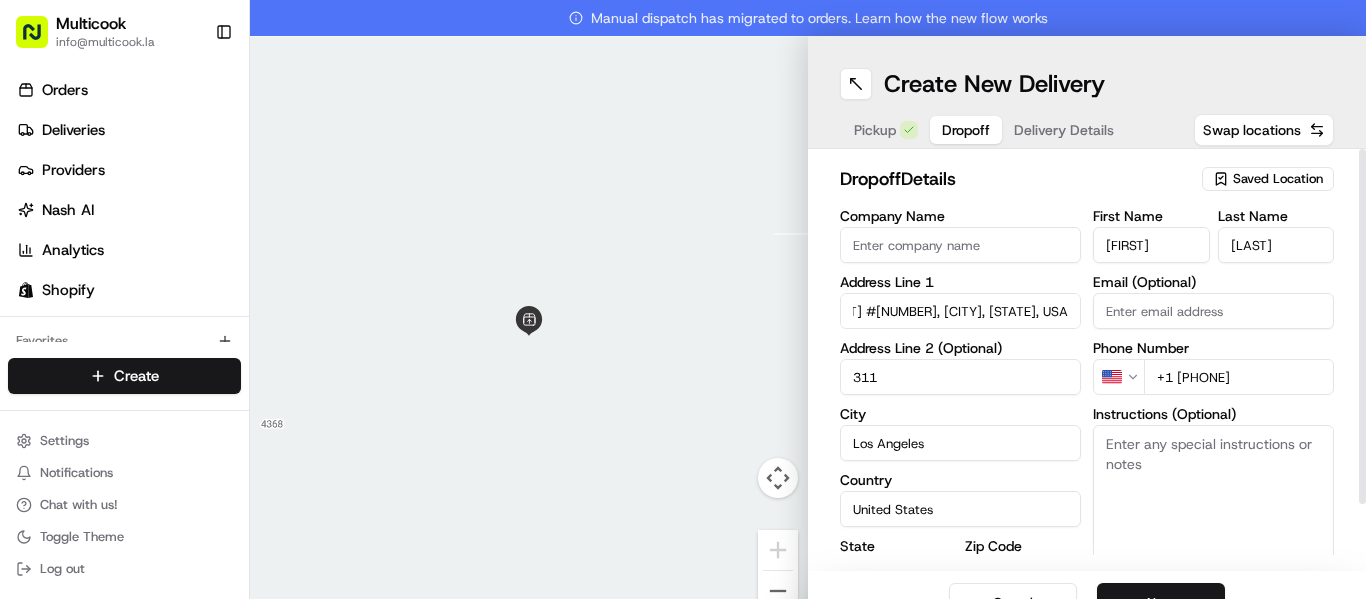 type on "617 North Dillon Street" 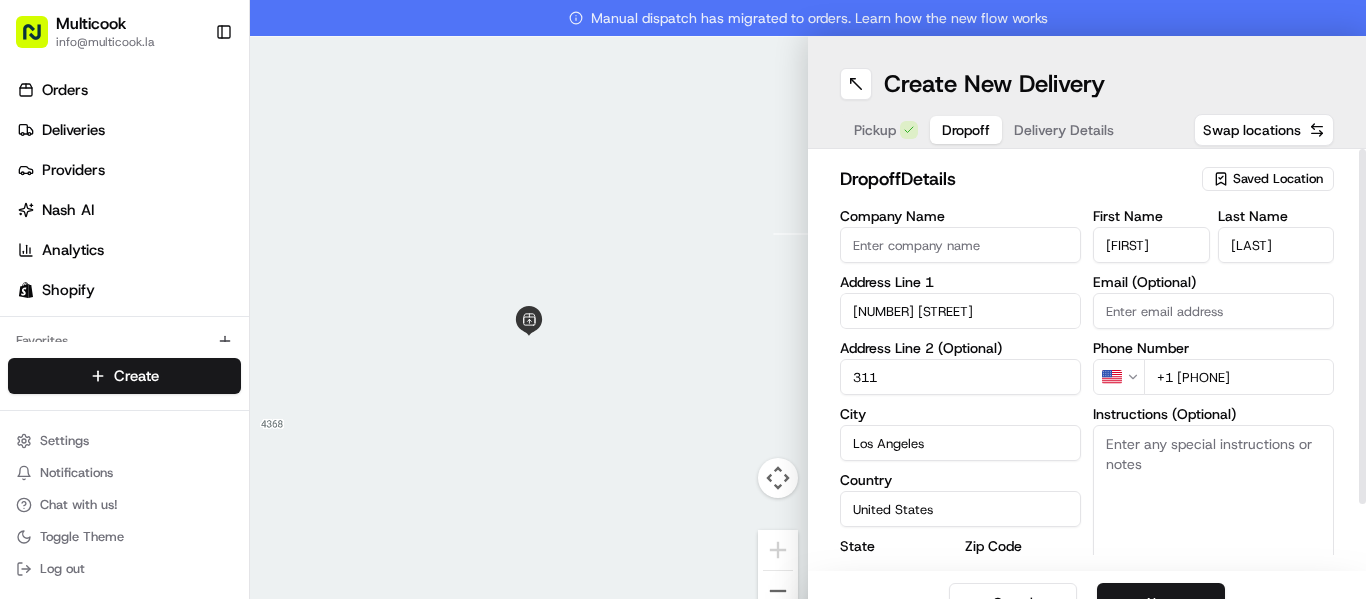 scroll, scrollTop: 0, scrollLeft: 0, axis: both 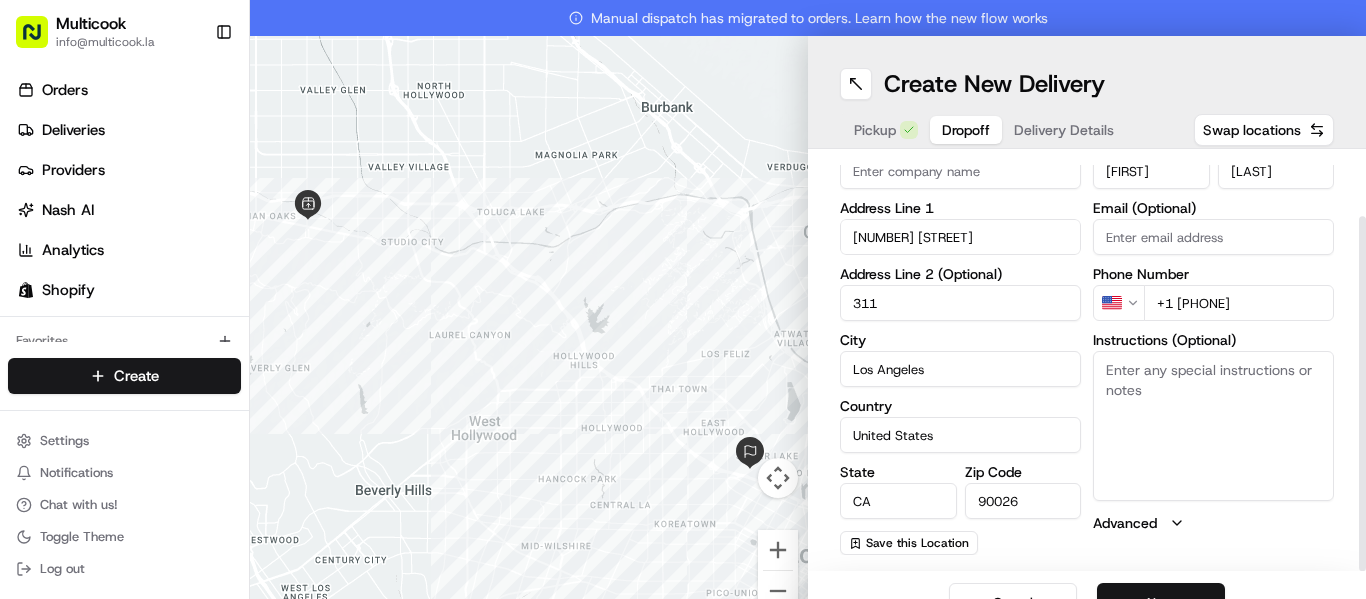 click on "Next" at bounding box center [1161, 603] 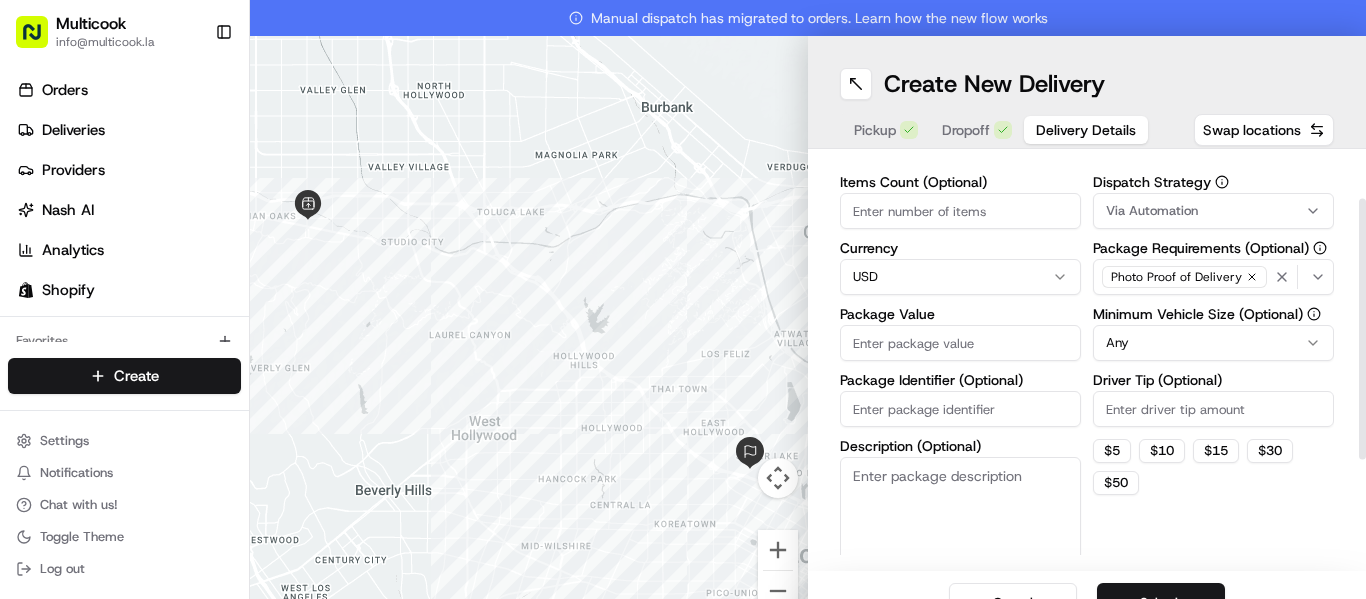 click on "Items Count (Optional)" at bounding box center (960, 211) 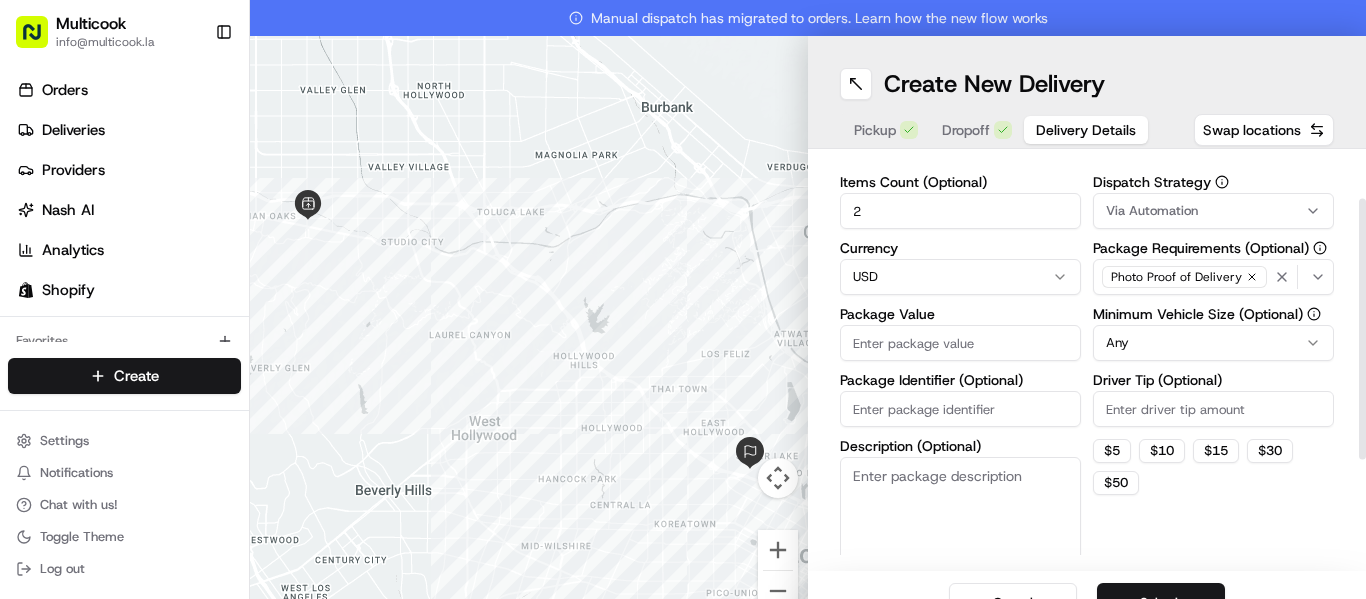 type on "2" 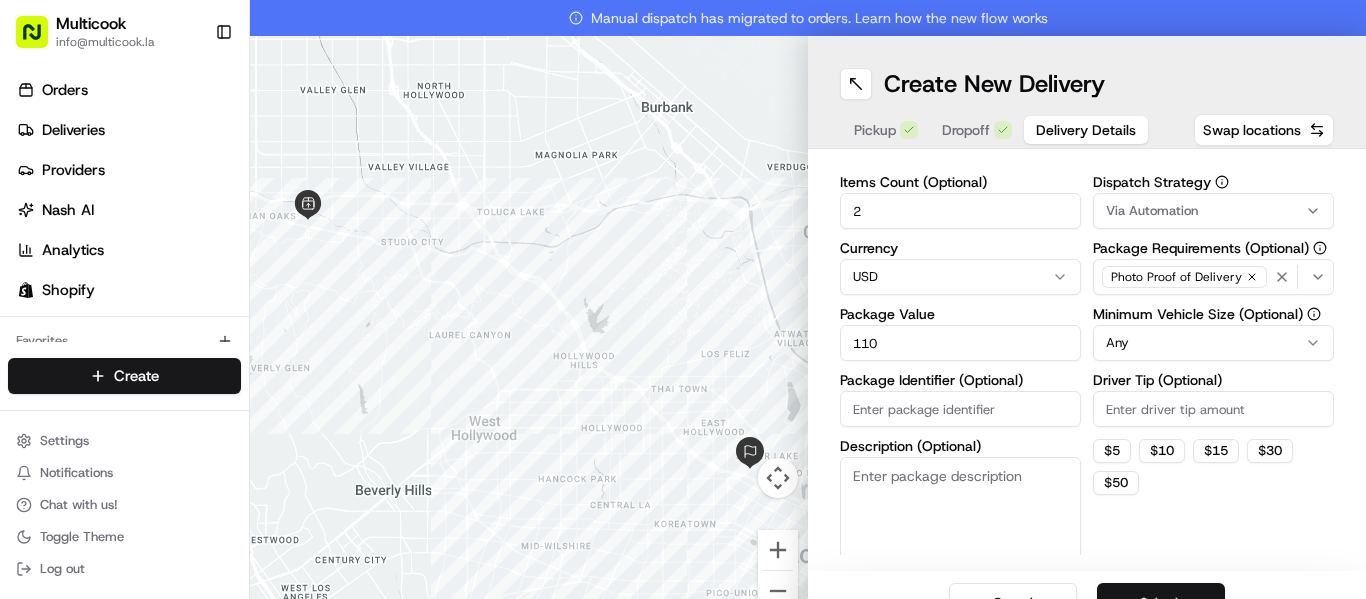 type on "110" 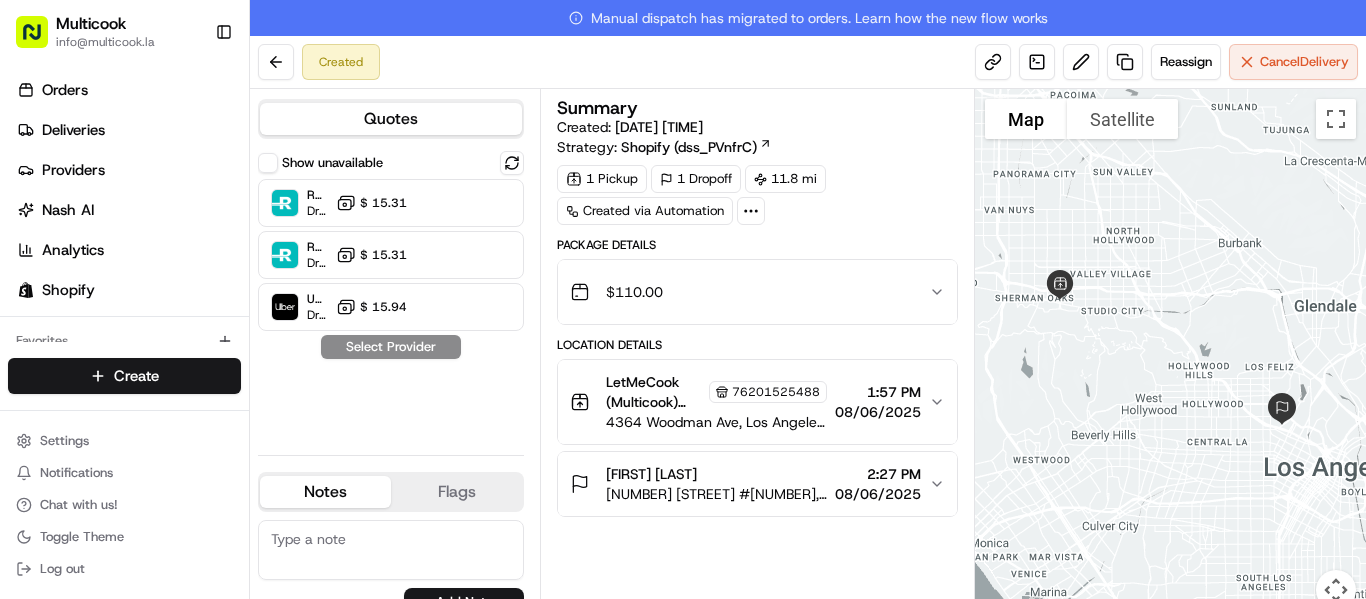 click on "[FIRST] [LAST]" at bounding box center (716, 474) 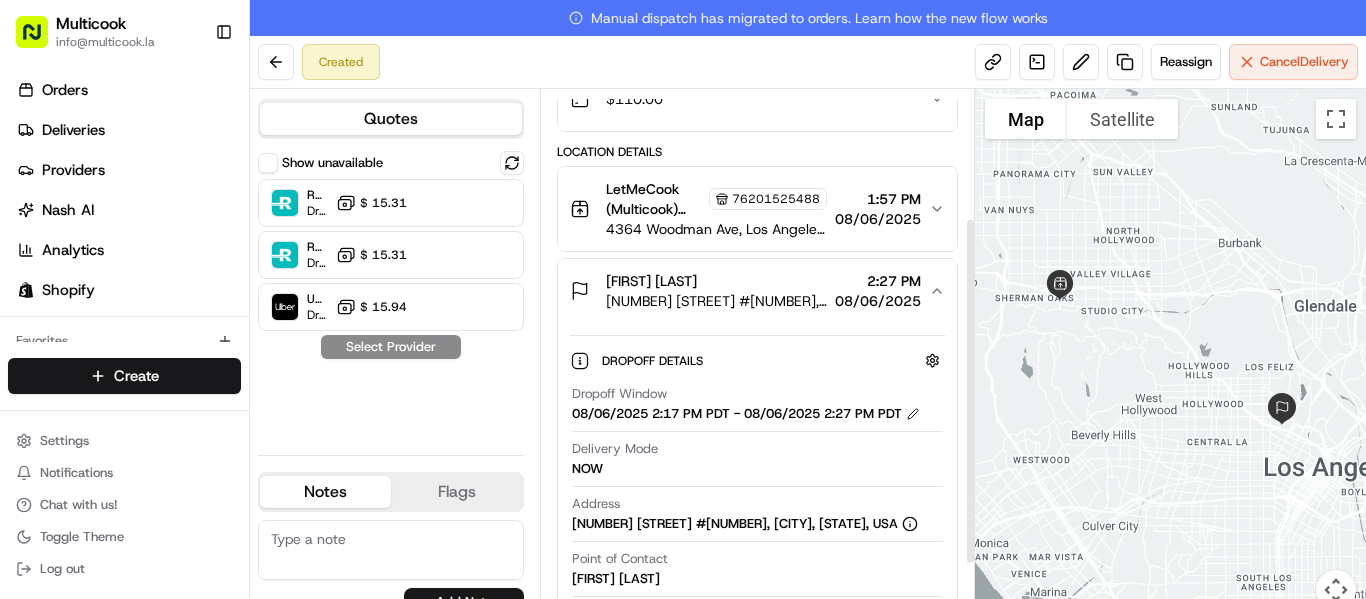 scroll, scrollTop: 200, scrollLeft: 0, axis: vertical 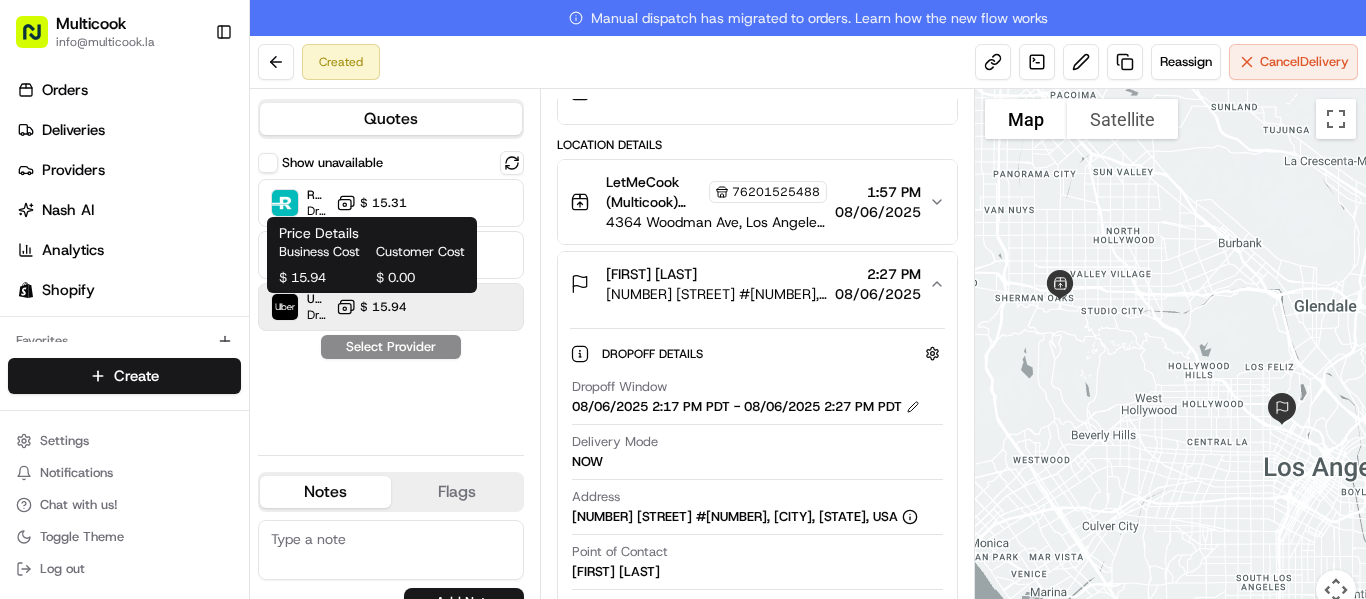 click on "$   15.94" at bounding box center (383, 307) 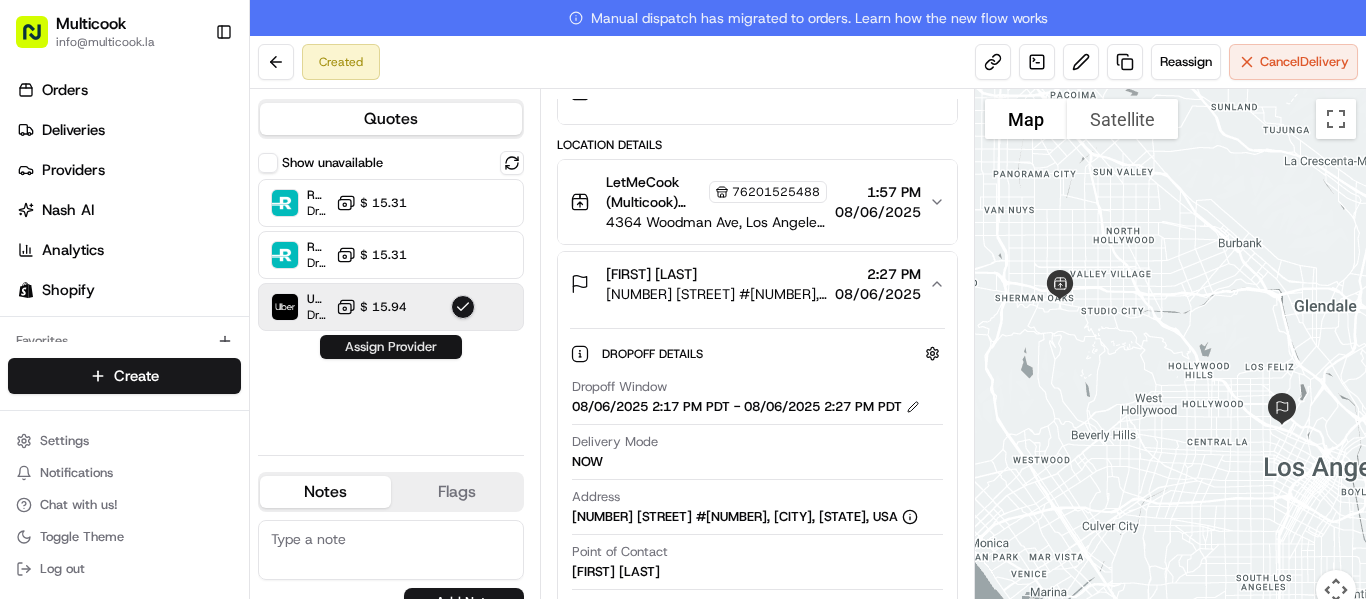 click on "Assign Provider" at bounding box center (391, 347) 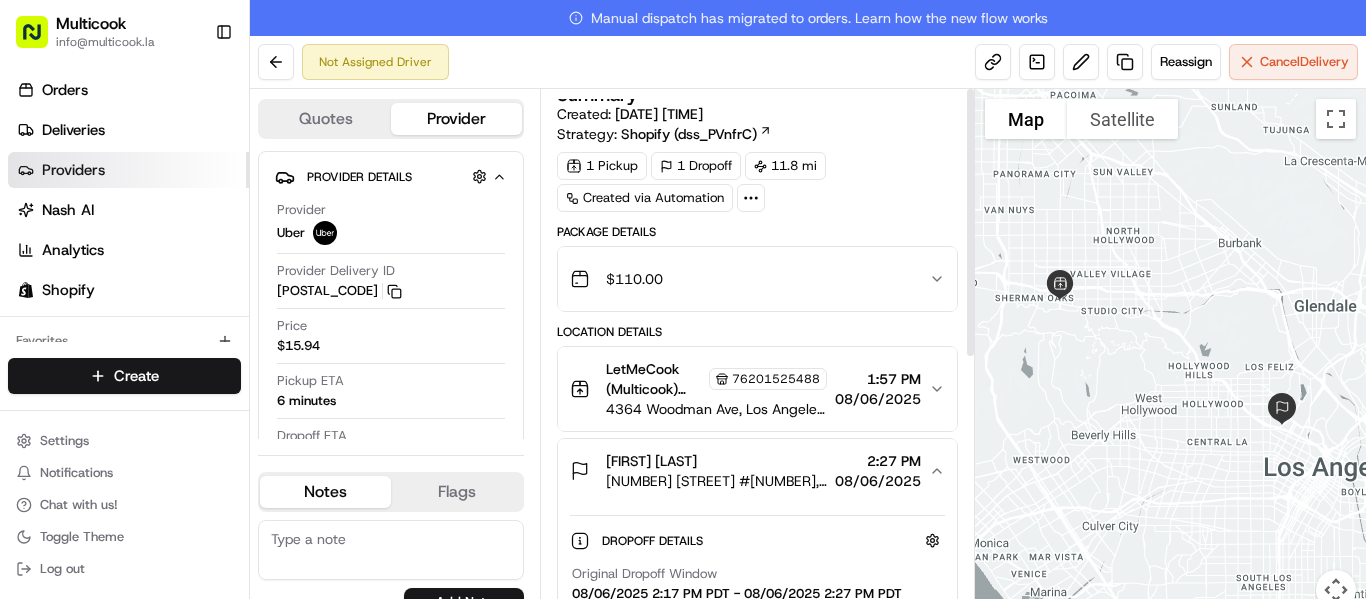 scroll, scrollTop: 0, scrollLeft: 0, axis: both 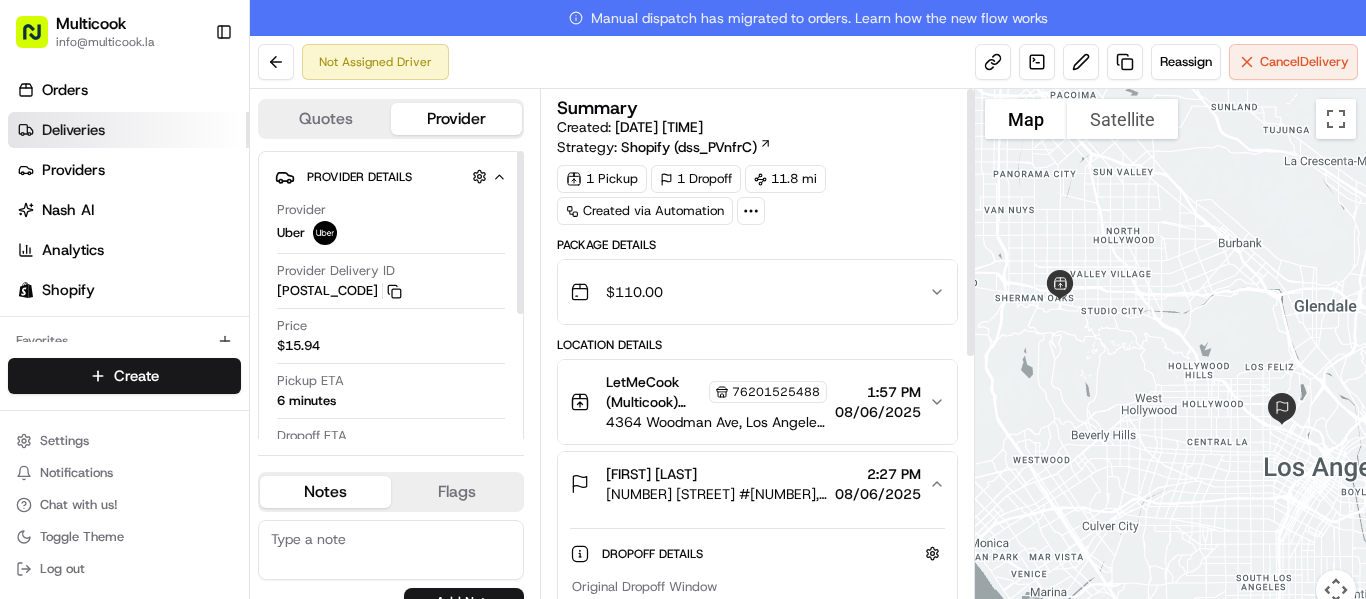 click on "Deliveries" at bounding box center (128, 130) 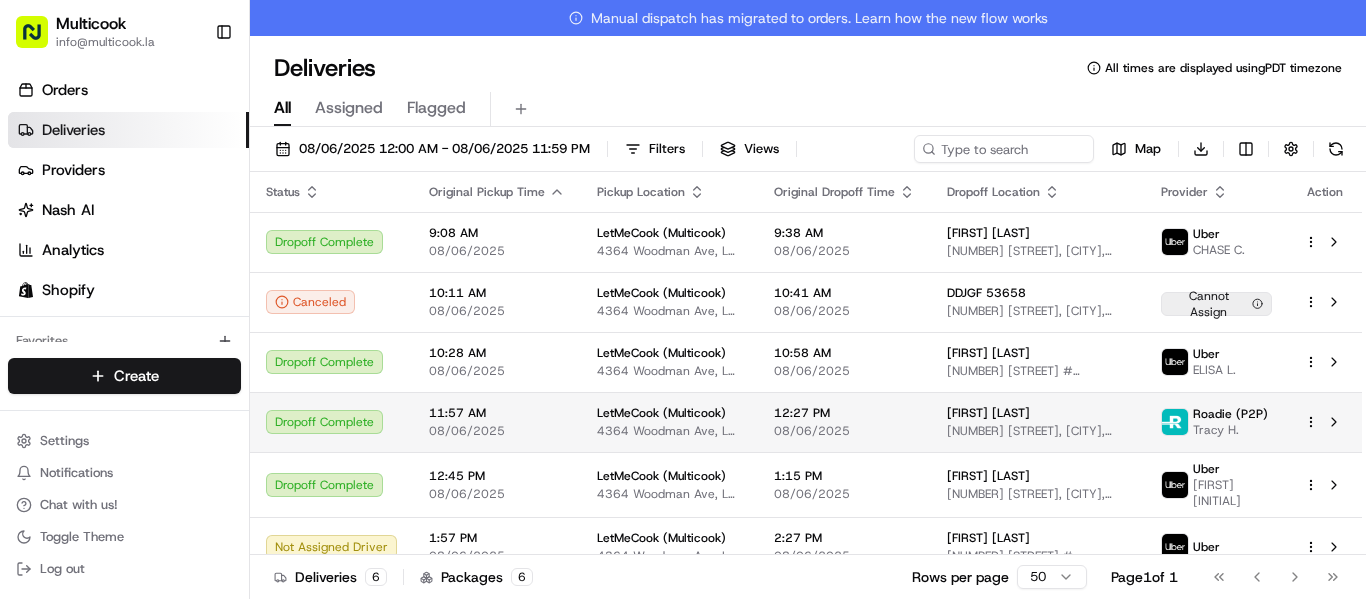 click on "11:57 AM 08/06/2025" at bounding box center [497, 422] 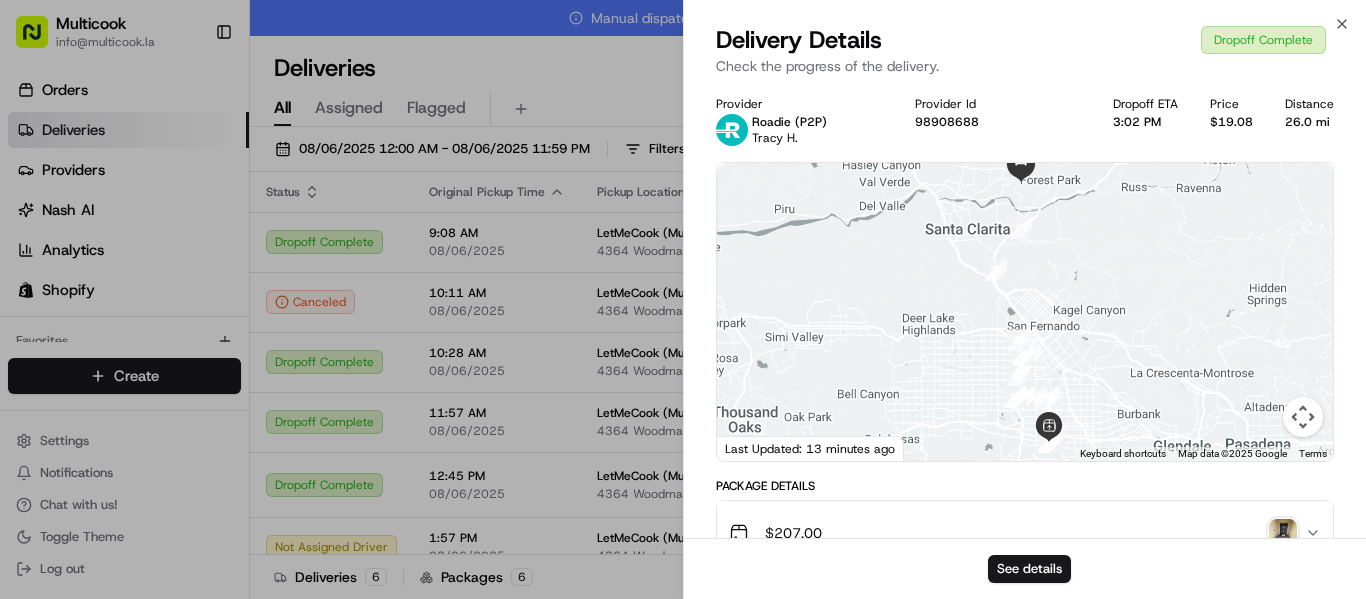 click at bounding box center [1283, 533] 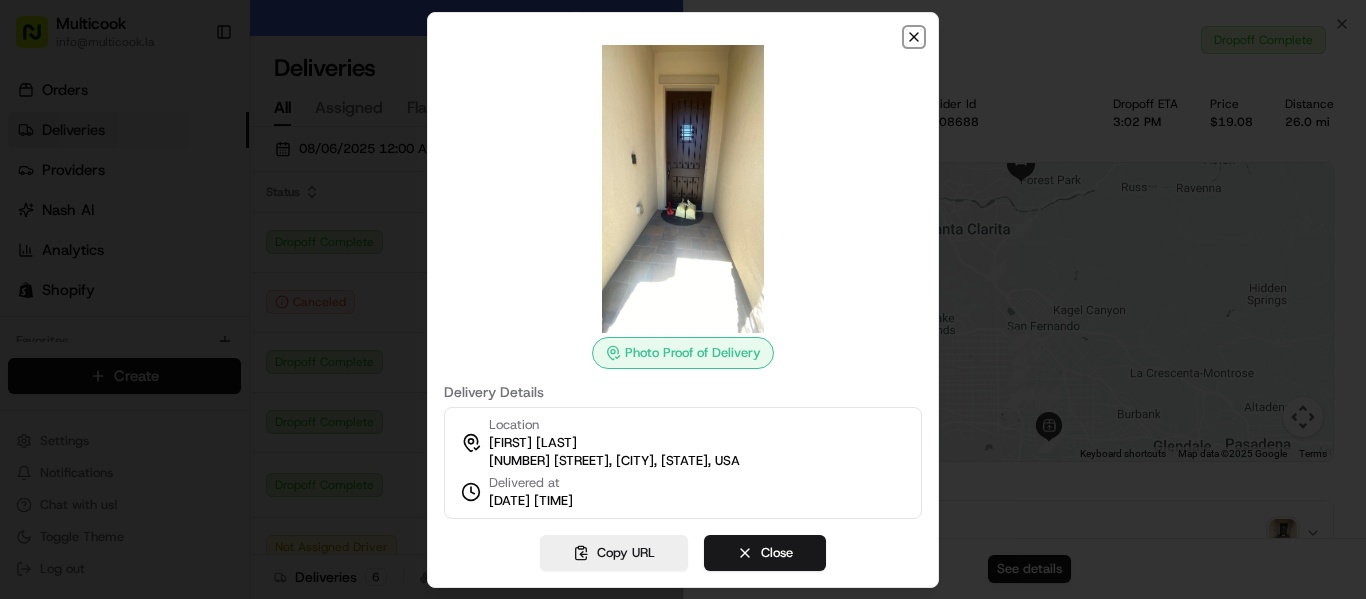 click 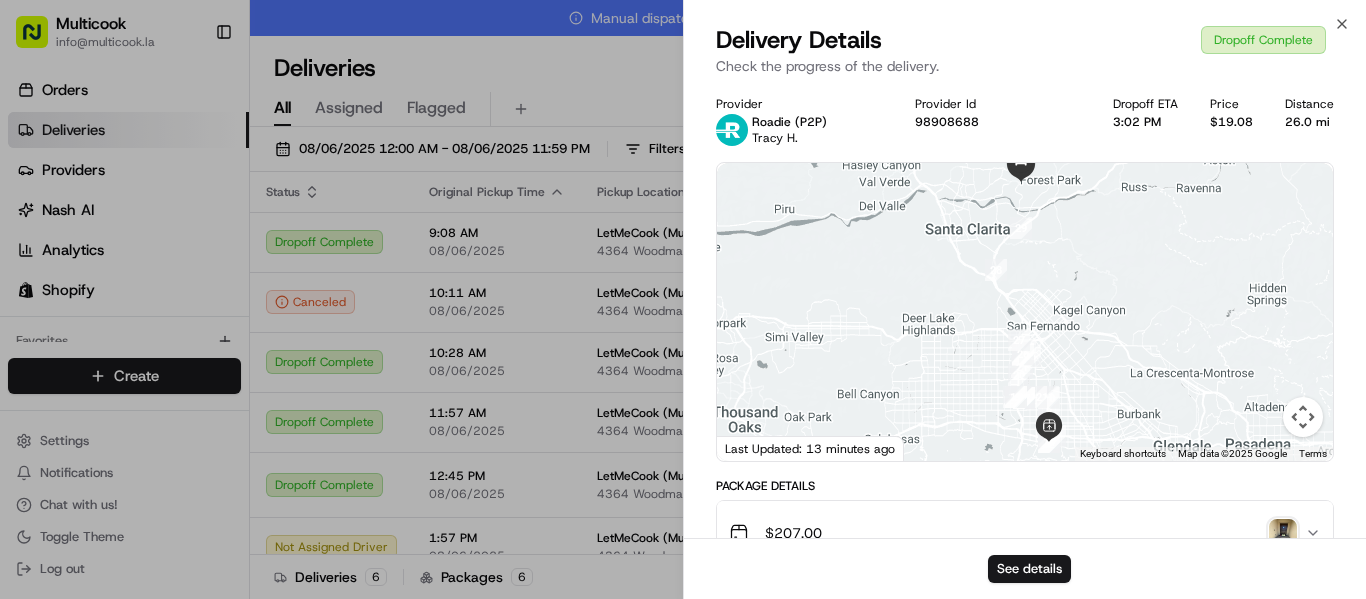 scroll, scrollTop: 9, scrollLeft: 0, axis: vertical 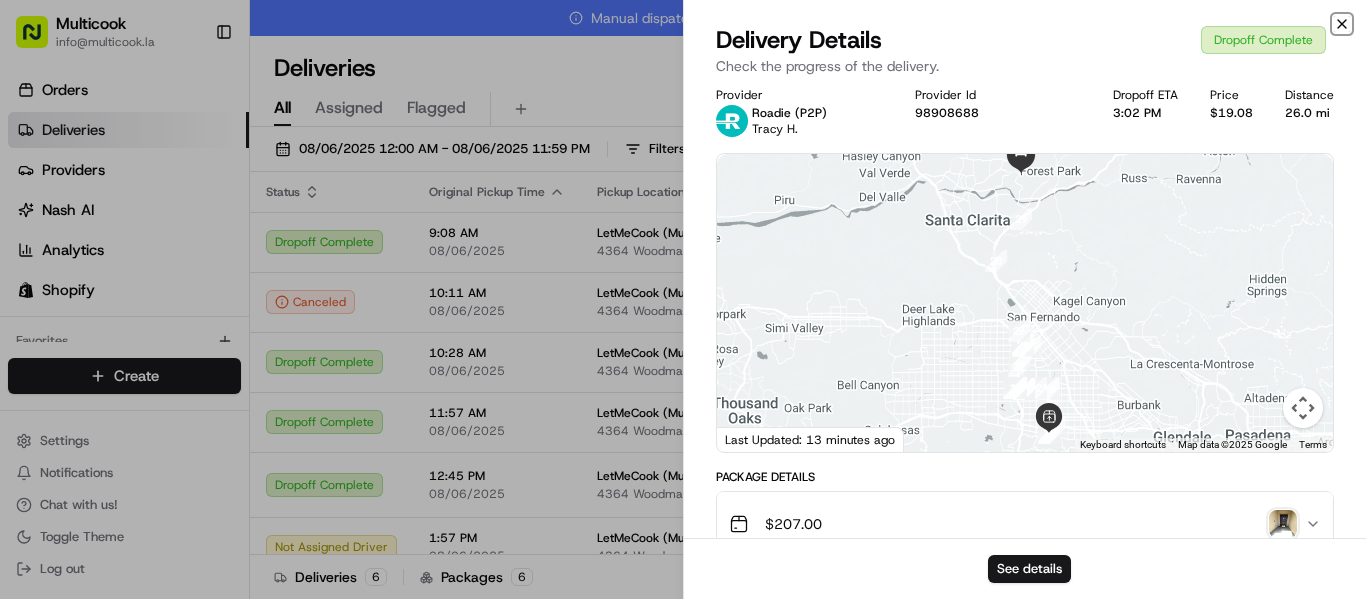 click 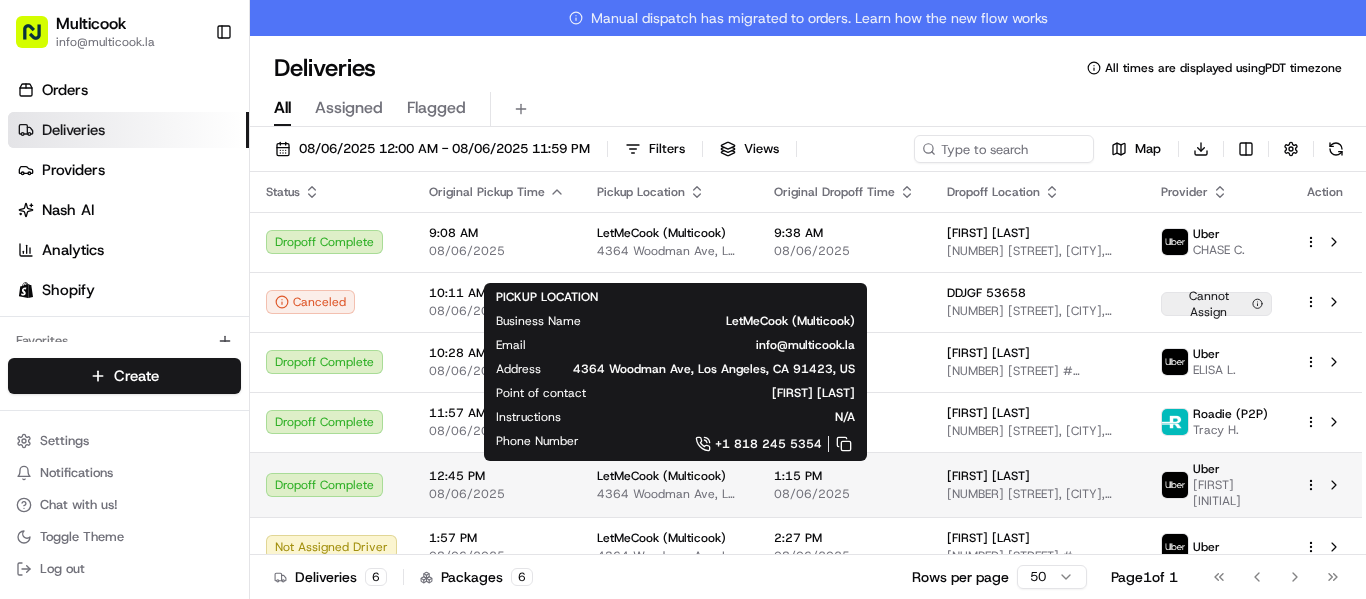 click on "LetMeCook (Multicook)" at bounding box center (661, 476) 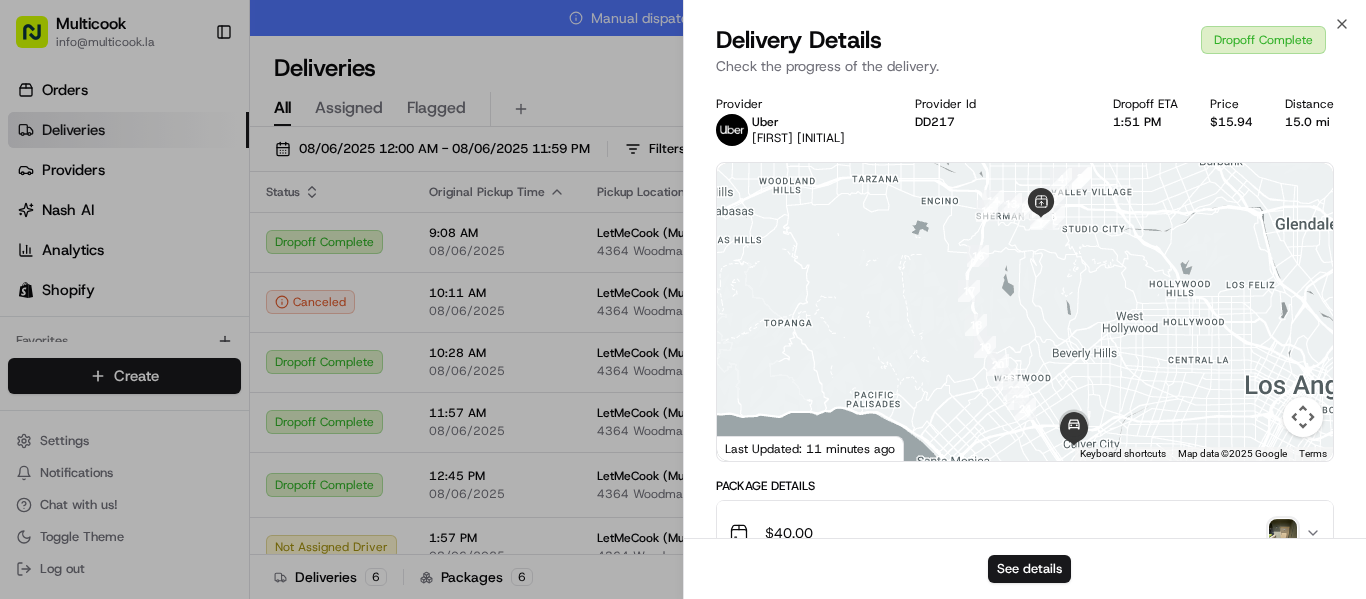 click at bounding box center (1283, 533) 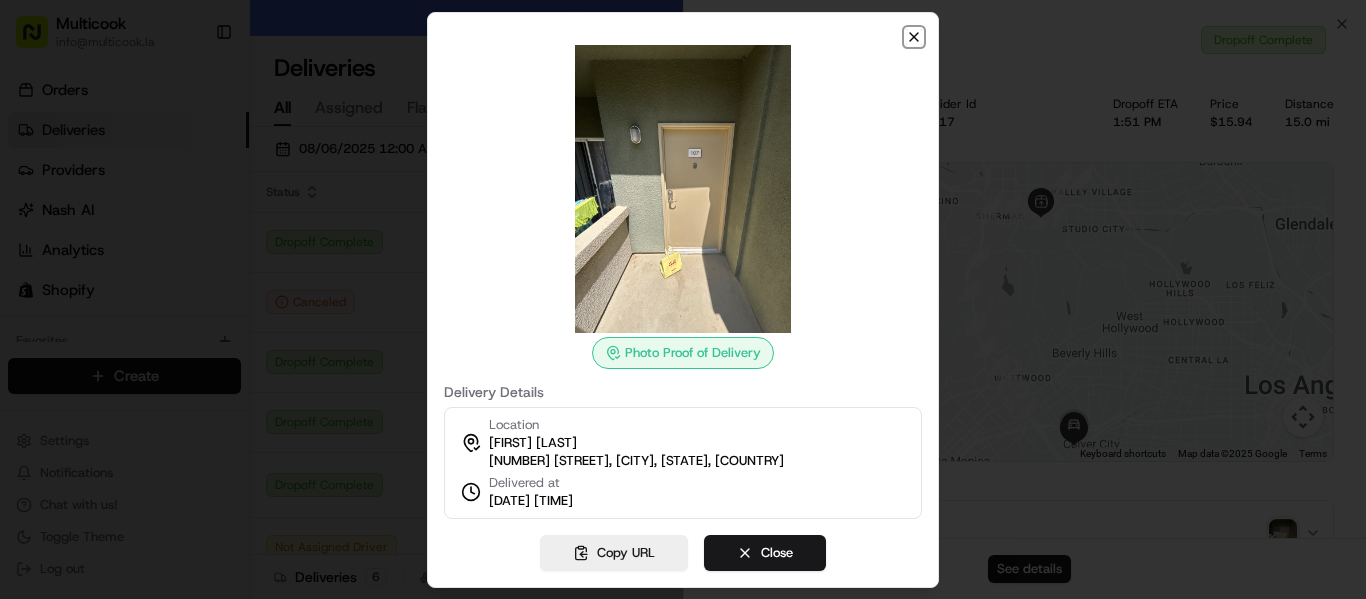 click 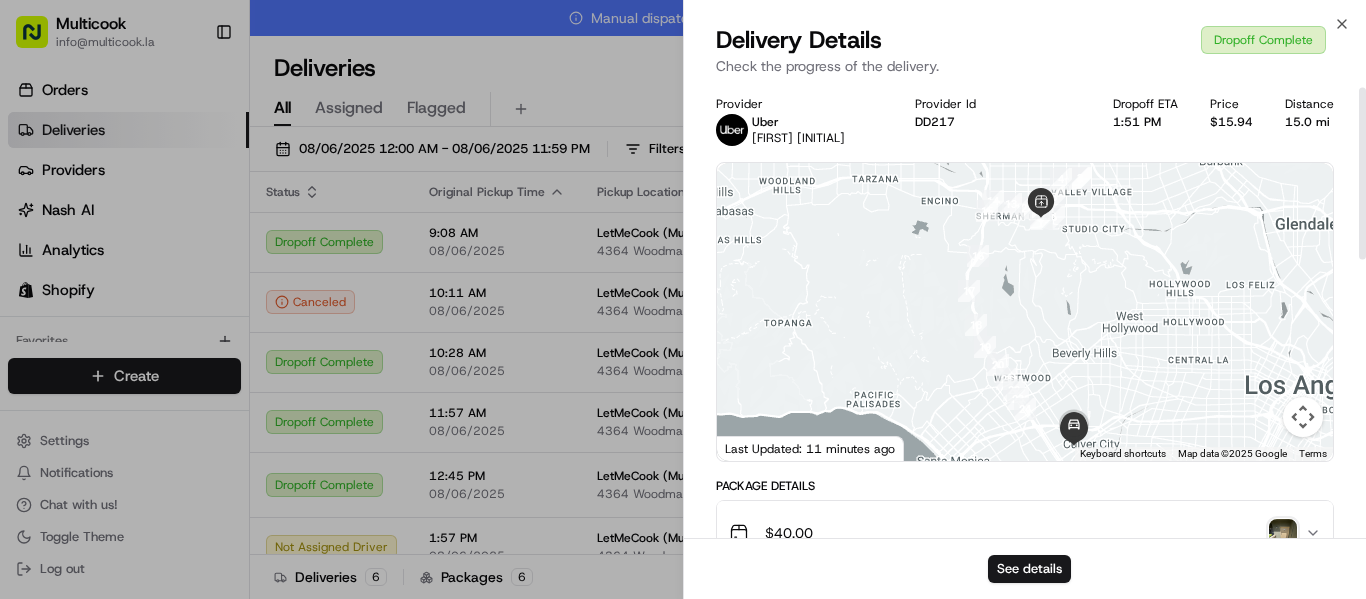 scroll, scrollTop: 9, scrollLeft: 0, axis: vertical 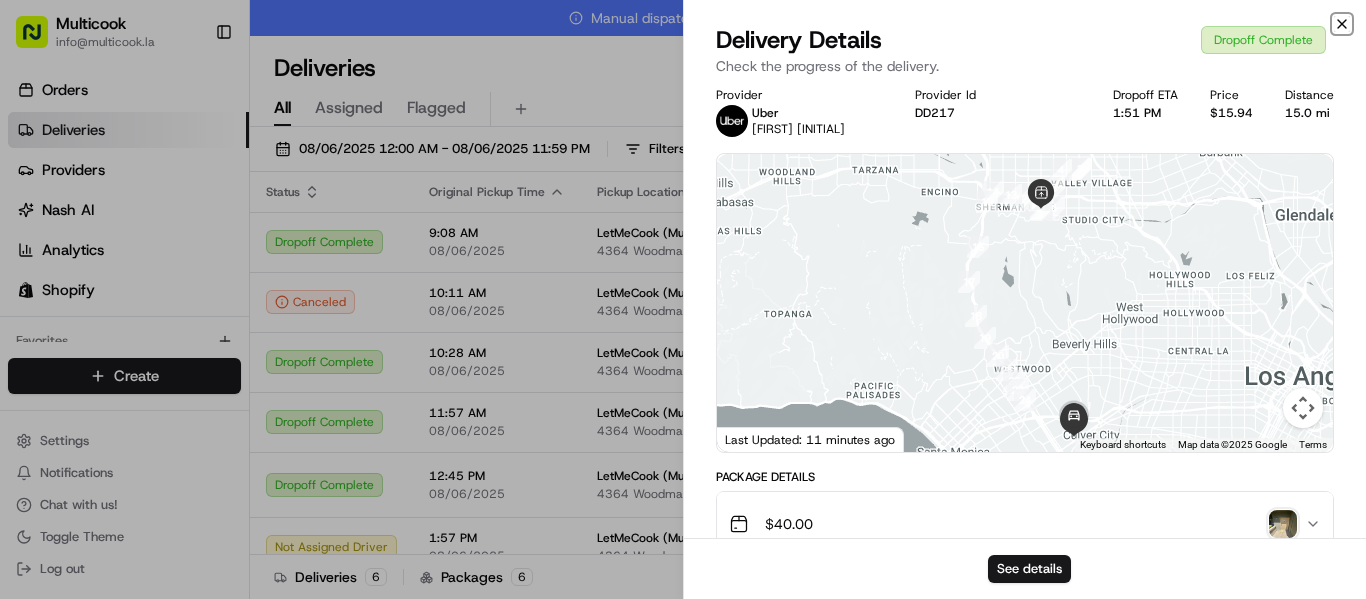click 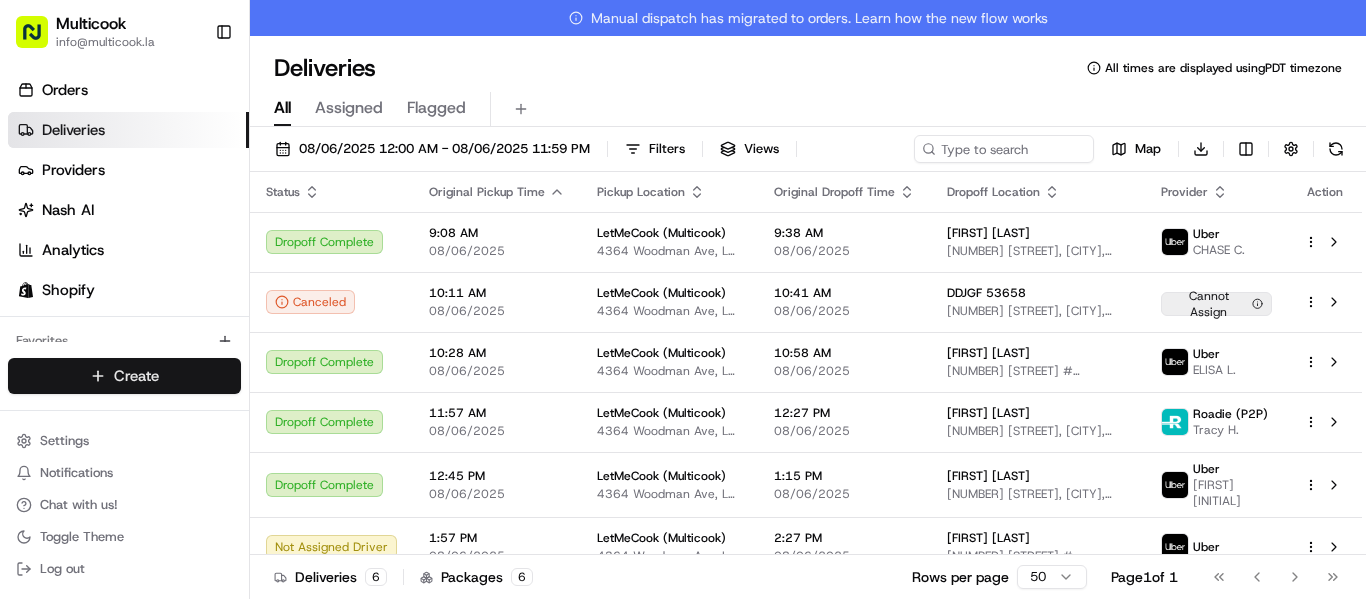 click on "Multicook info@multicook.la Toggle Sidebar Orders Deliveries Providers Nash AI Analytics Shopify Favorites Main Menu Members & Organization Organization Users Roles Preferences Customization Tracking Orchestration Automations Dispatch Strategy Locations Pickup Locations Dropoff Locations Billing Billing Refund Requests Integrations Notification Triggers Webhooks API Keys Request Logs Create Settings Notifications Chat with us! Toggle Theme Log out  Manual dispatch has migrated to orders. Learn how the new flow works Deliveries All times are displayed using  PDT   timezone All Assigned Flagged 08/06/2025 12:00 AM - 08/06/2025 11:59 PM Filters Views Map Download Status Original Pickup Time Pickup Location Original Dropoff Time Dropoff Location Provider Action Dropoff Complete 9:08 AM 08/06/2025 LetMeCook (Multicook) 4364 Woodman Ave, Los Angeles, CA 91423, US 9:38 AM 08/06/2025 Anna Kostrova 7722 Reseda Blvd #201, Reseda, CA 91335, USA Uber CHASE C. Canceled 10:11 AM 08/06/2025 10:41 AM 10:28 AM" at bounding box center (683, 299) 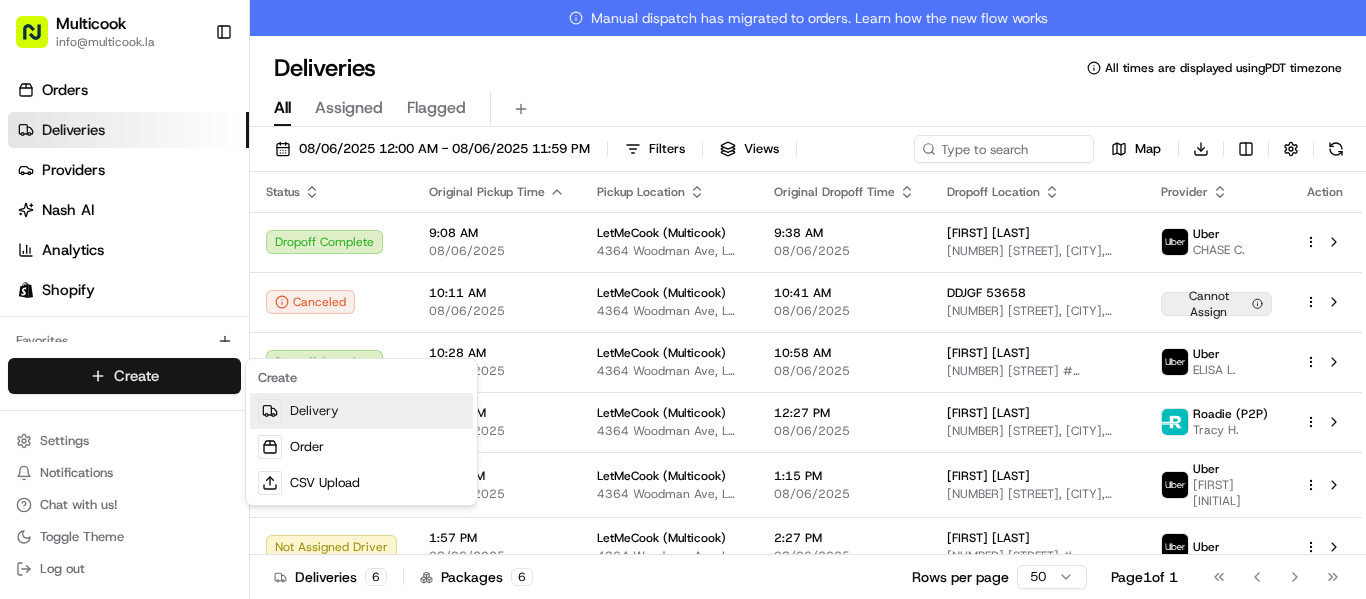 click on "Delivery" at bounding box center [361, 411] 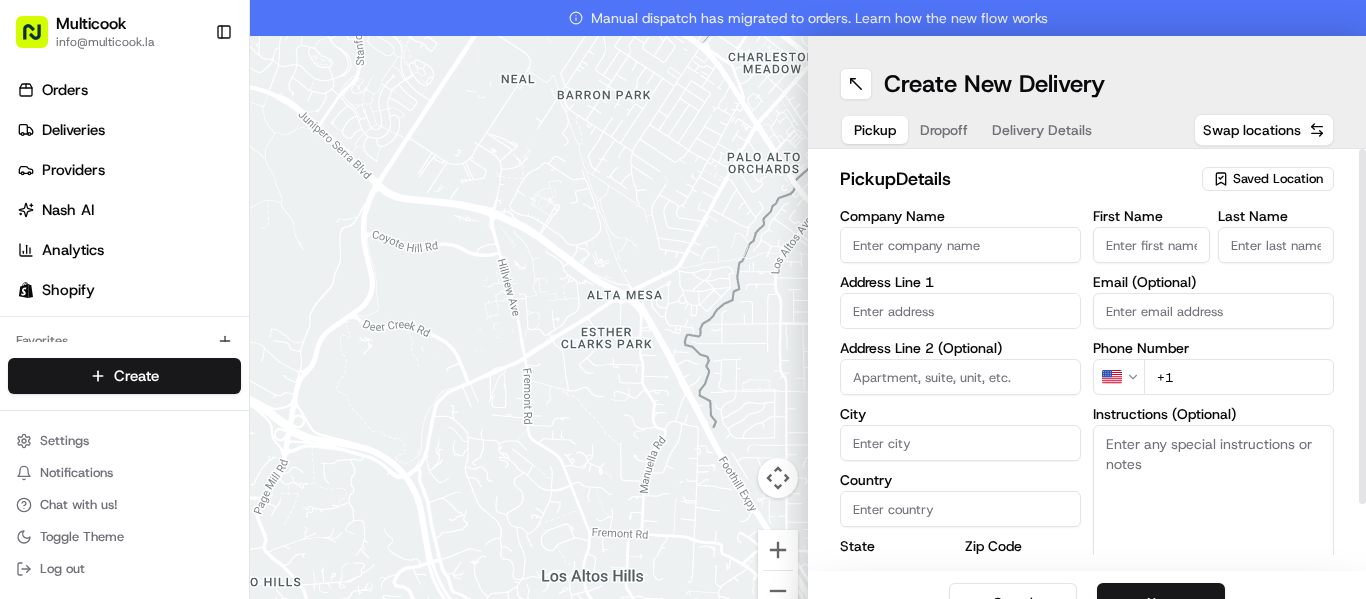 click on "First Name" at bounding box center (1151, 245) 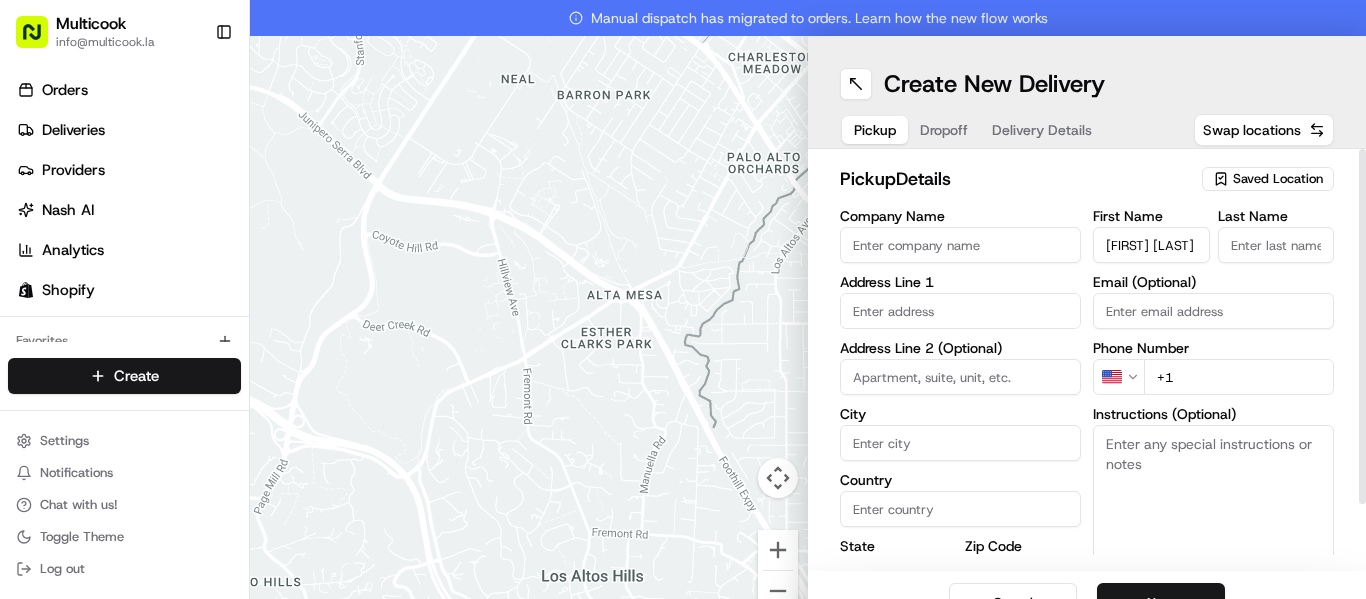 scroll, scrollTop: 0, scrollLeft: 7, axis: horizontal 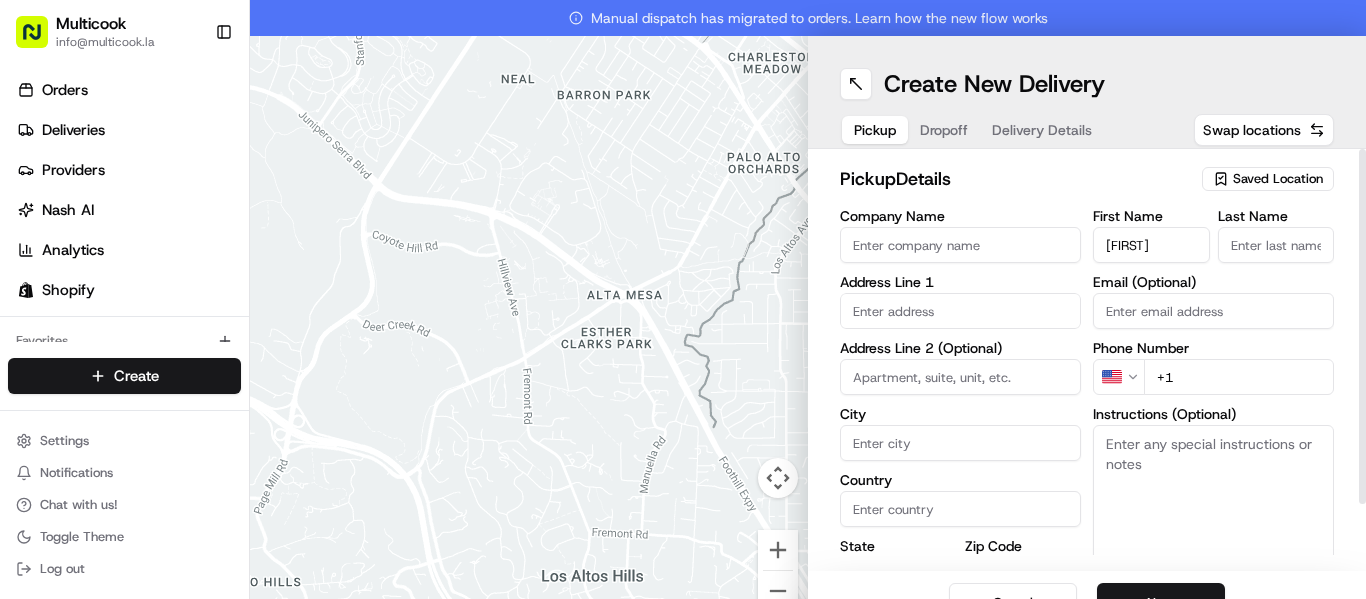 type on "Lyubov" 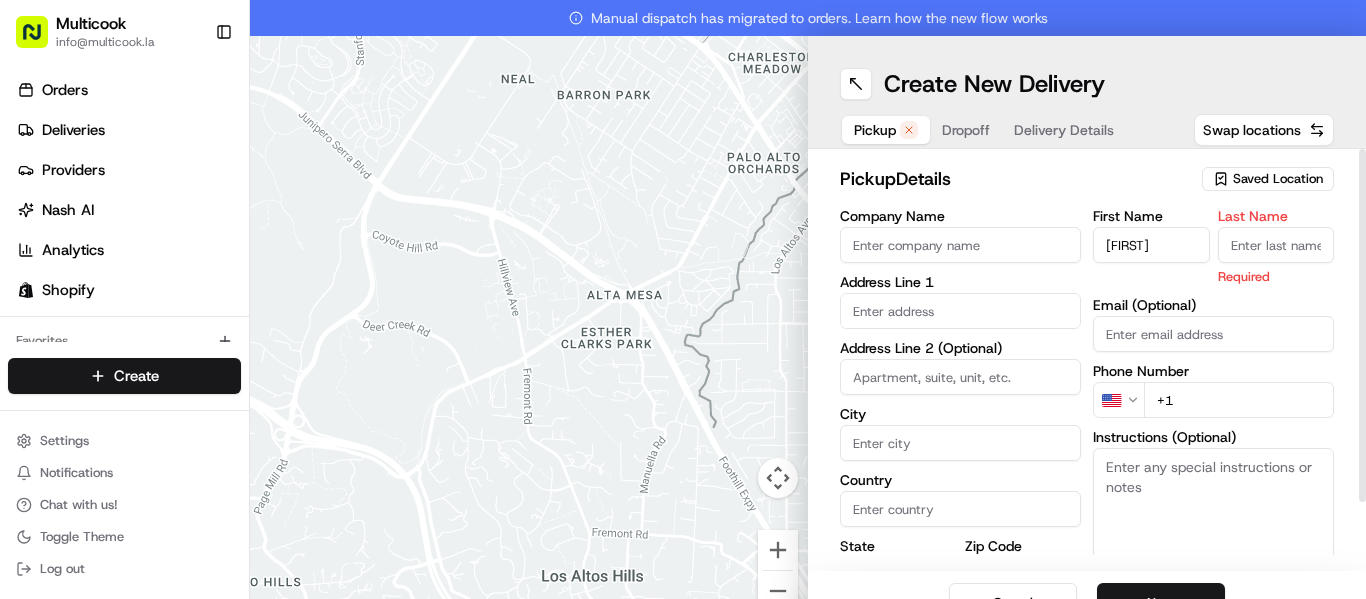 paste on "Zhirnova" 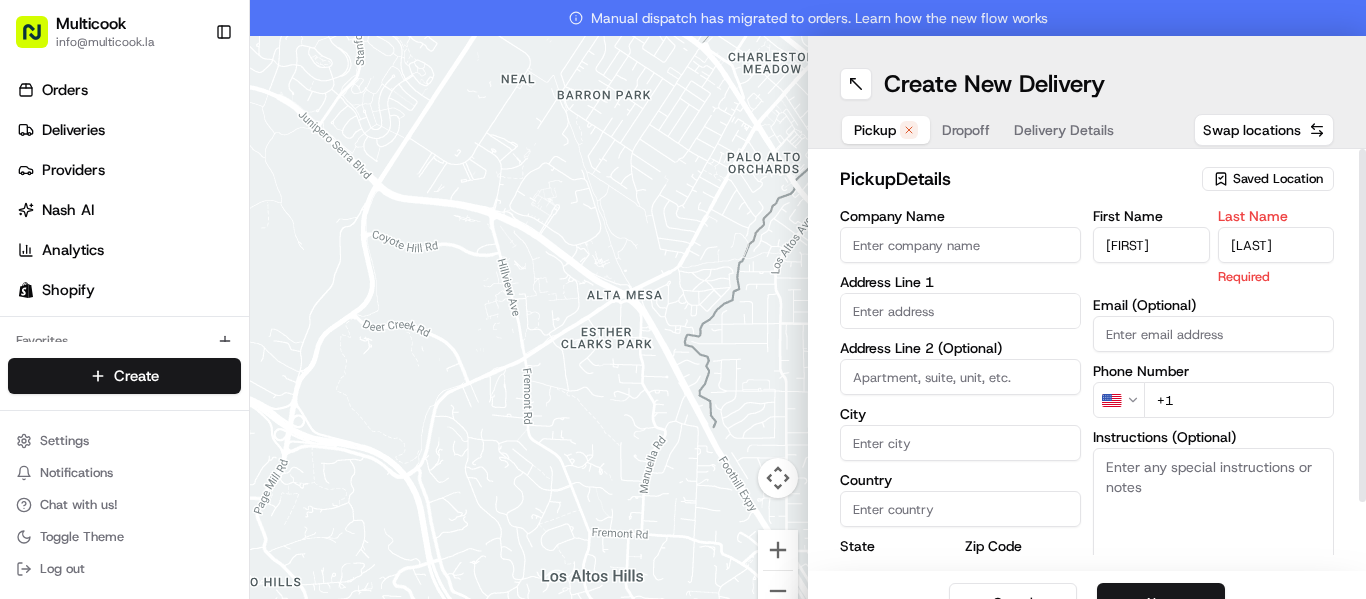 type on "Zhirnova" 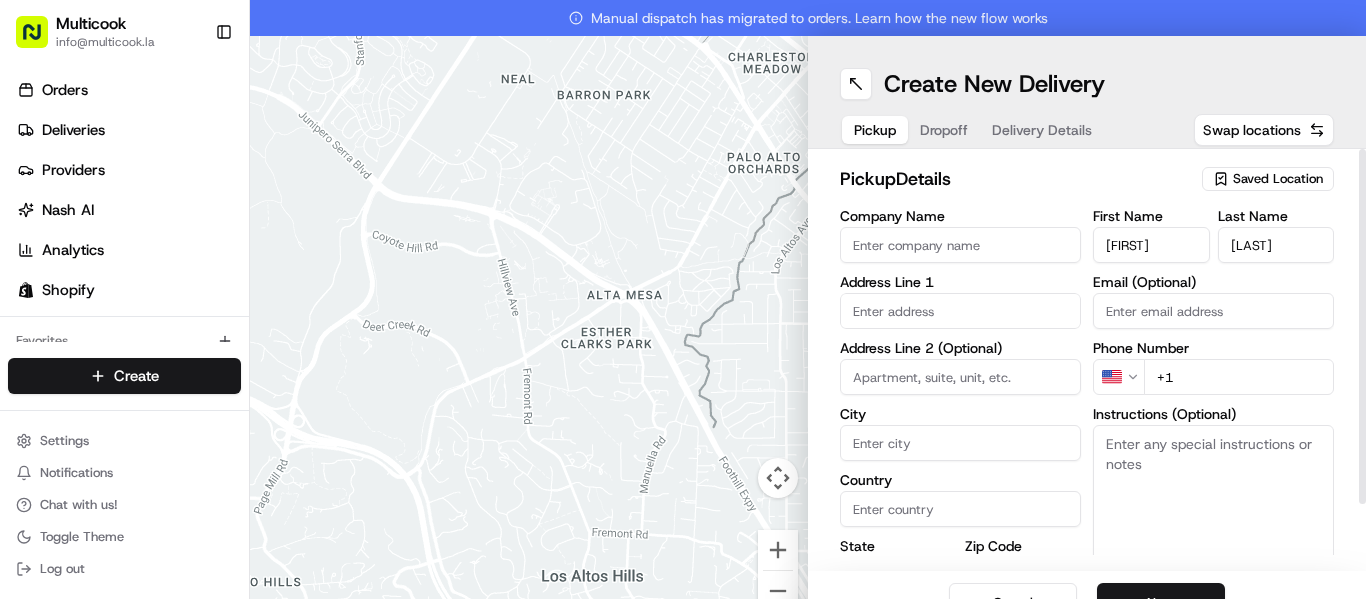 click on "+1" at bounding box center (1239, 377) 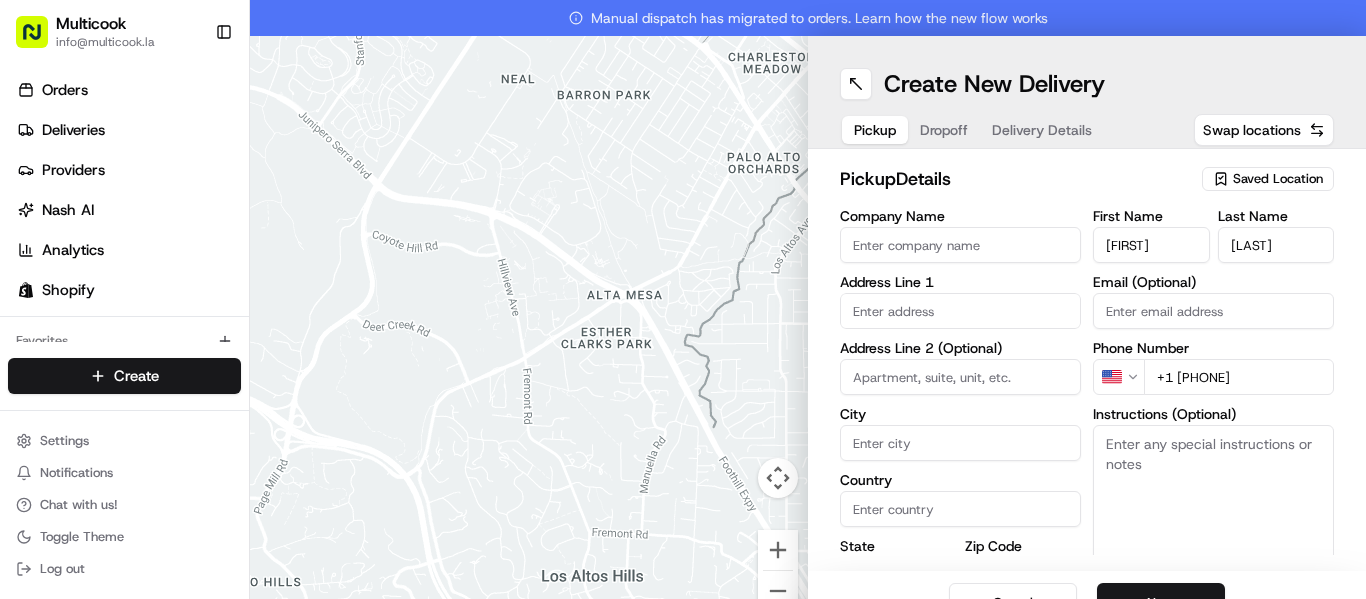 type on "+1 669 292 7705" 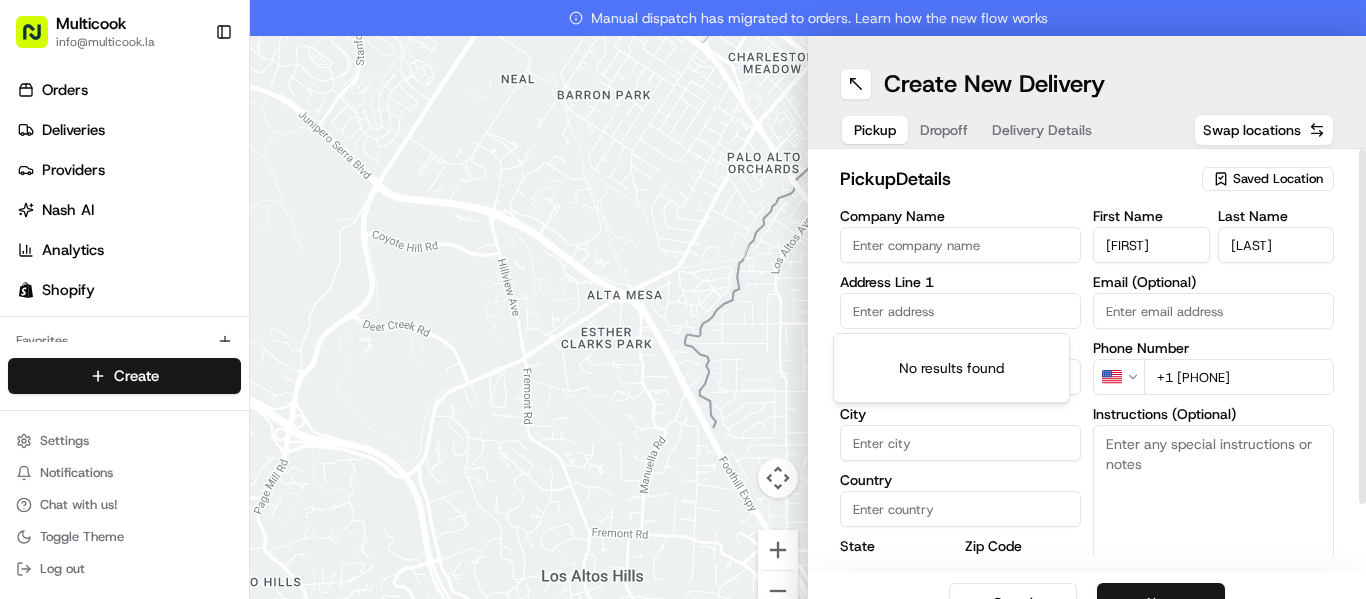 click at bounding box center (960, 311) 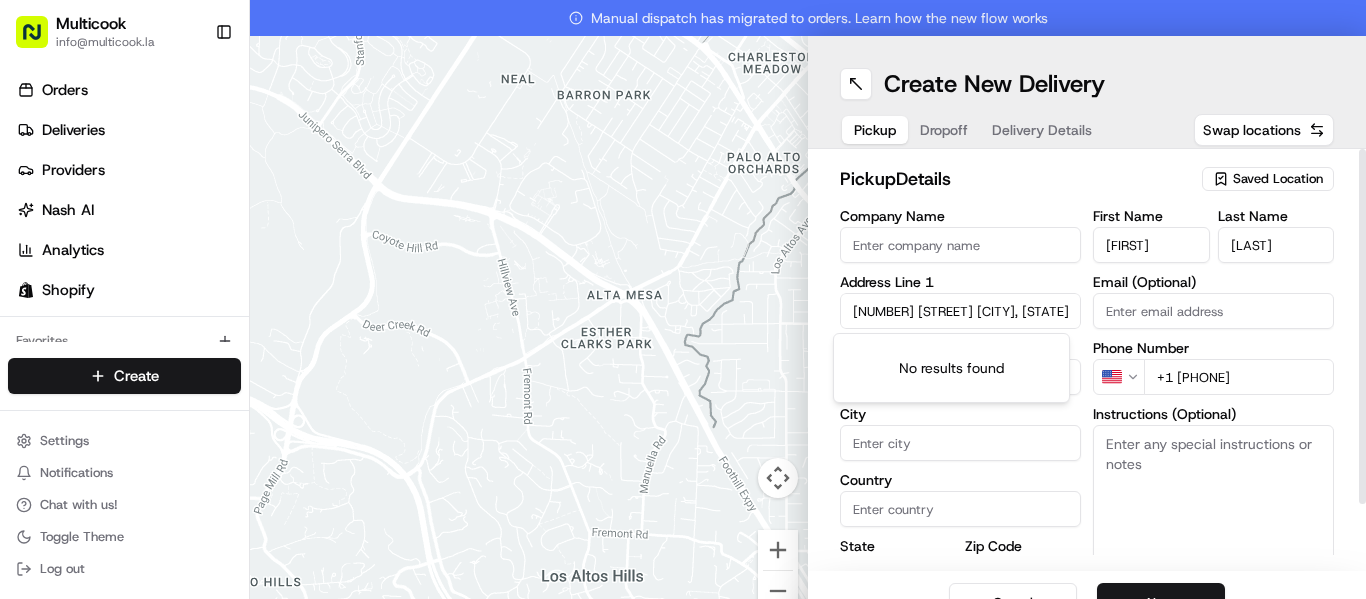 scroll, scrollTop: 0, scrollLeft: 54, axis: horizontal 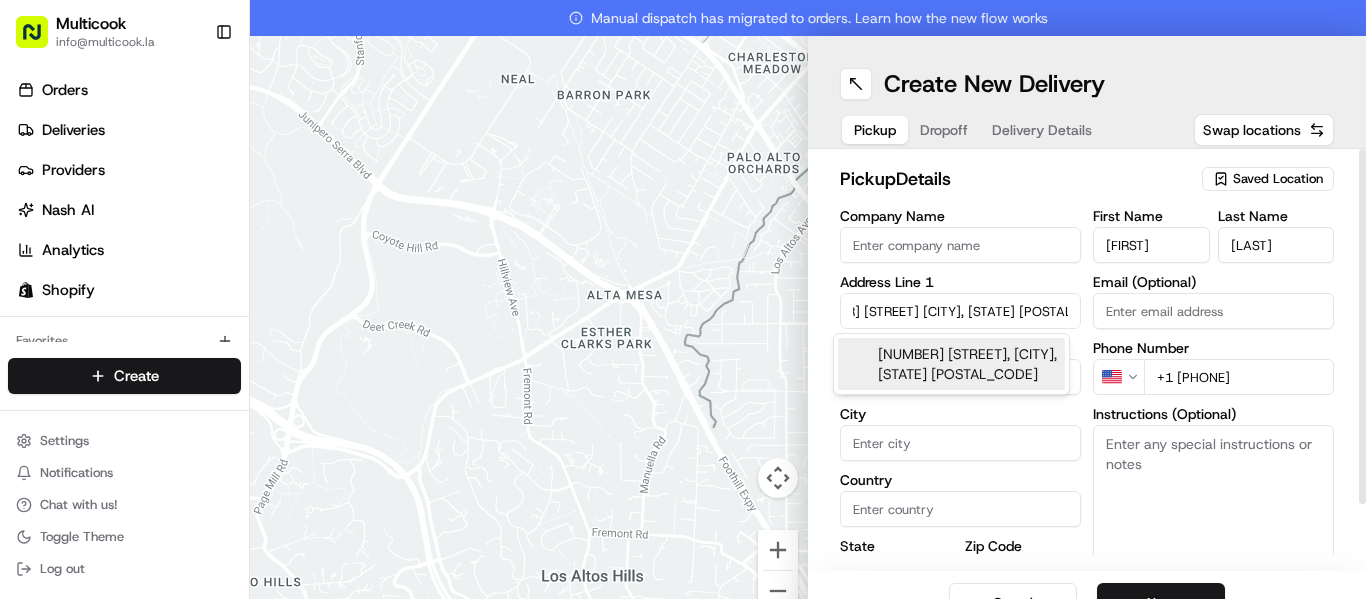 click on "27336 Ellery Place, Santa Clarita, CA 91350" at bounding box center [951, 364] 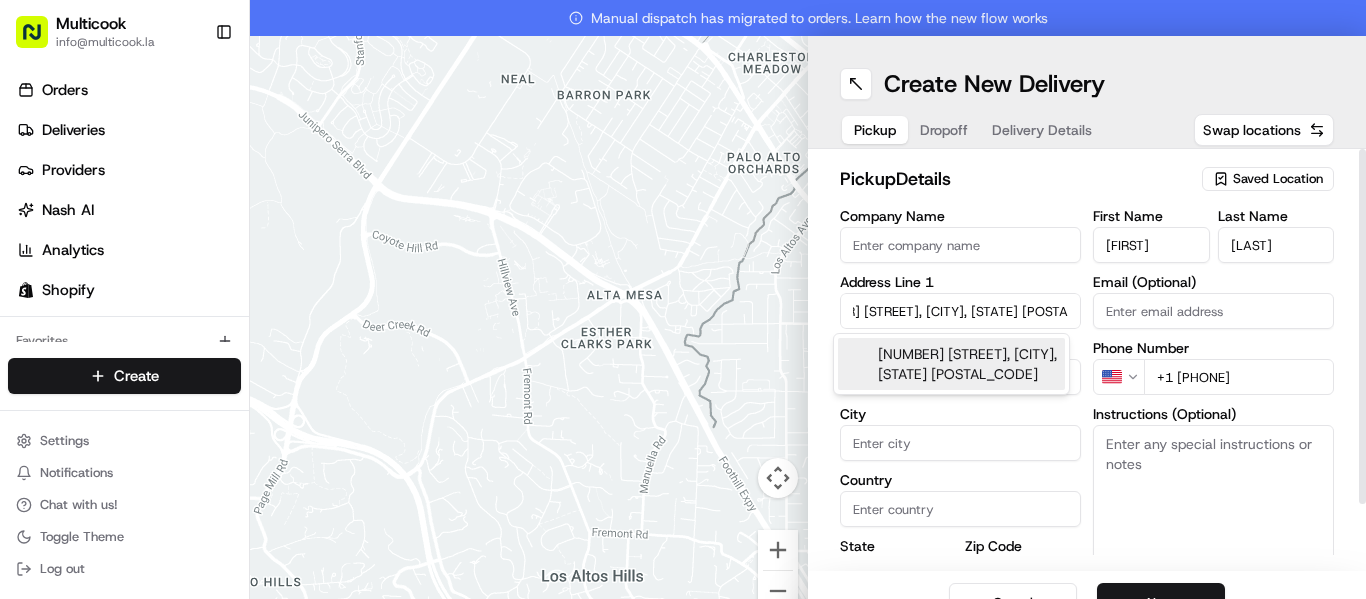 type on "[NUMBER] [STREET], [CITY], [STATE] [POSTAL_CODE], [COUNTRY]" 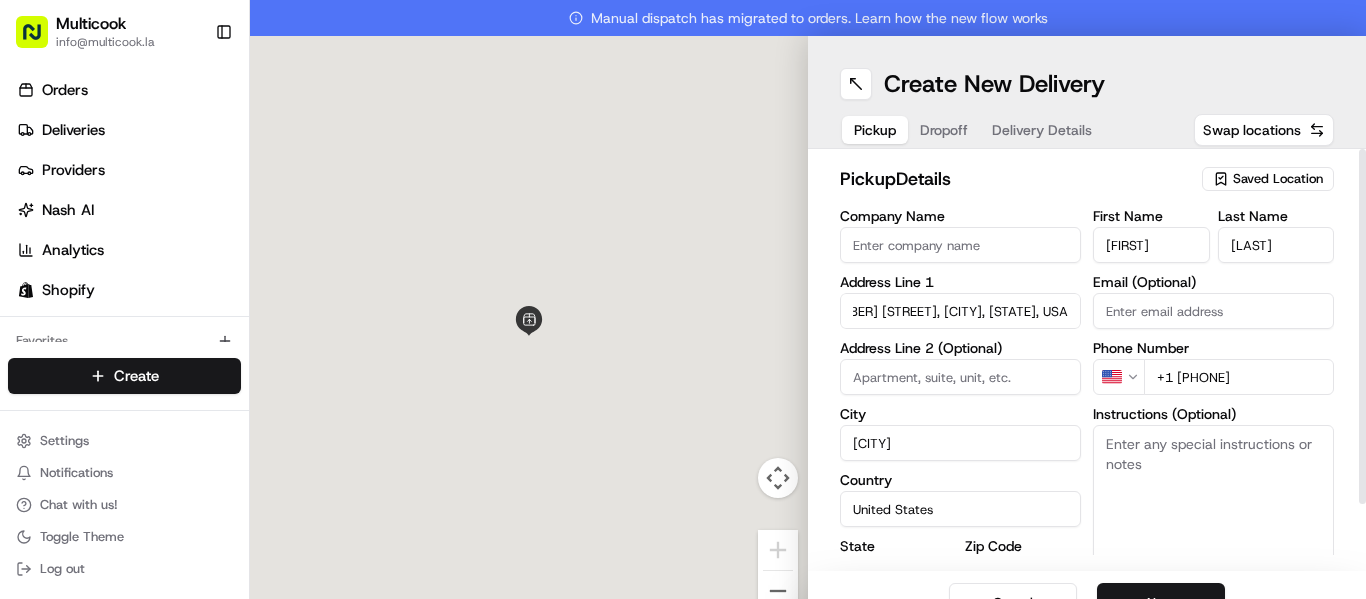 type on "27336 Ellery Place" 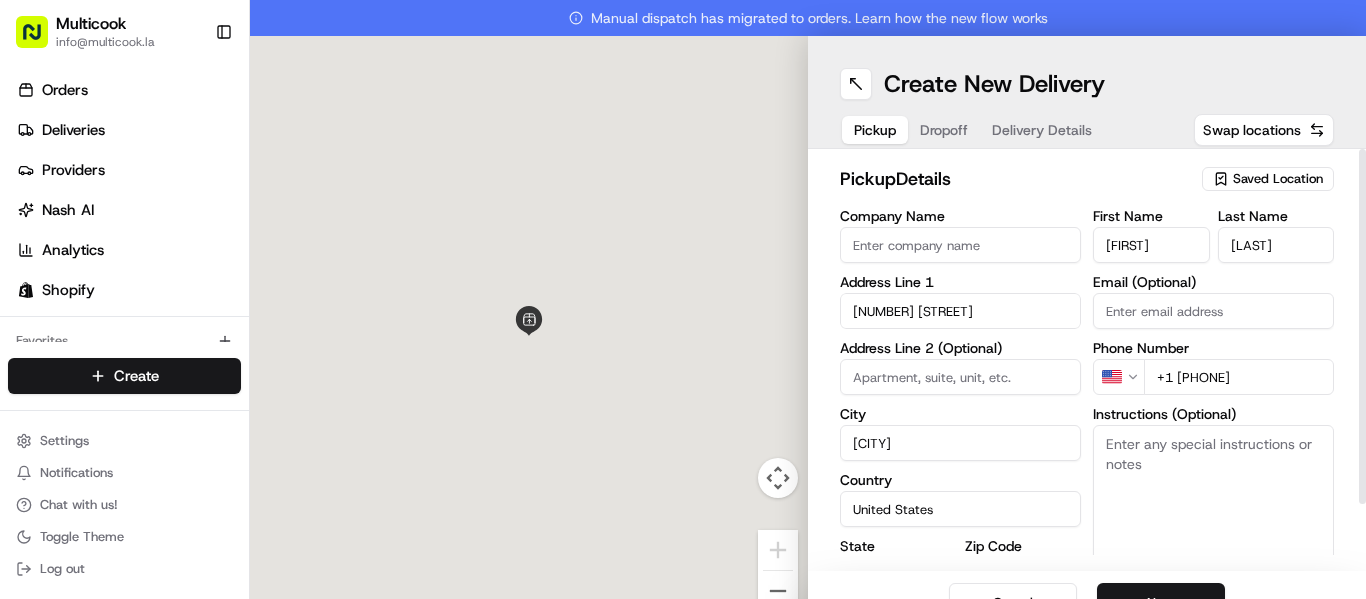 scroll, scrollTop: 0, scrollLeft: 0, axis: both 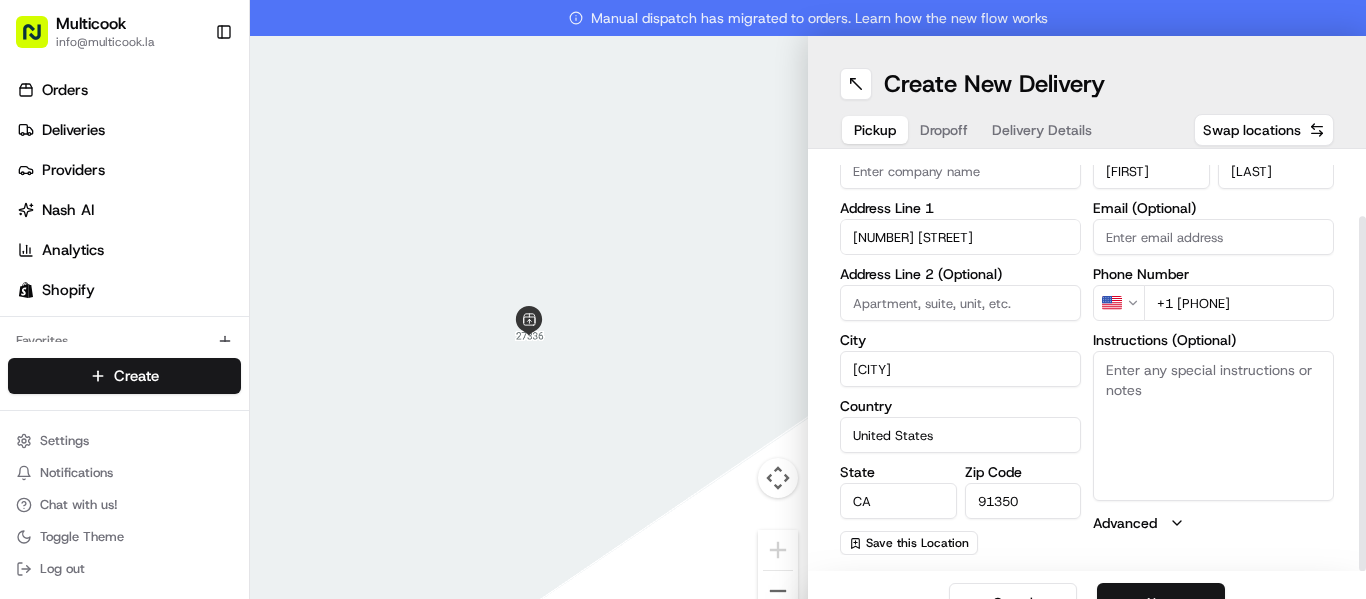 click on "Next" at bounding box center (1161, 603) 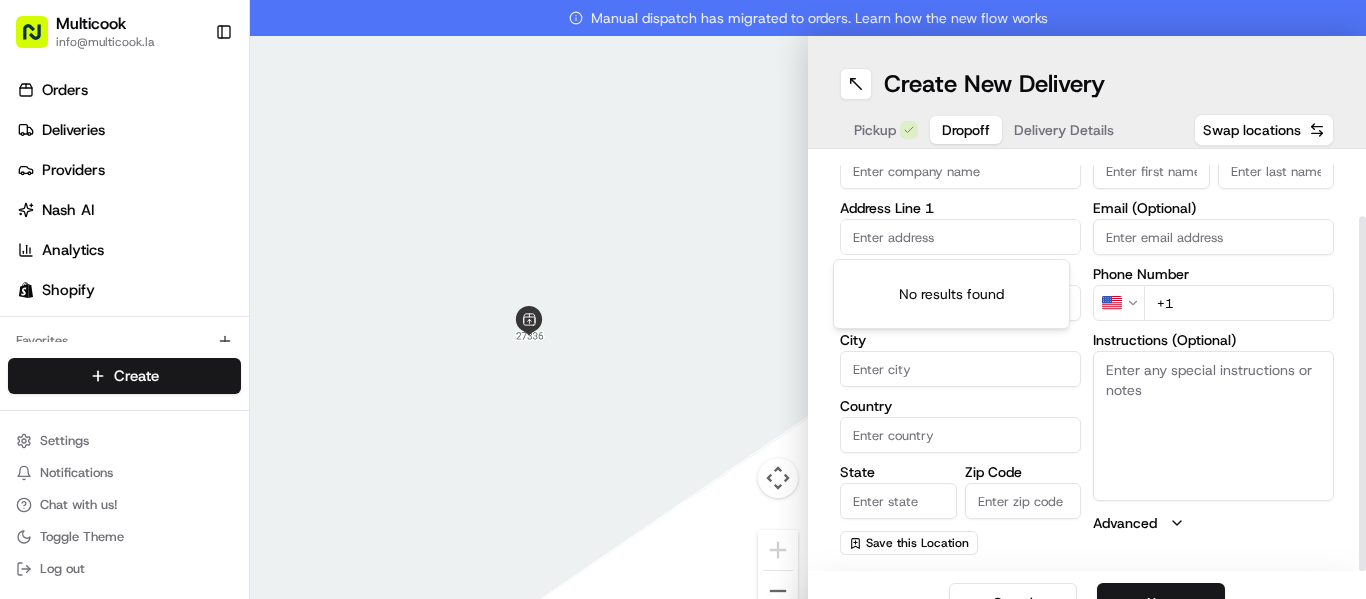 click at bounding box center (960, 237) 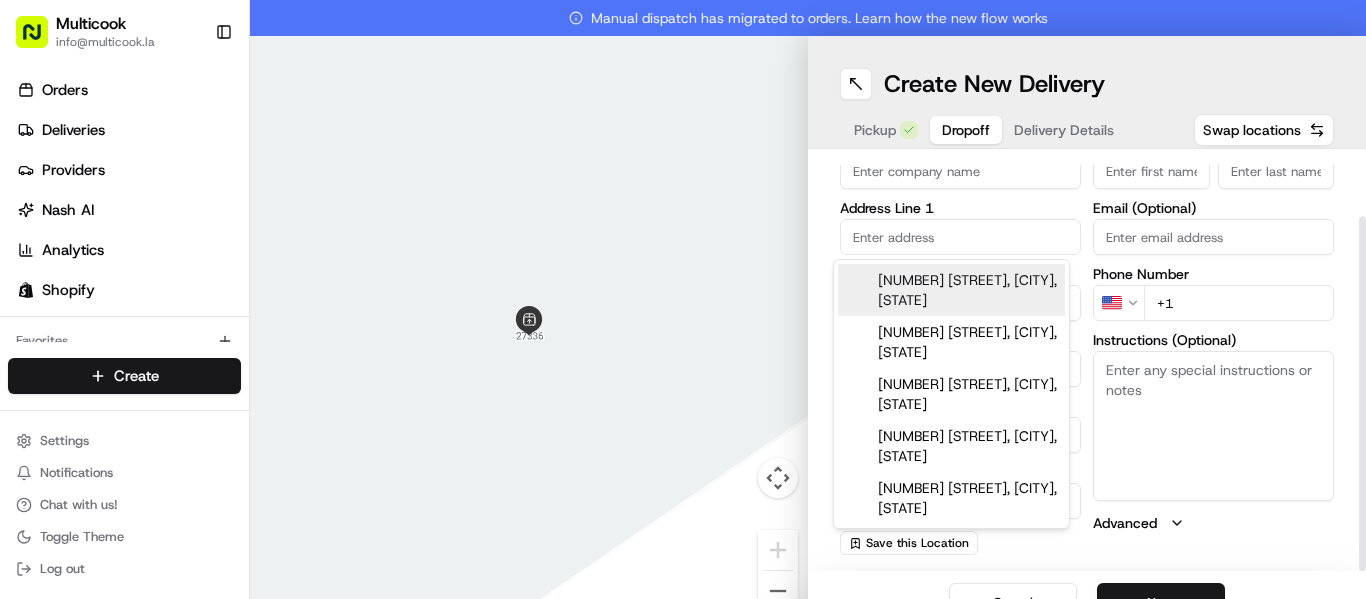 type on "3" 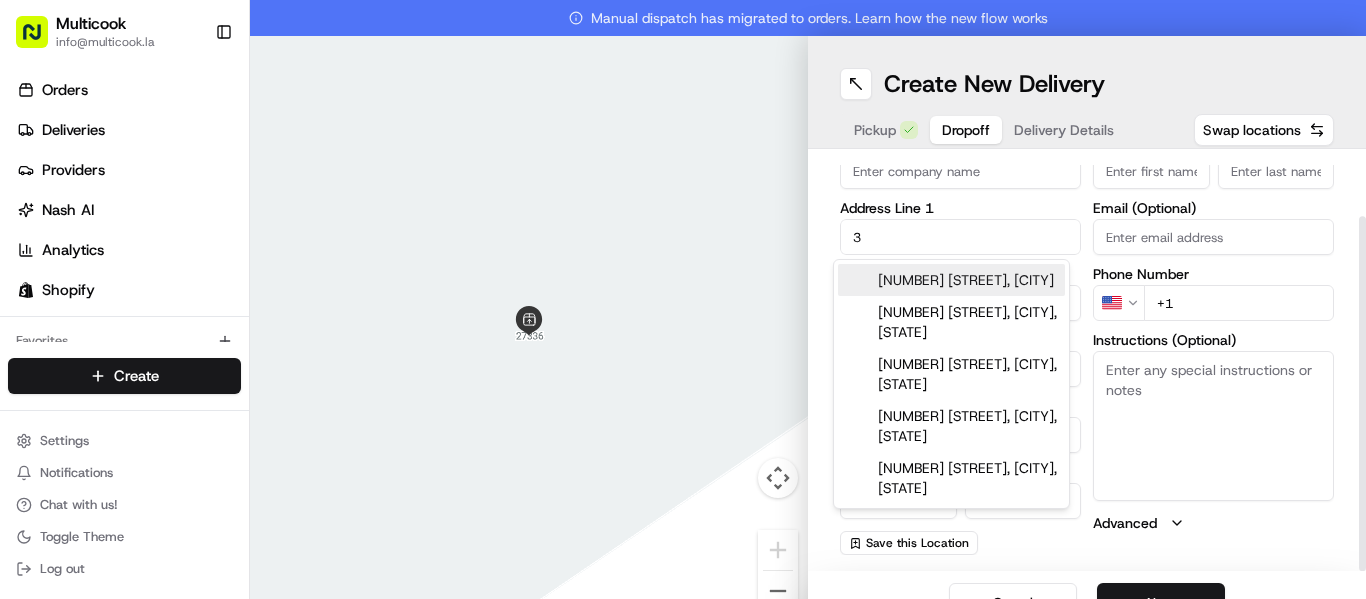 click on "3" at bounding box center (960, 237) 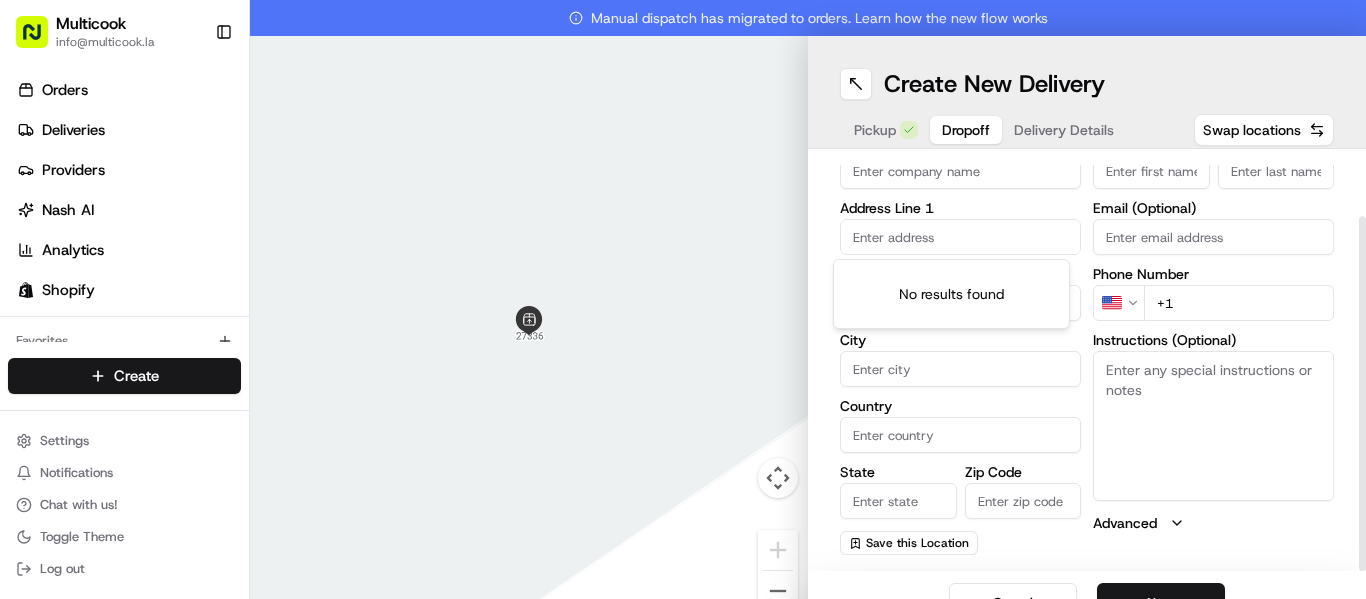 click on "Instructions (Optional)" at bounding box center (1213, 426) 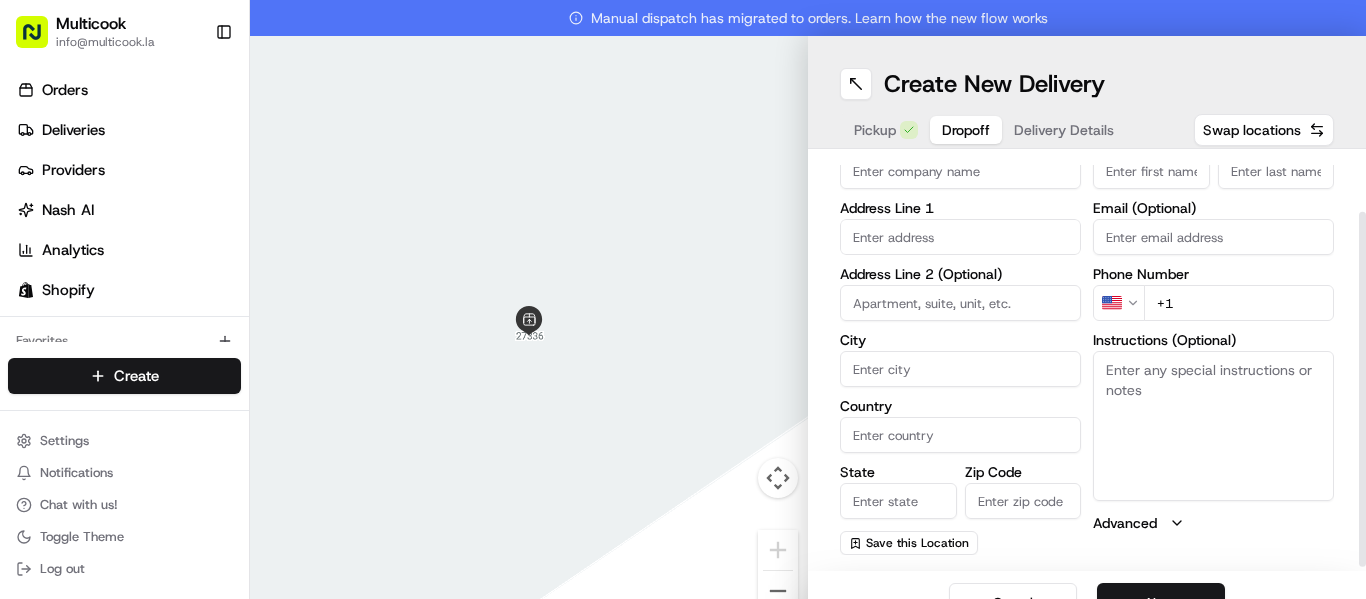 scroll, scrollTop: 0, scrollLeft: 0, axis: both 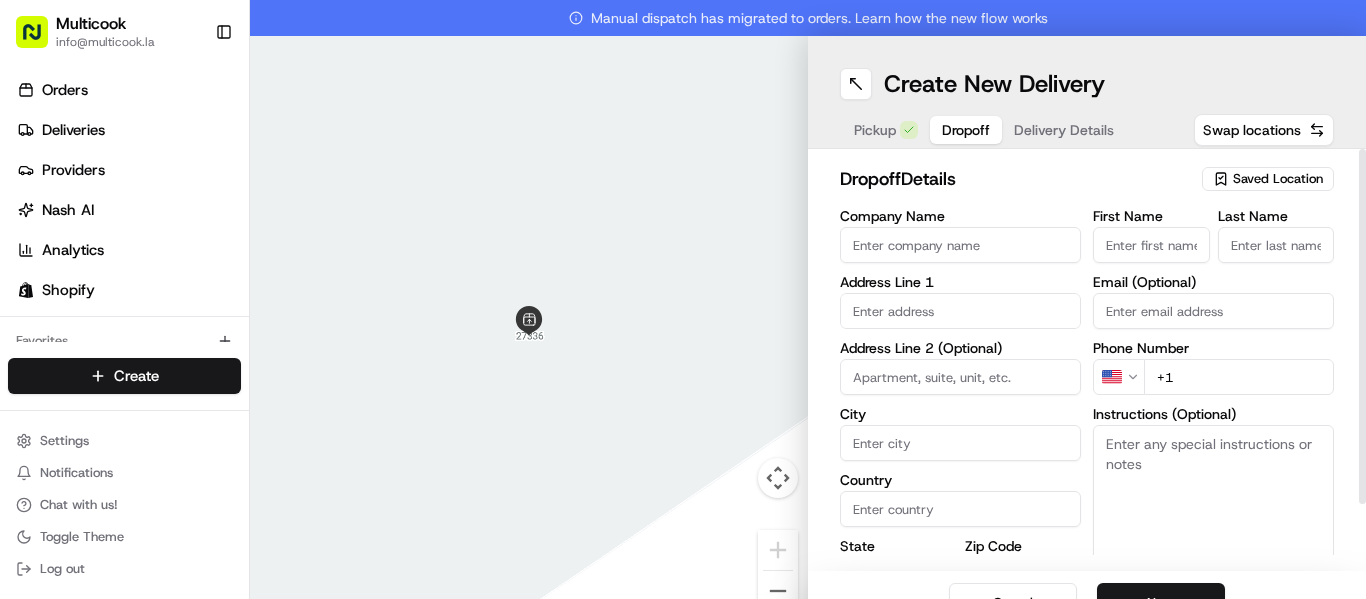 click on "Saved Location" at bounding box center [1278, 179] 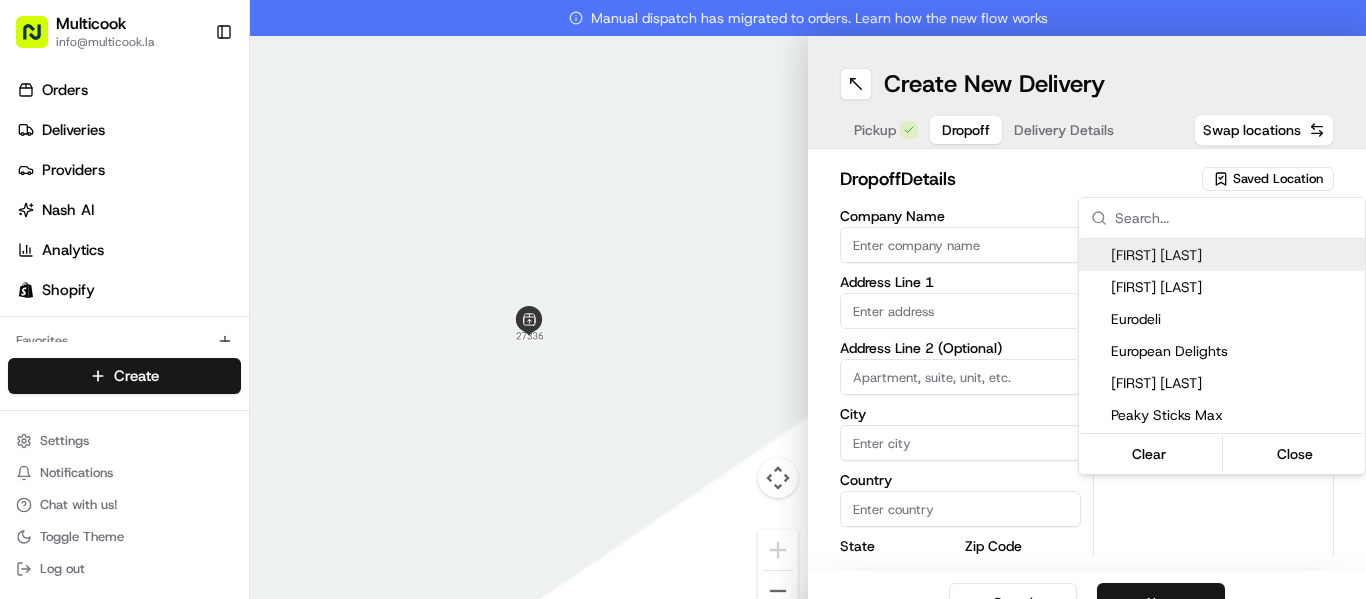 drag, startPoint x: 1128, startPoint y: 165, endPoint x: 968, endPoint y: 150, distance: 160.70158 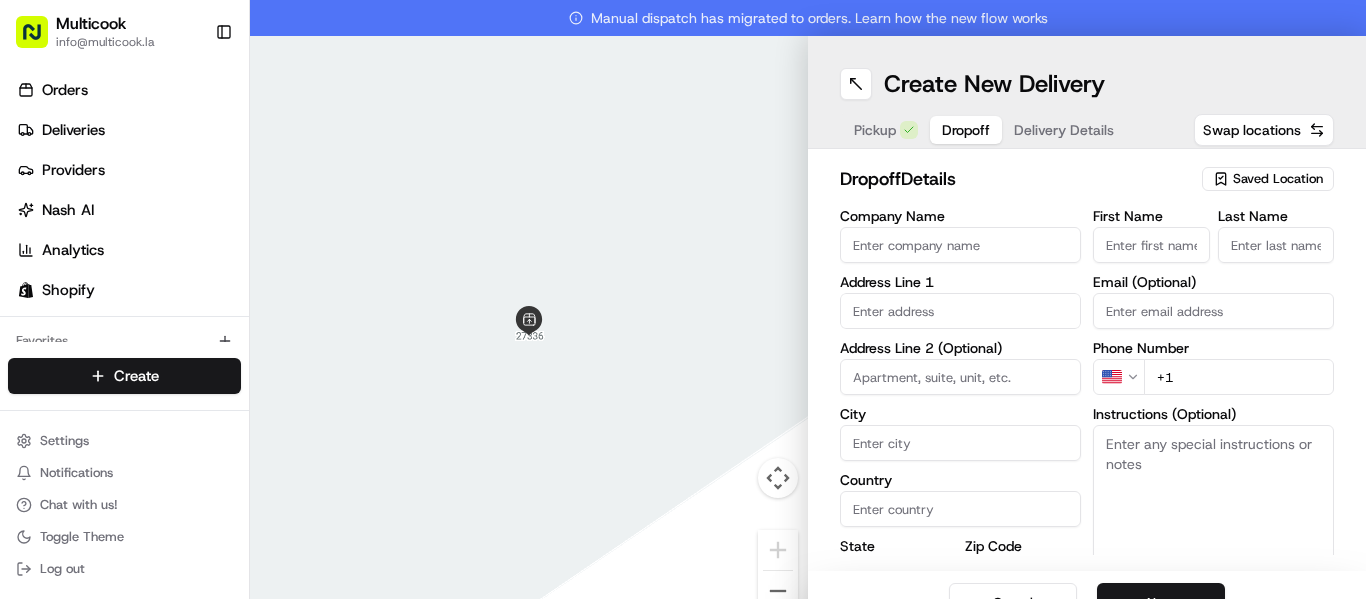 click on "Pickup" at bounding box center [886, 130] 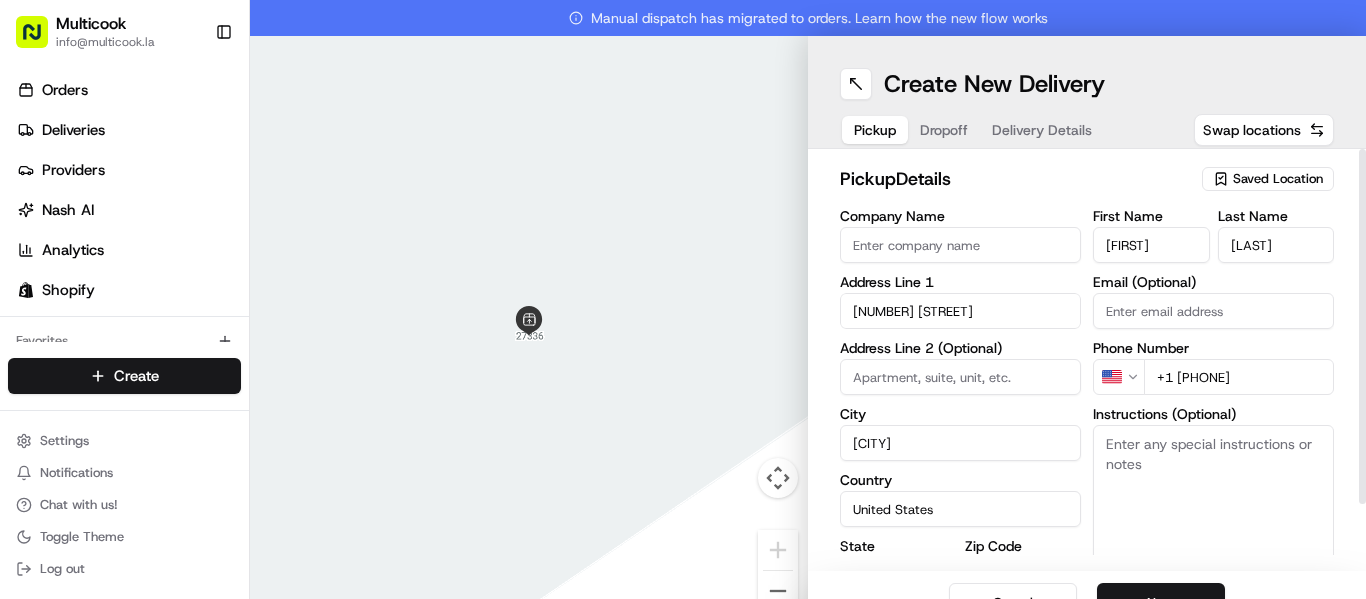 click on "Saved Location" at bounding box center [1268, 179] 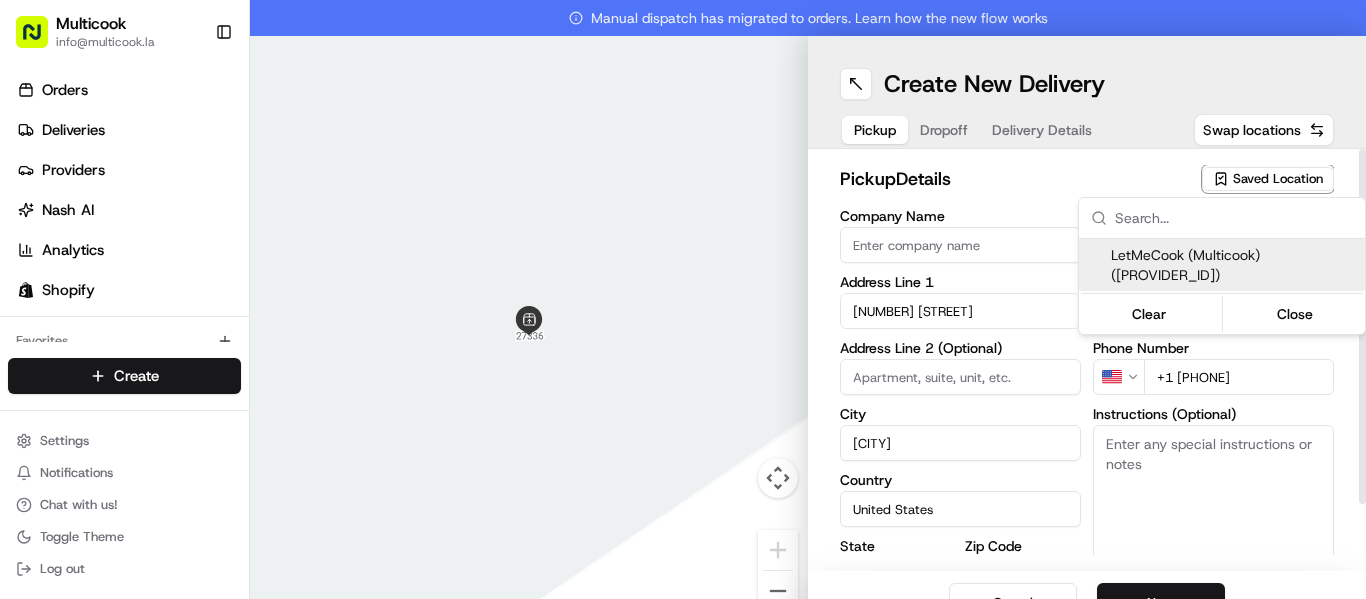 click on "LetMeCook (Multicook) (76201525488)" at bounding box center [1234, 265] 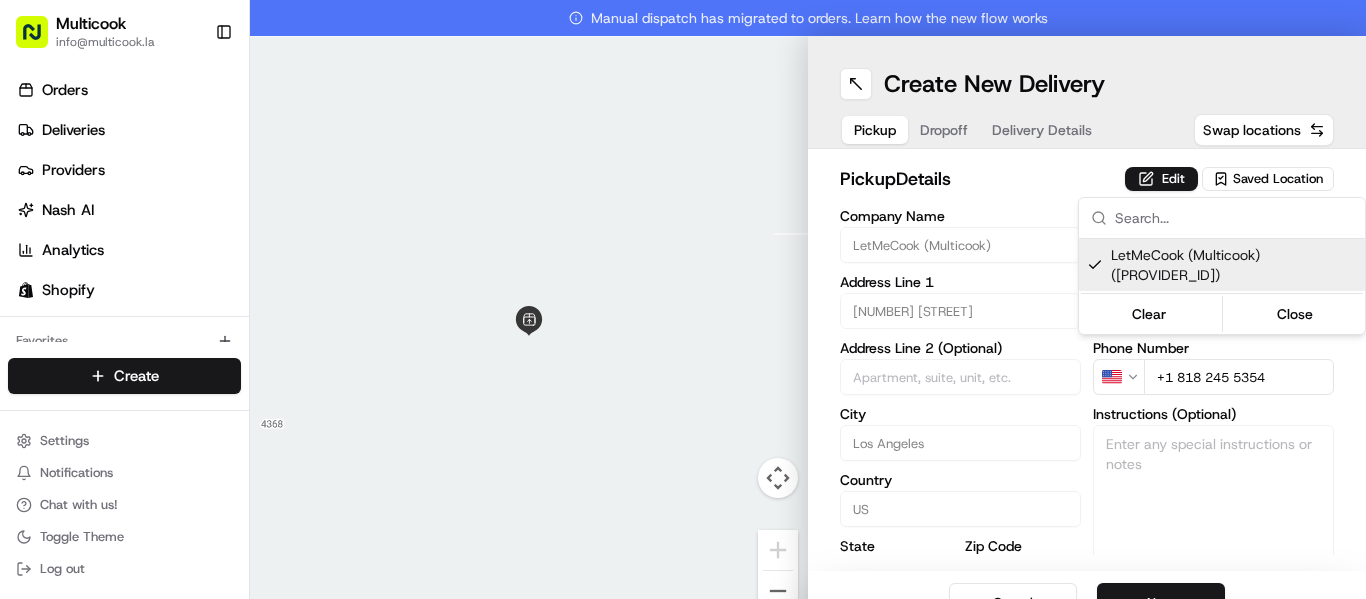 click on "Multicook info@multicook.la Toggle Sidebar Orders Deliveries Providers Nash AI Analytics Shopify Favorites Main Menu Members & Organization Organization Users Roles Preferences Customization Tracking Orchestration Automations Dispatch Strategy Locations Pickup Locations Dropoff Locations Billing Billing Refund Requests Integrations Notification Triggers Webhooks API Keys Request Logs Create Settings Notifications Chat with us! Toggle Theme Log out  Manual dispatch has migrated to orders. Learn how the new flow works To navigate the map with touch gestures double-tap and hold your finger on the map, then drag the map. ← Move left → Move right ↑ Move up ↓ Move down + Zoom in - Zoom out Home Jump left by 75% End Jump right by 75% Page Up Jump up by 75% Page Down Jump down by 75% Keyboard shortcuts Map Data Map data ©2025 Google Map data ©2025 Google 2 m  Click to toggle between metric and imperial units Terms Report a map error Create New Delivery Pickup Dropoff Delivery Details pickup" at bounding box center (683, 299) 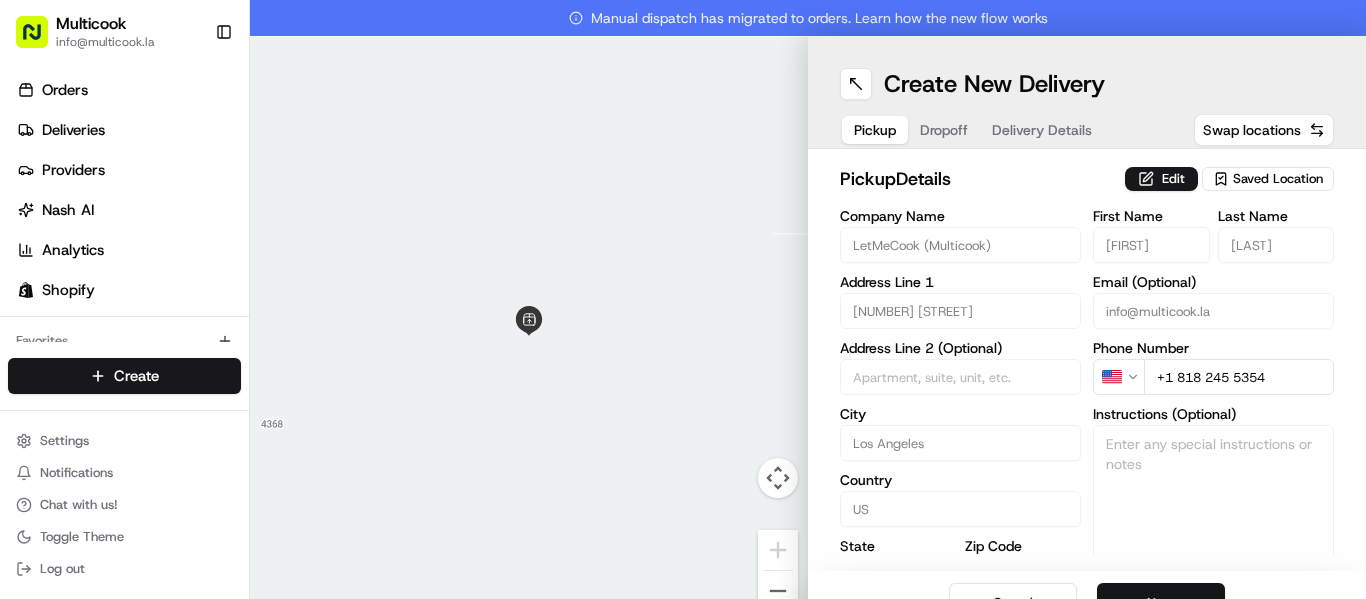 click on "Next" at bounding box center [1161, 603] 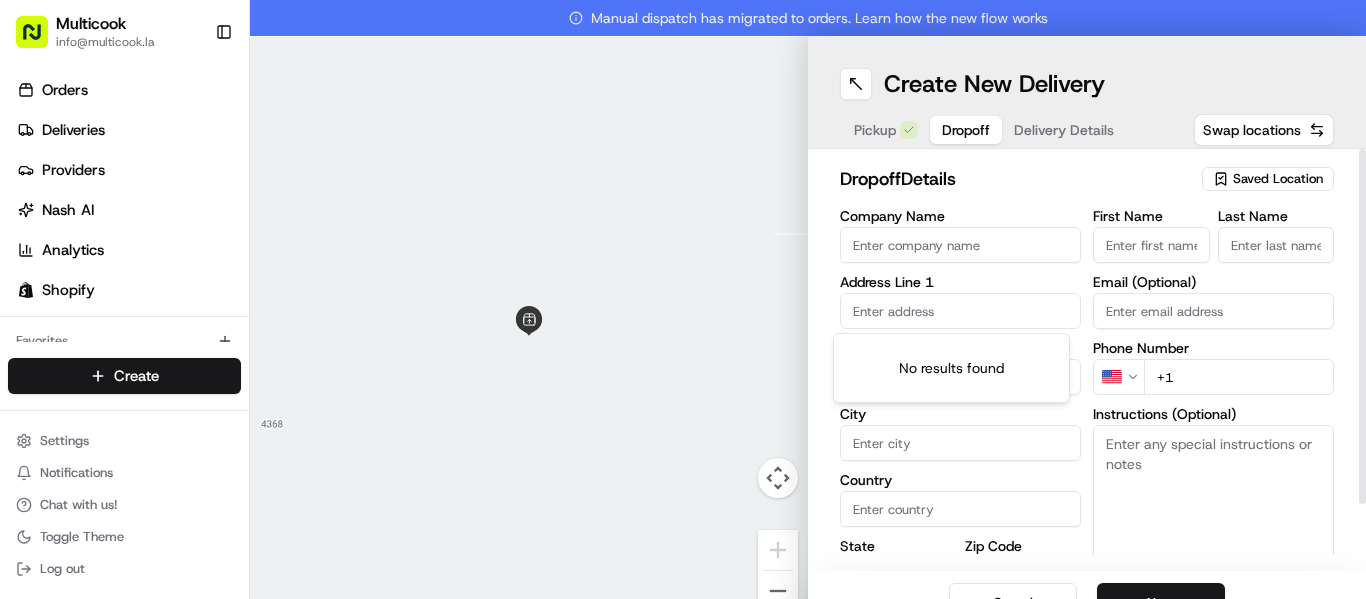click at bounding box center [960, 311] 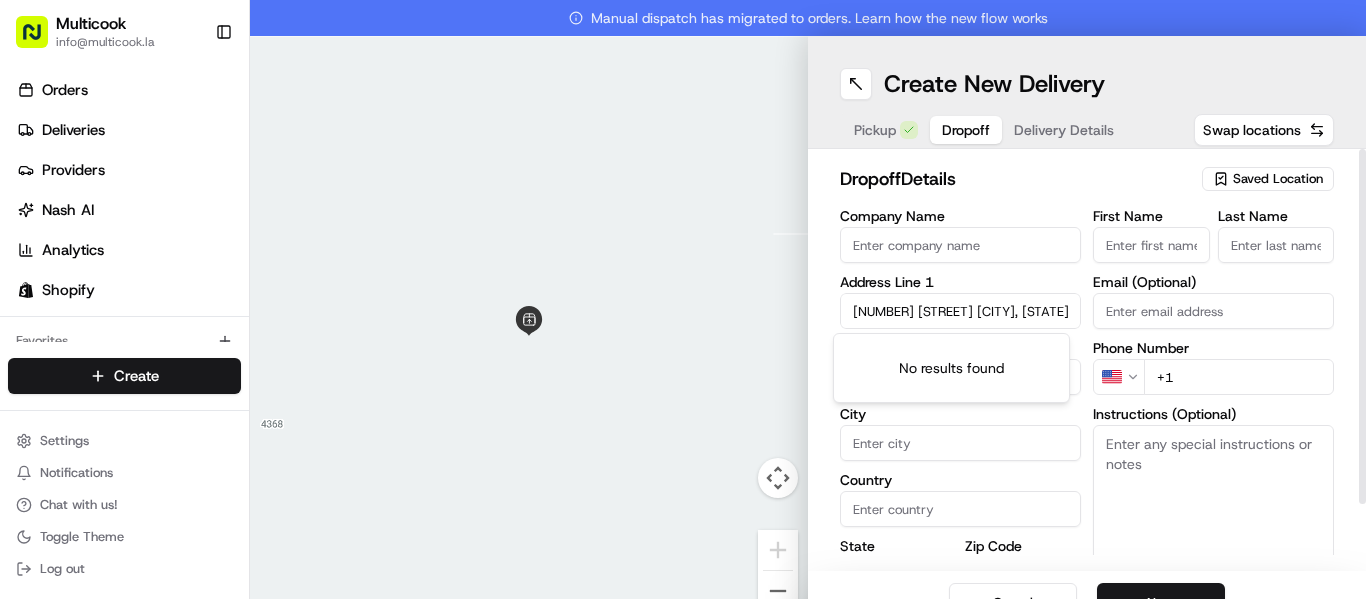 scroll, scrollTop: 0, scrollLeft: 54, axis: horizontal 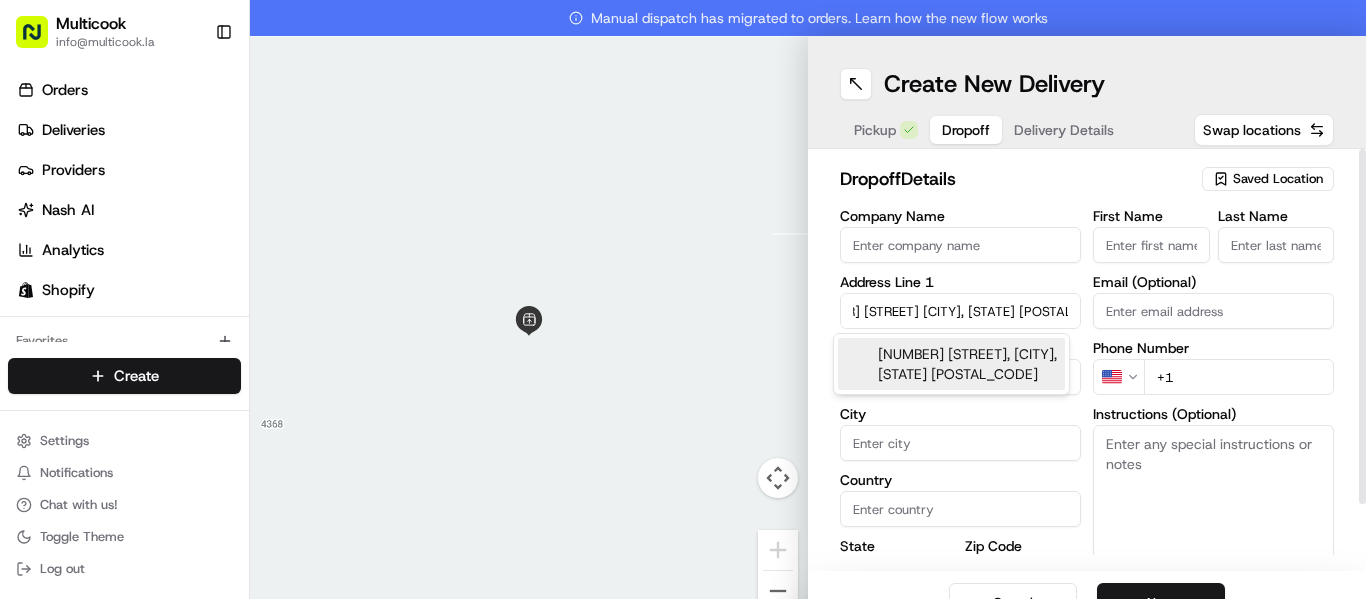 click on "27336 Ellery Place, Santa Clarita, CA 91350" at bounding box center (951, 364) 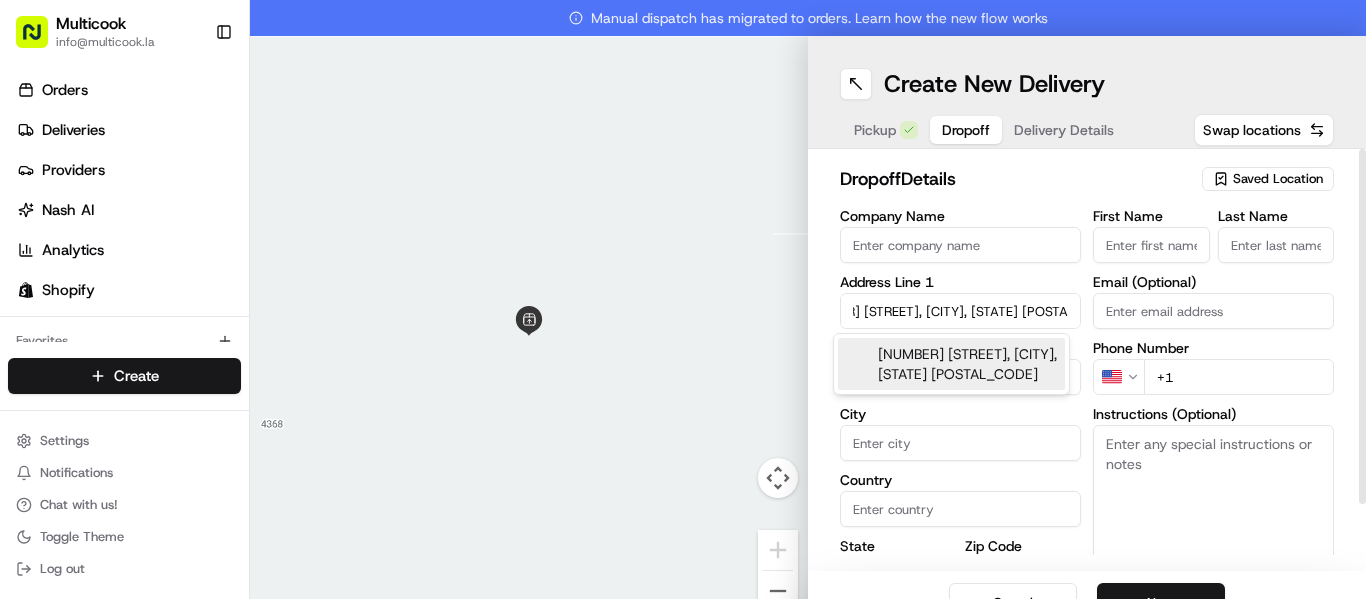 type on "[NUMBER] [STREET], [CITY], [STATE] [POSTAL_CODE], [COUNTRY]" 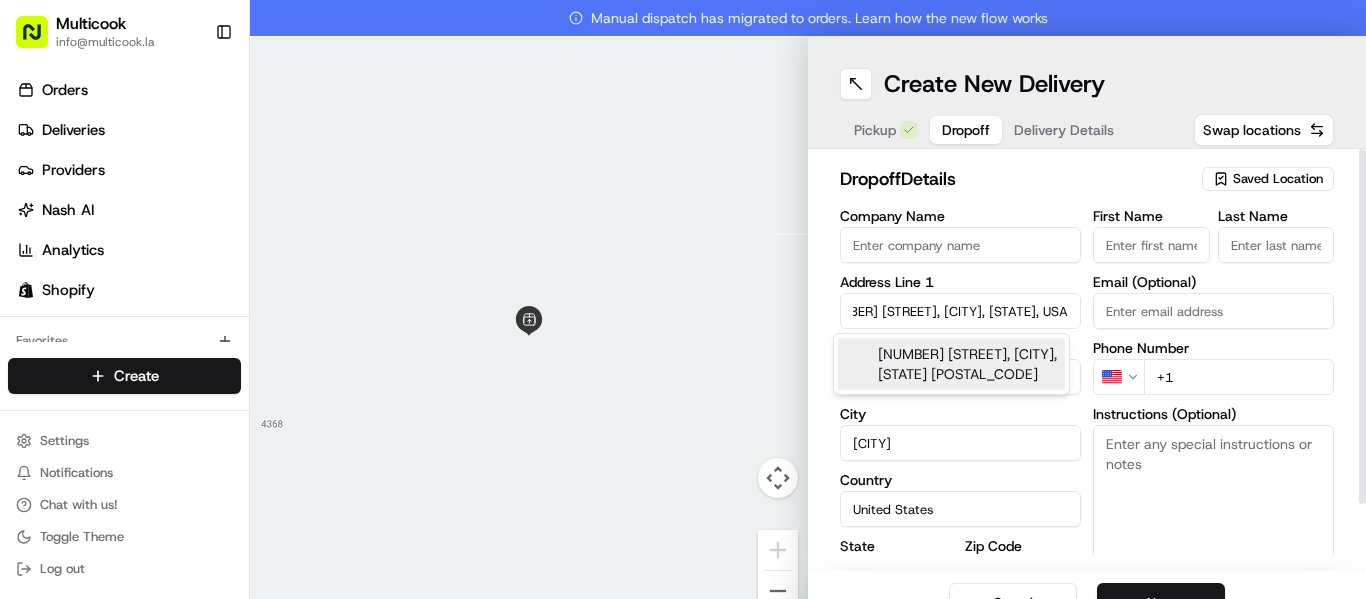 type on "27336 Ellery Place" 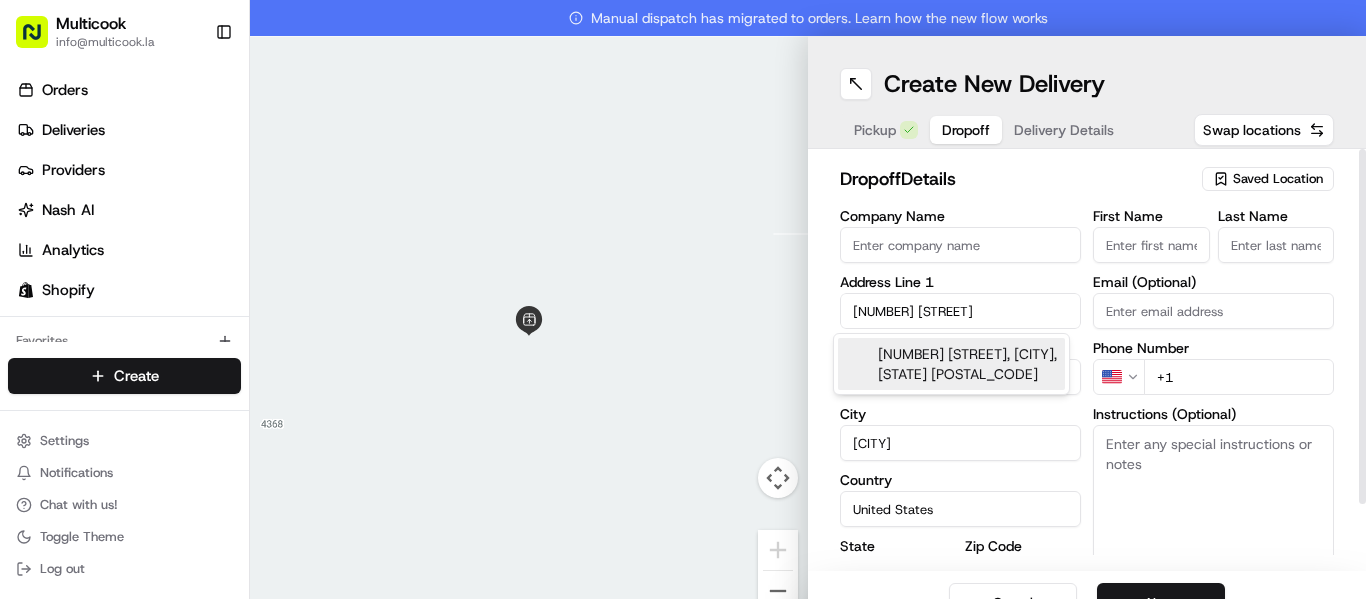 scroll, scrollTop: 0, scrollLeft: 0, axis: both 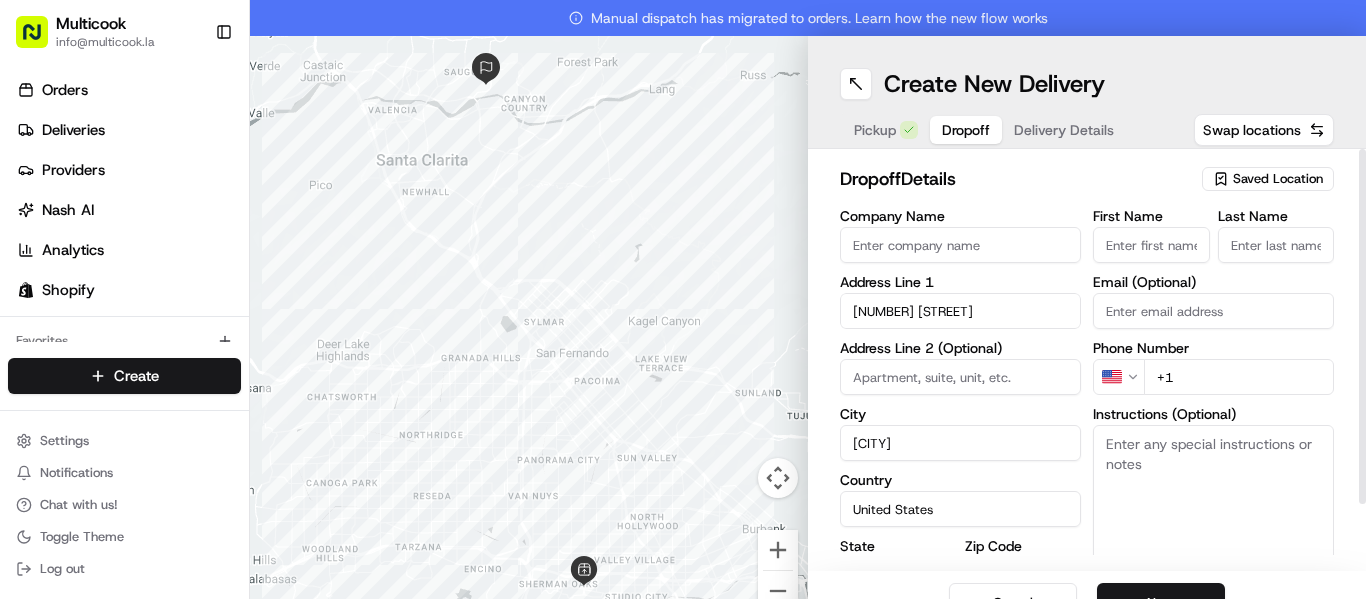click on "Email (Optional)" at bounding box center (1213, 311) 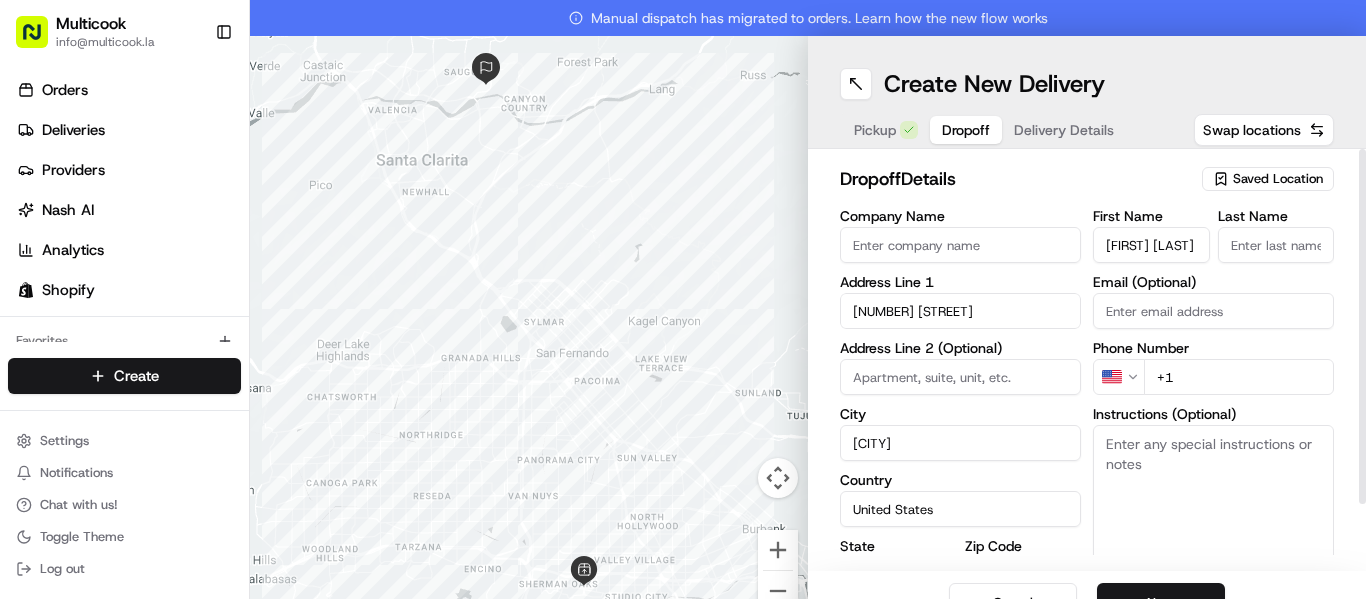 scroll, scrollTop: 0, scrollLeft: 7, axis: horizontal 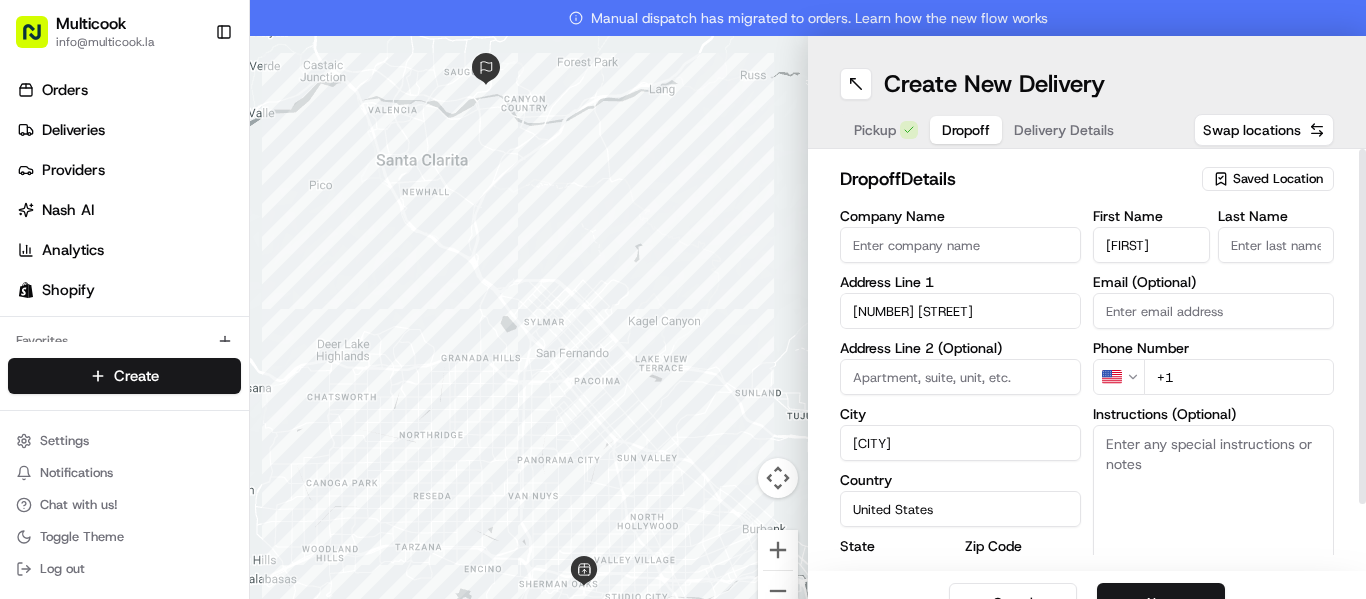 type on "Lyubov" 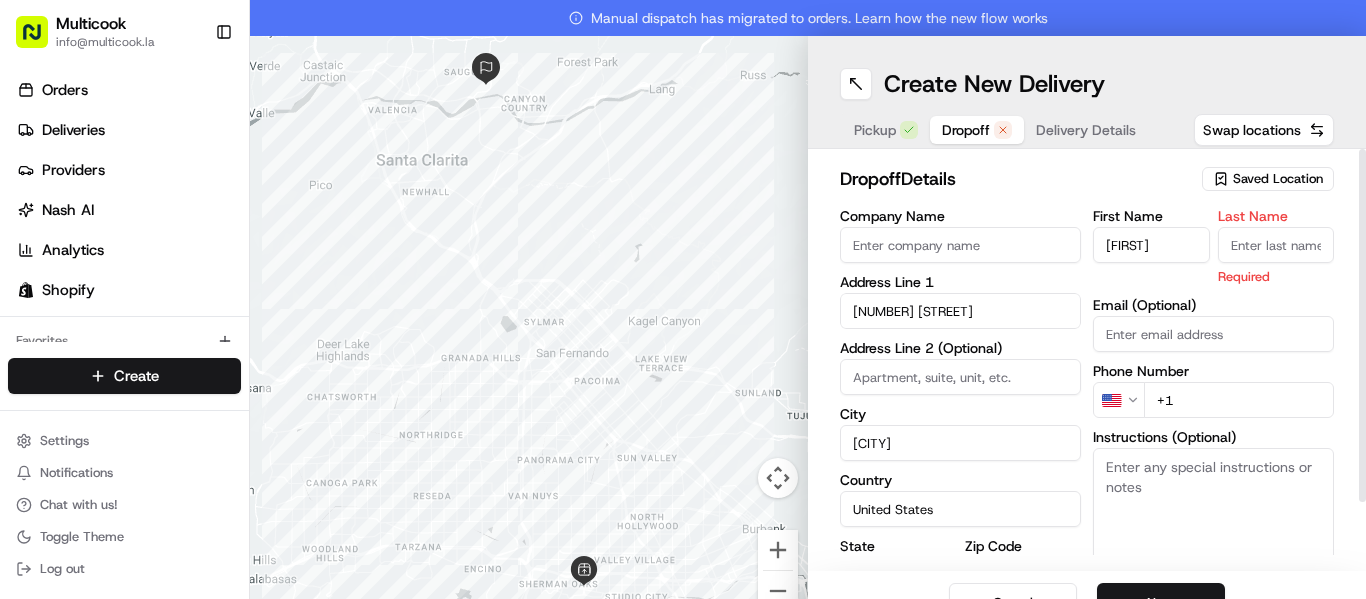 paste on "Zhirnova" 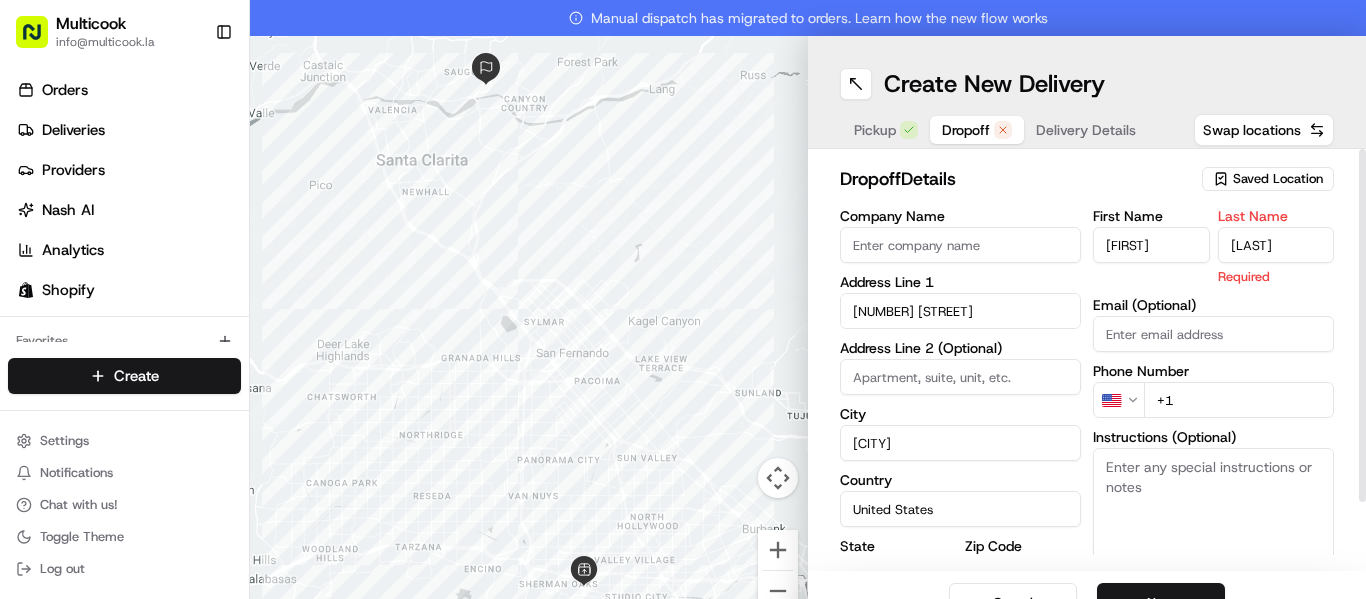 type on "Zhirnova" 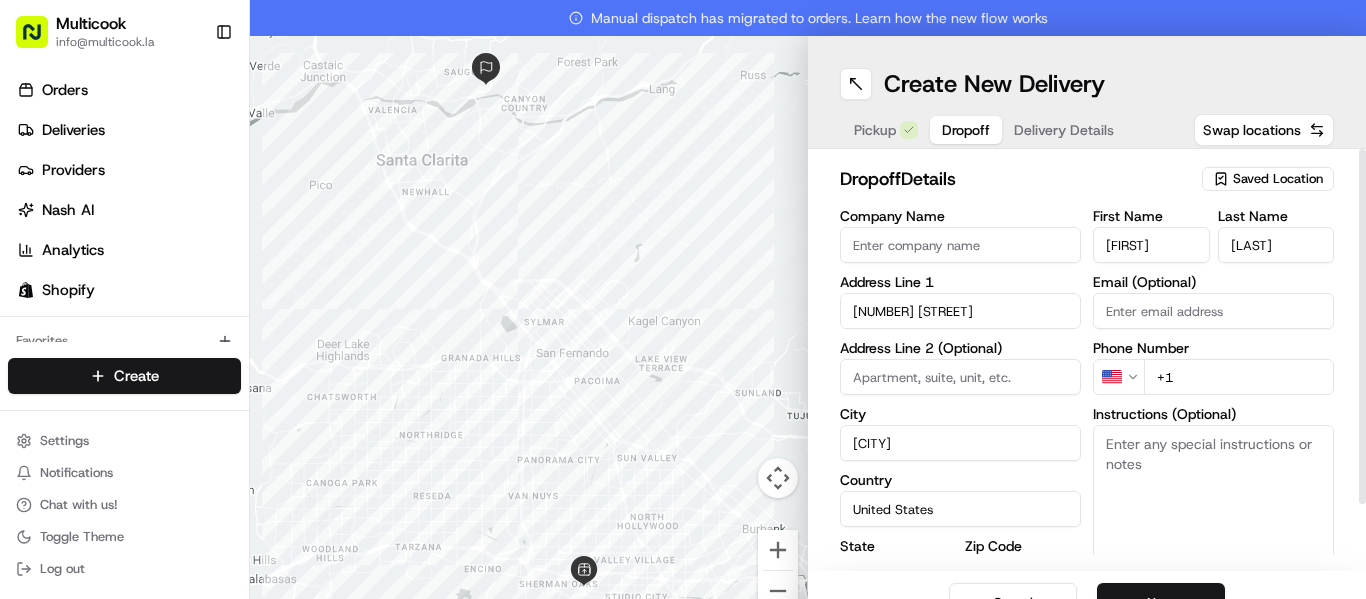 click on "+1" at bounding box center [1239, 377] 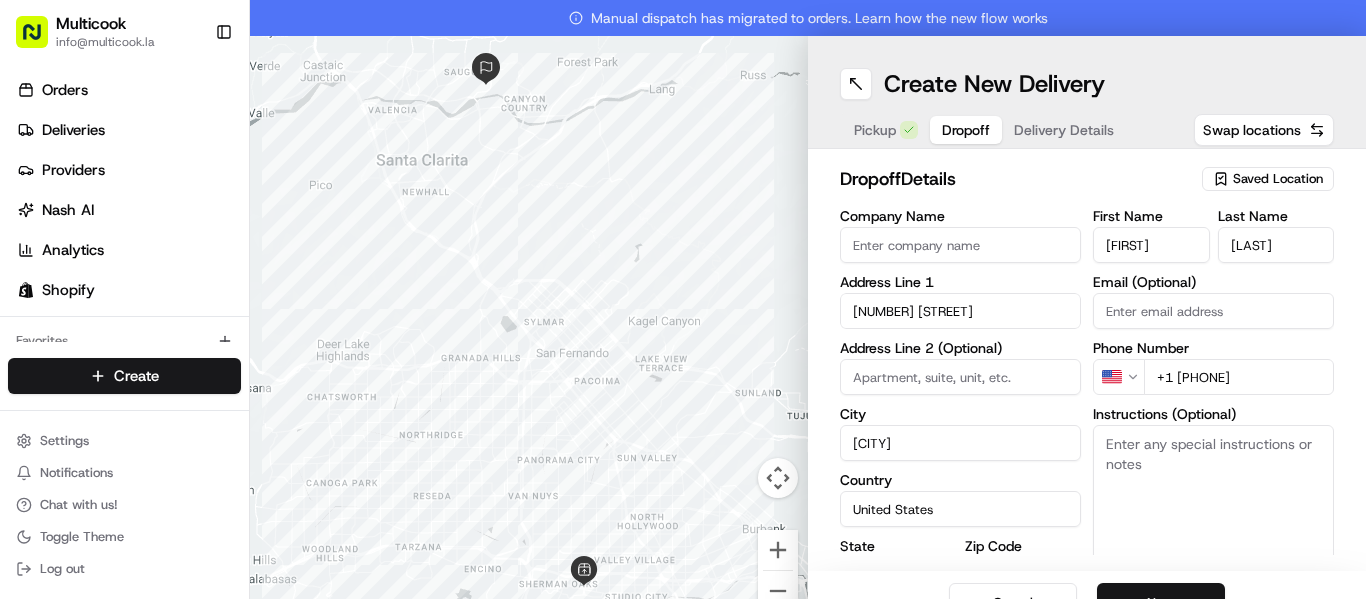 type on "+1 669 292 7705" 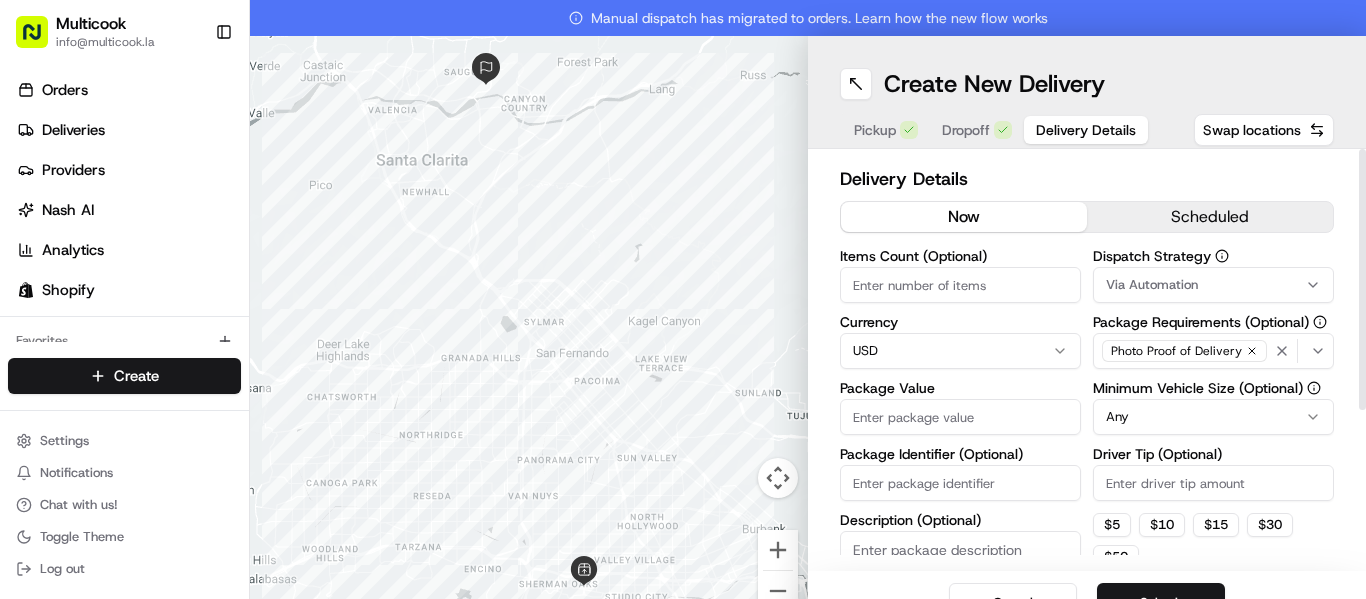 click on "Items Count (Optional)" at bounding box center [960, 285] 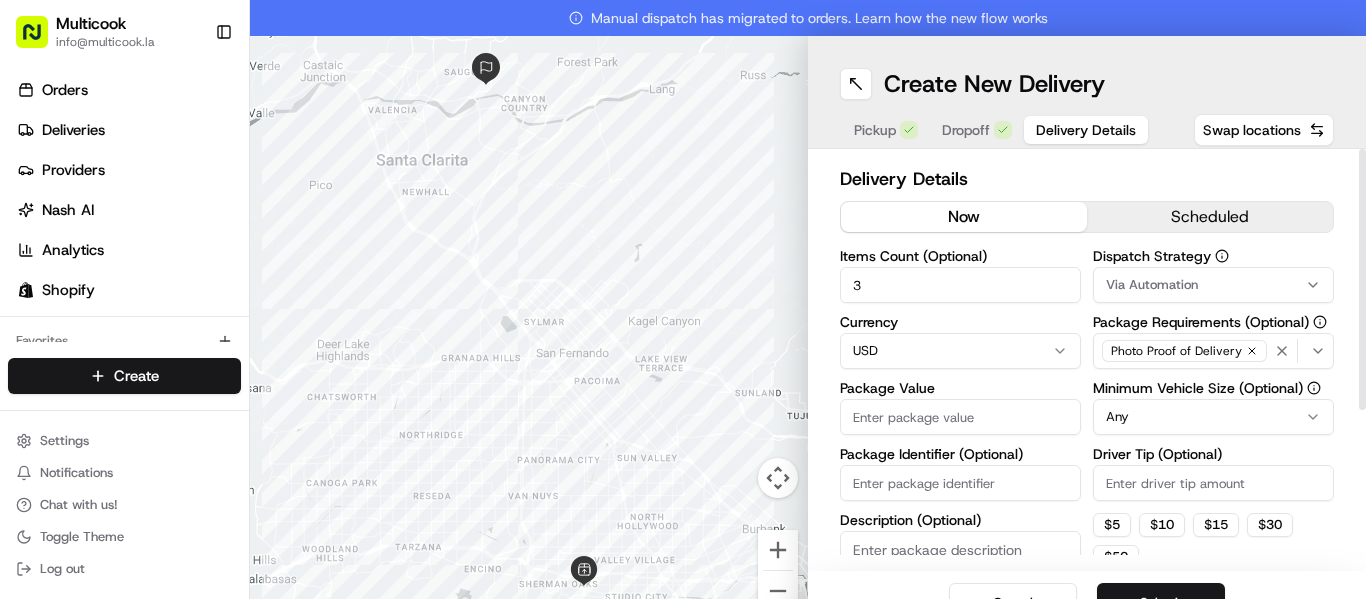 type on "3" 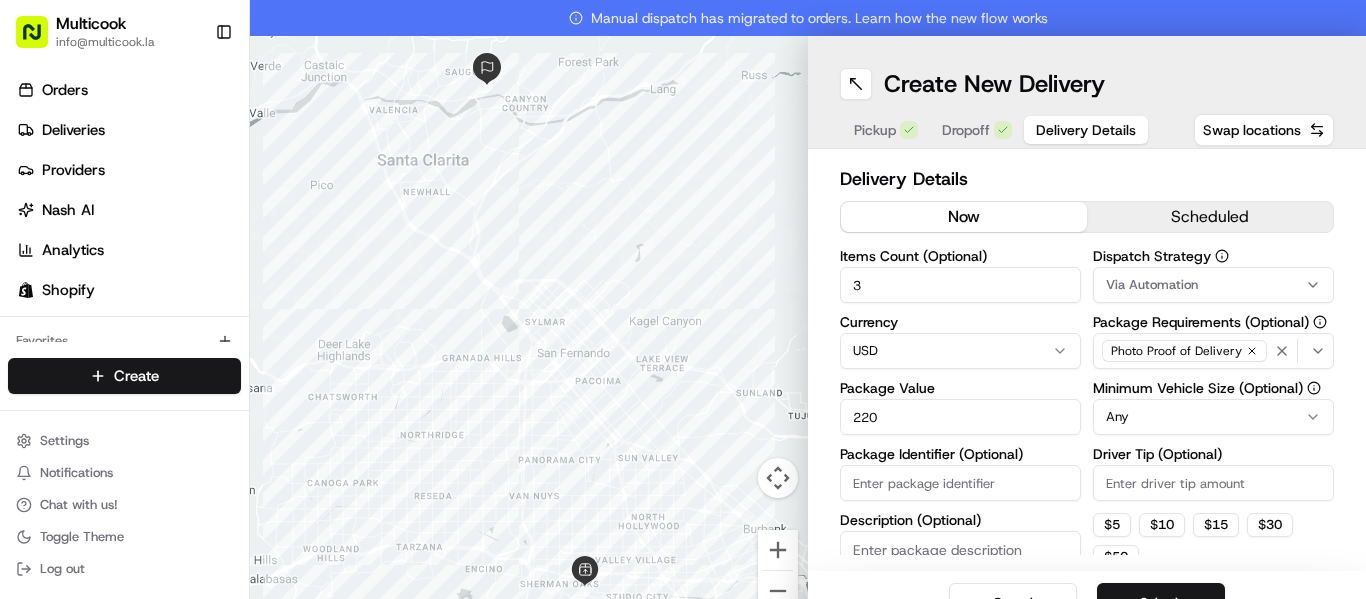 type on "220" 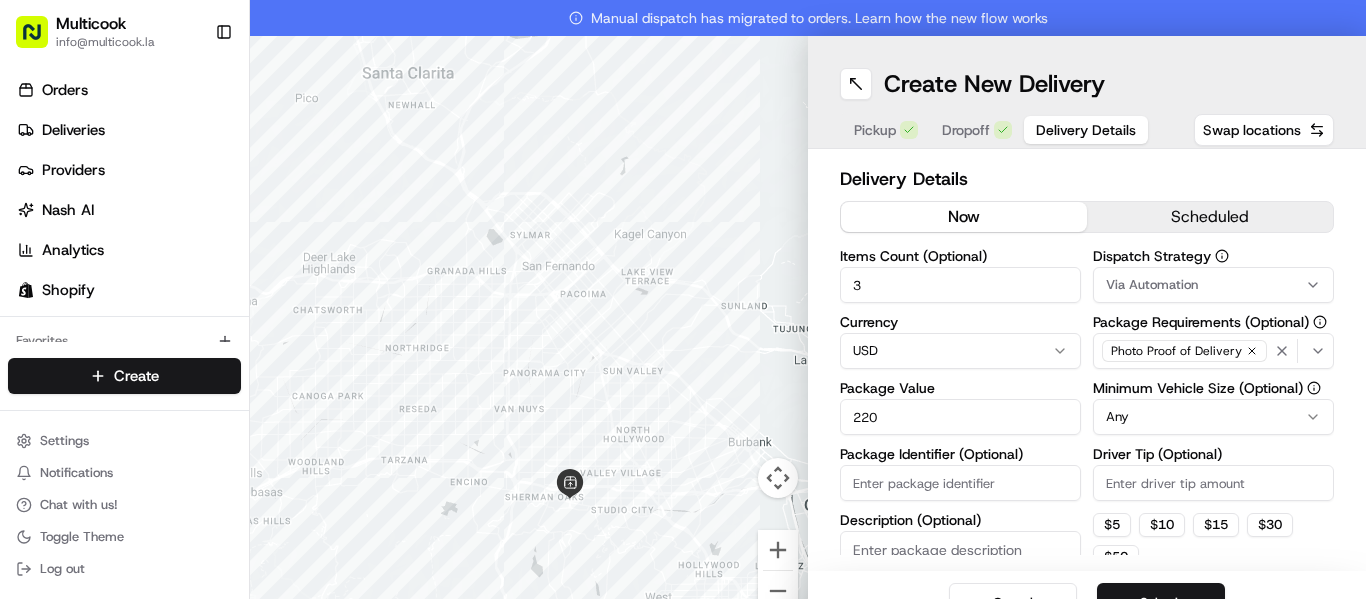 drag, startPoint x: 663, startPoint y: 318, endPoint x: 657, endPoint y: 271, distance: 47.38143 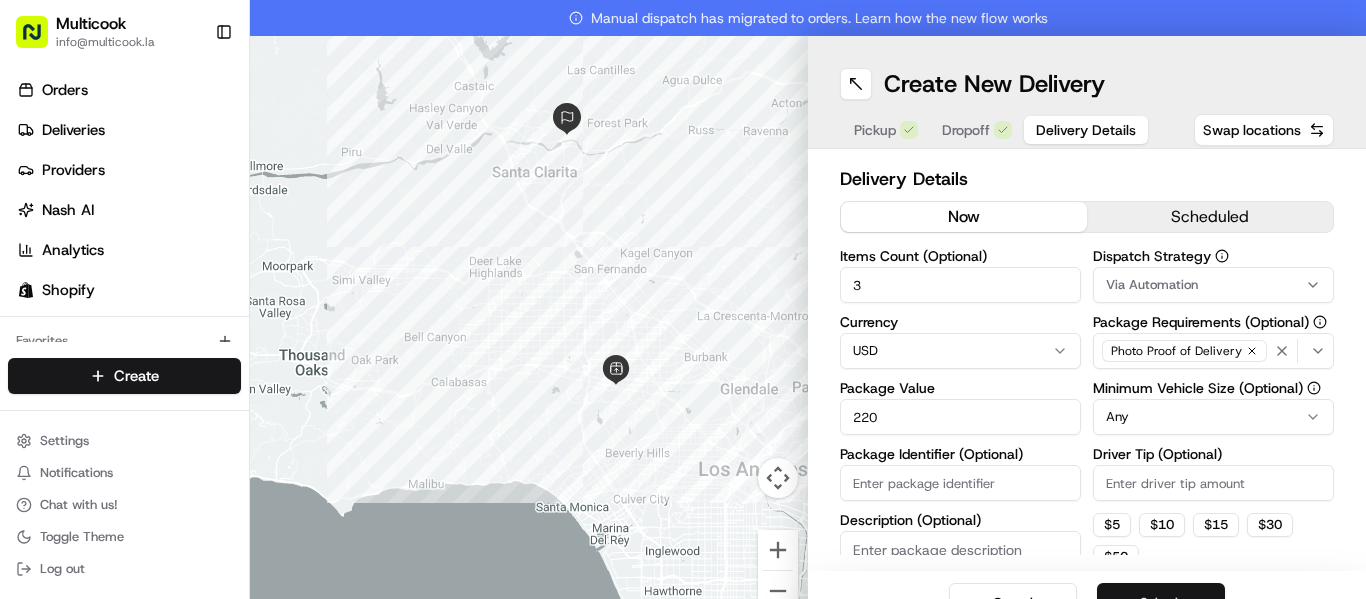 click on "Submit" at bounding box center [1161, 603] 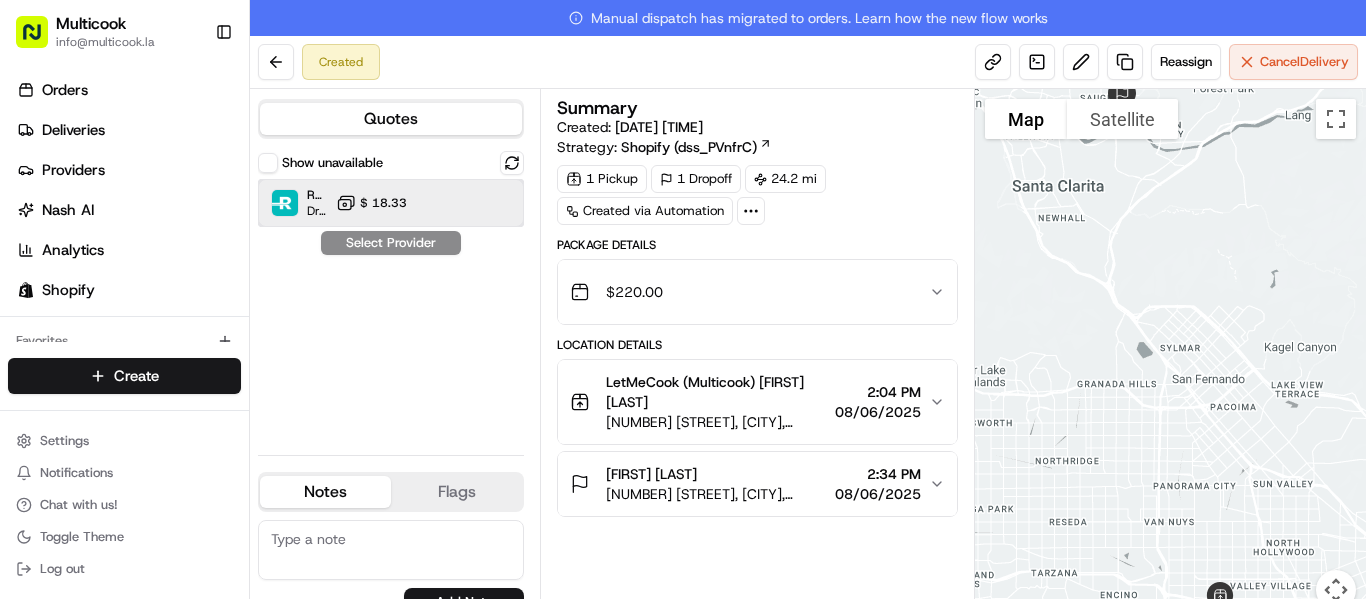 click on "Roadie (P2P) Dropoff ETA   - $   18.33" at bounding box center [391, 203] 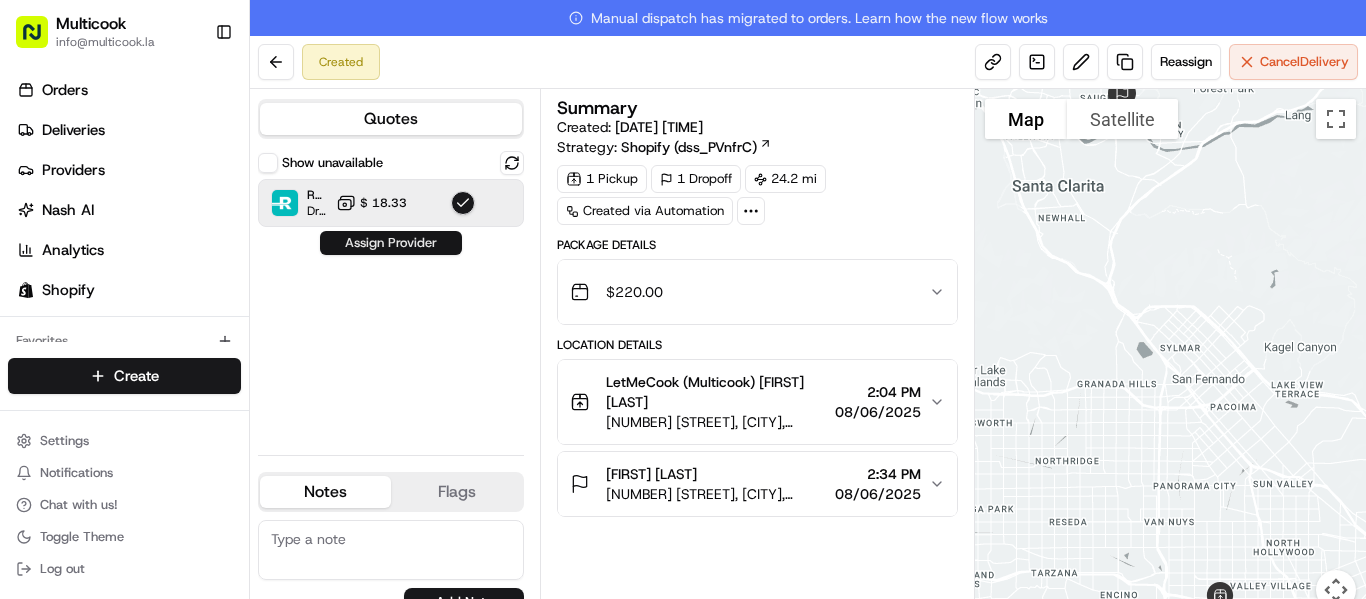 click on "Assign Provider" at bounding box center [391, 243] 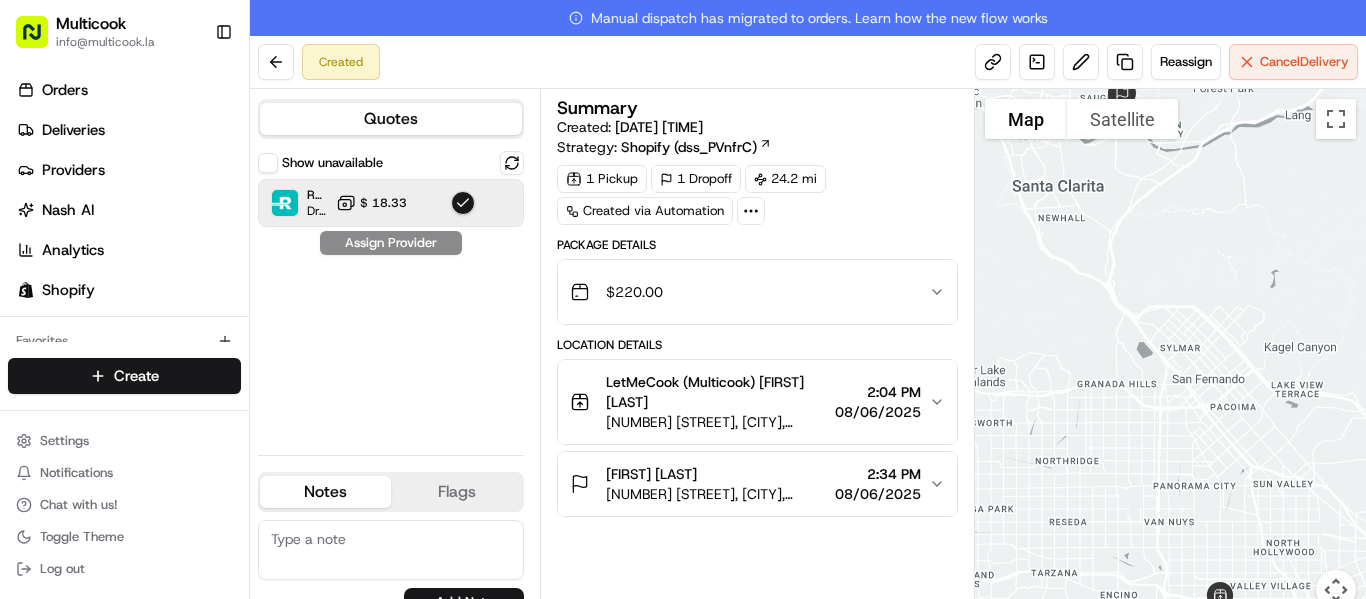 click 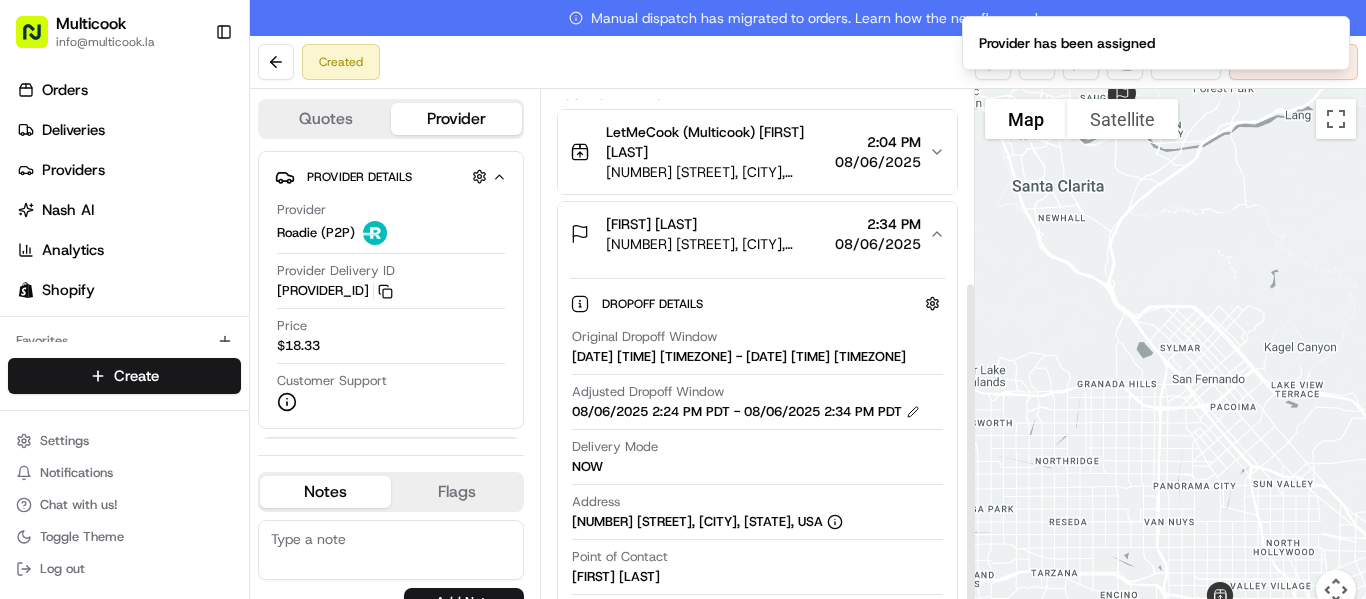 scroll, scrollTop: 300, scrollLeft: 0, axis: vertical 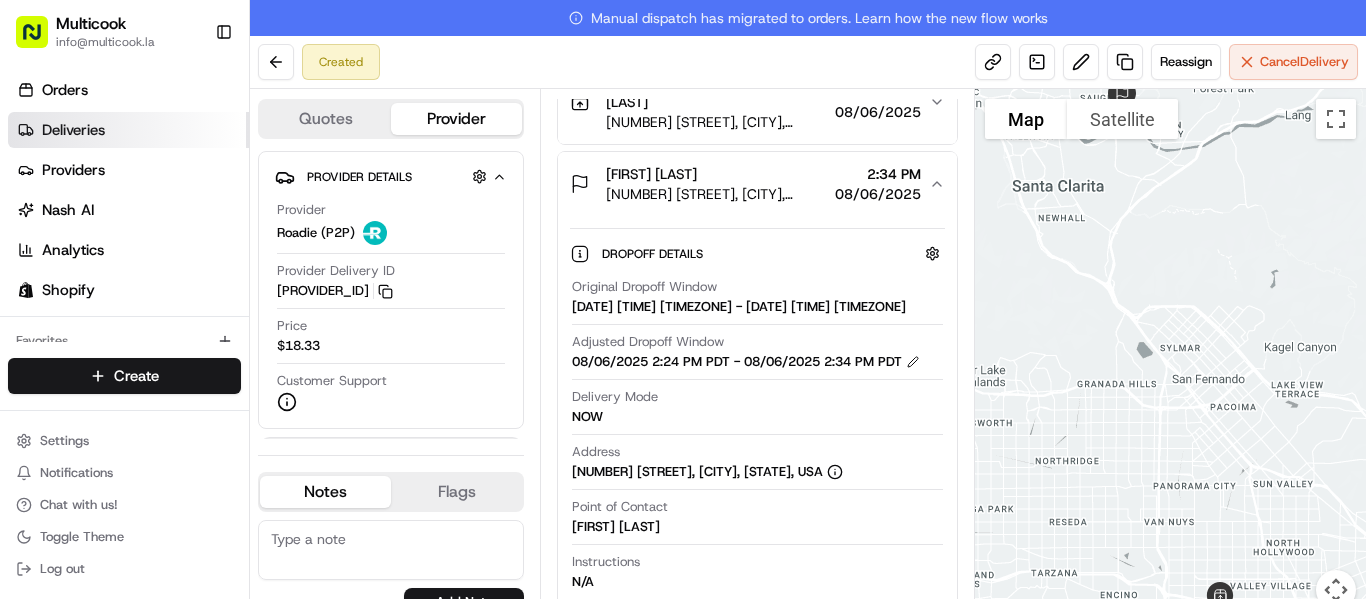 click on "Deliveries" at bounding box center [128, 130] 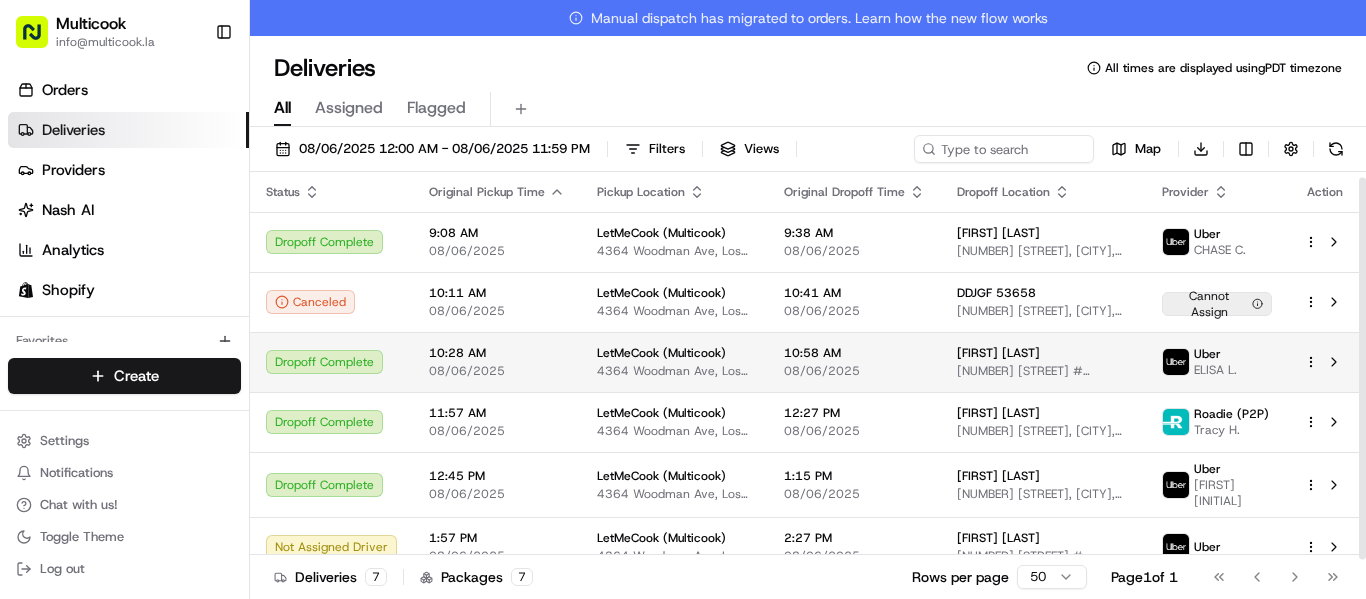 scroll, scrollTop: 41, scrollLeft: 0, axis: vertical 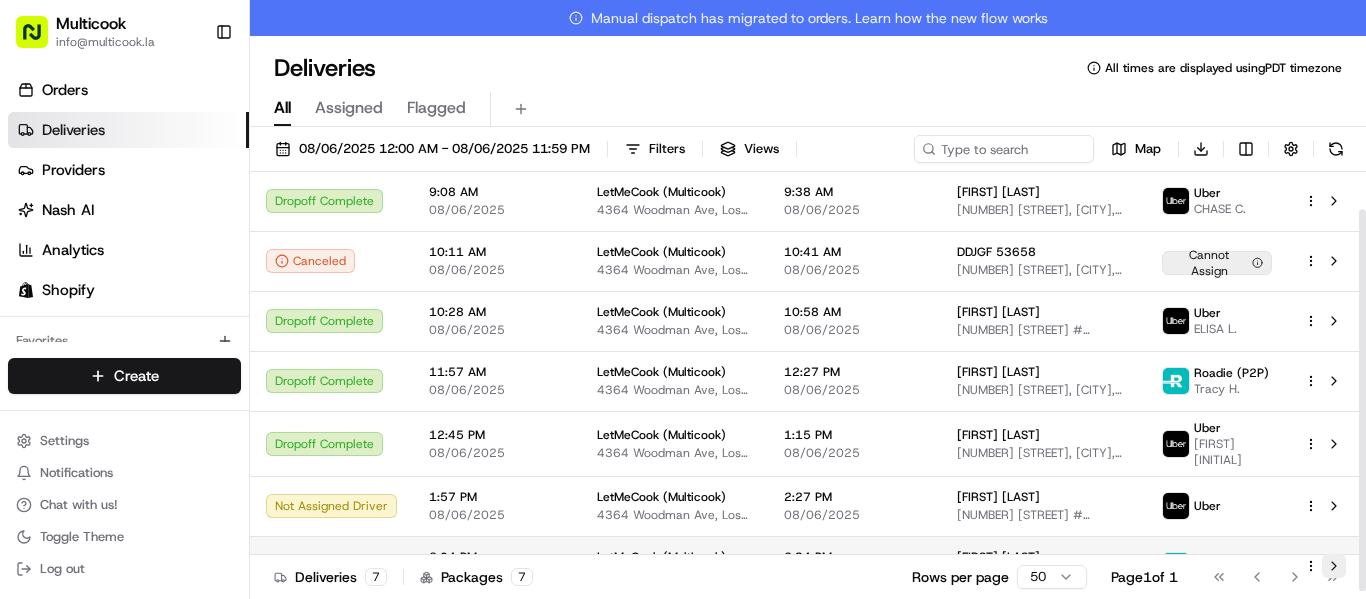 click at bounding box center (1334, 566) 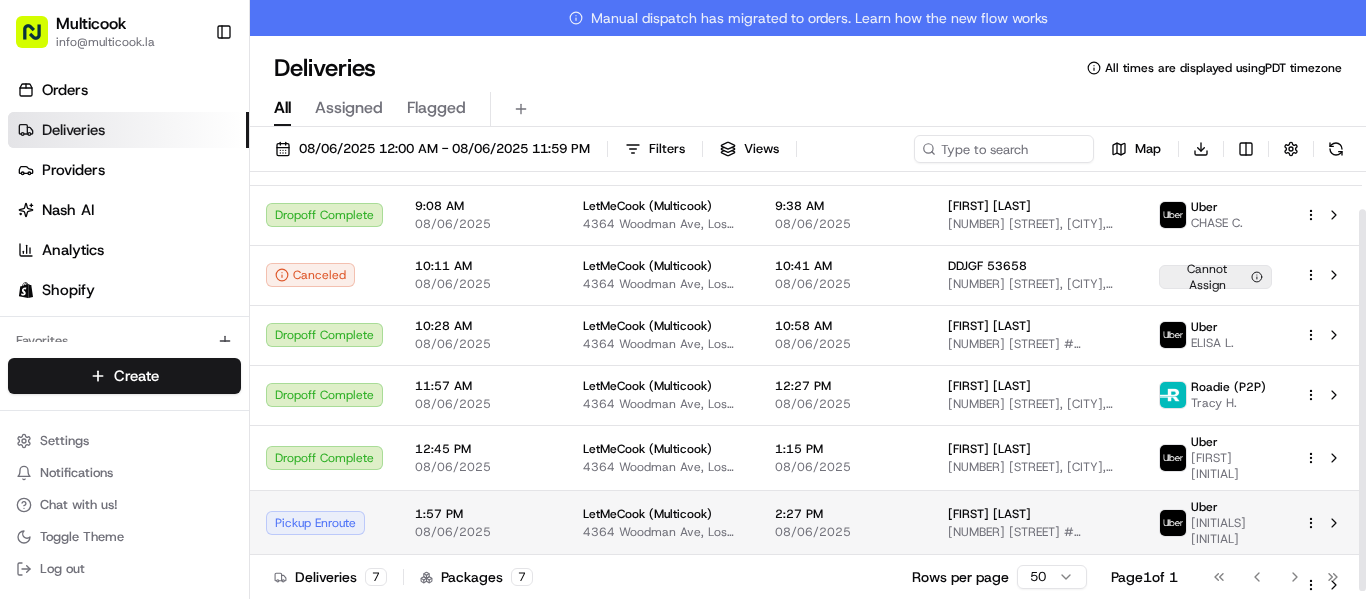 scroll, scrollTop: 41, scrollLeft: 0, axis: vertical 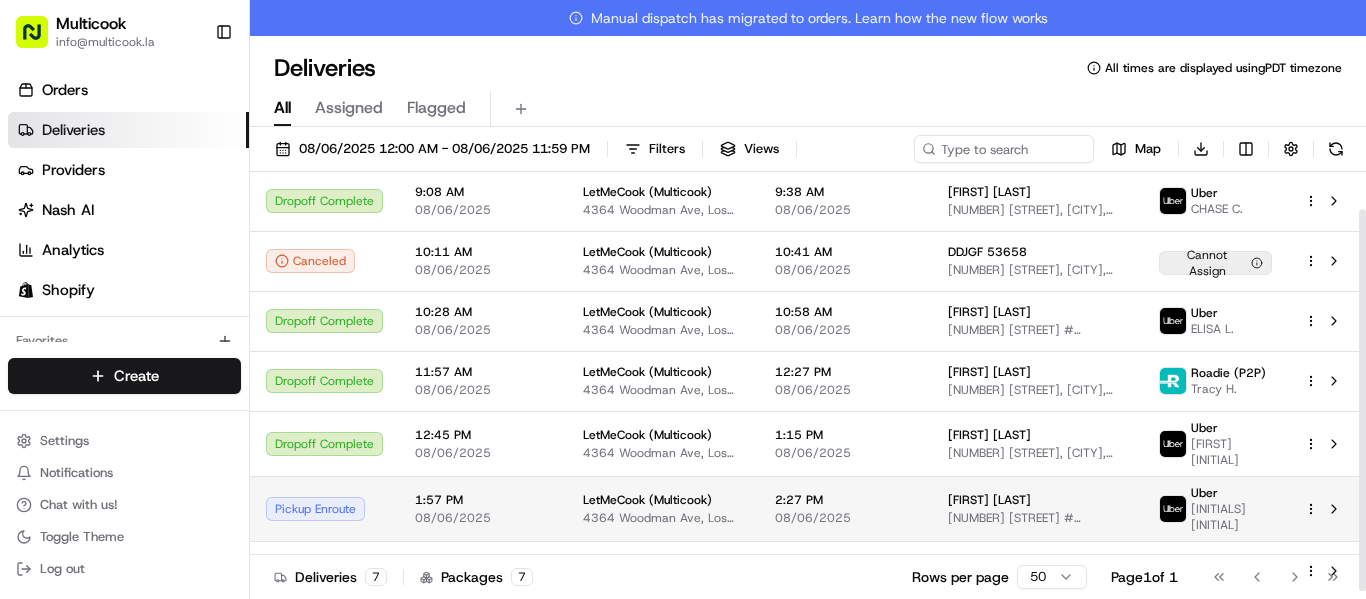 click on "08/06/2025" at bounding box center [845, 518] 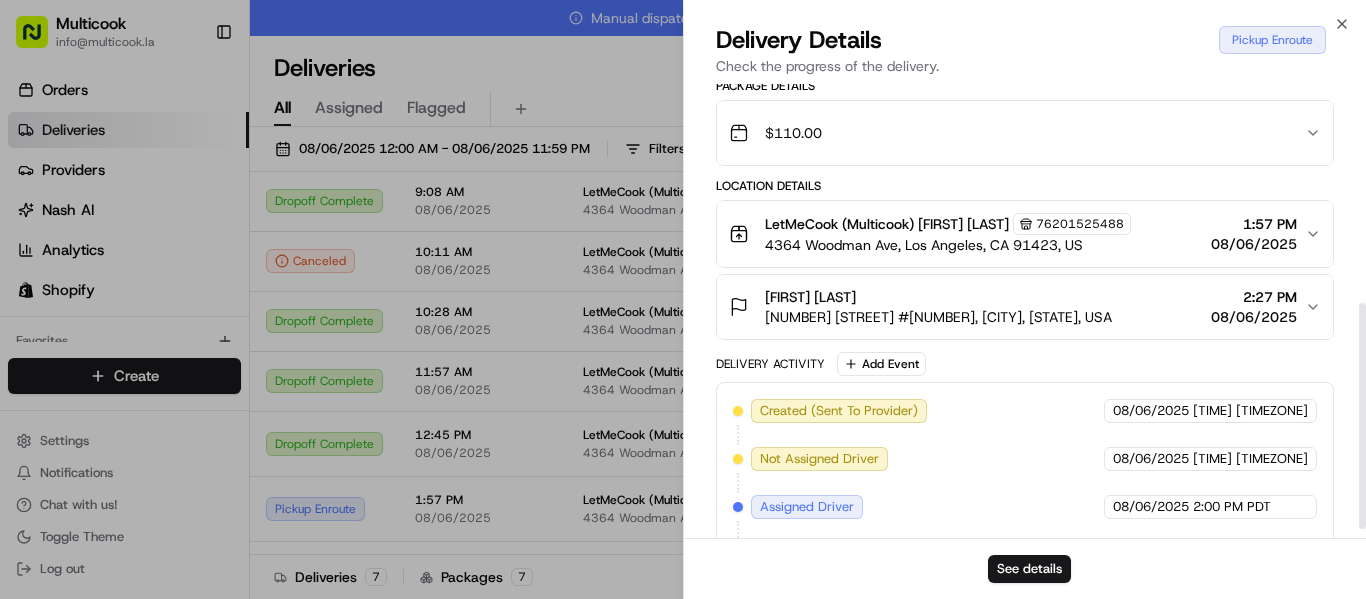 scroll, scrollTop: 458, scrollLeft: 0, axis: vertical 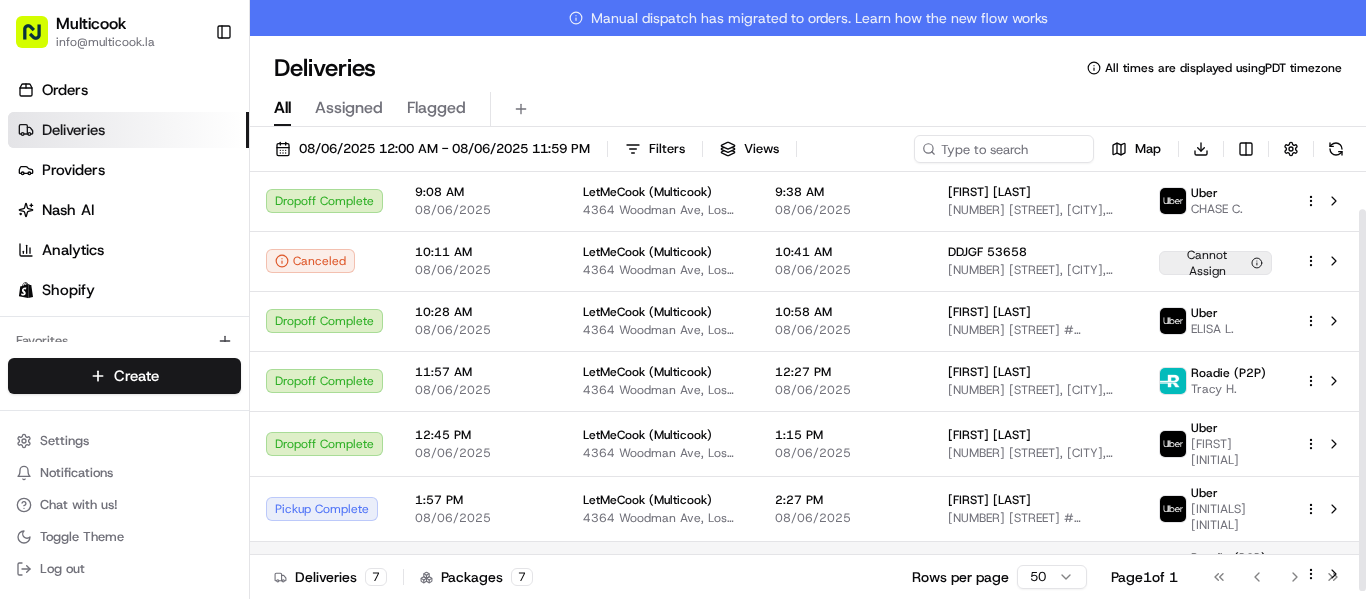click on "LetMeCook (Multicook) 4364 Woodman Ave, Sherman Oaks, CA 91423, USA" at bounding box center (663, 573) 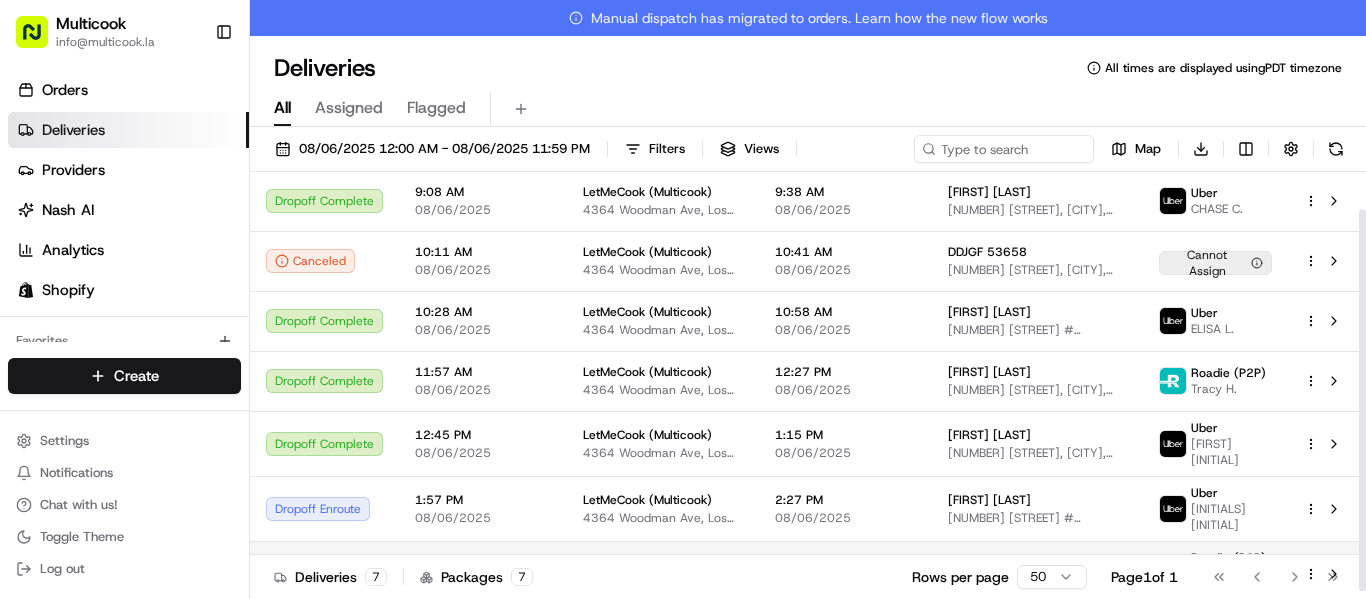 click on "LetMeCook (Multicook) 4364 Woodman Ave, Sherman Oaks, CA 91423, USA" at bounding box center [663, 573] 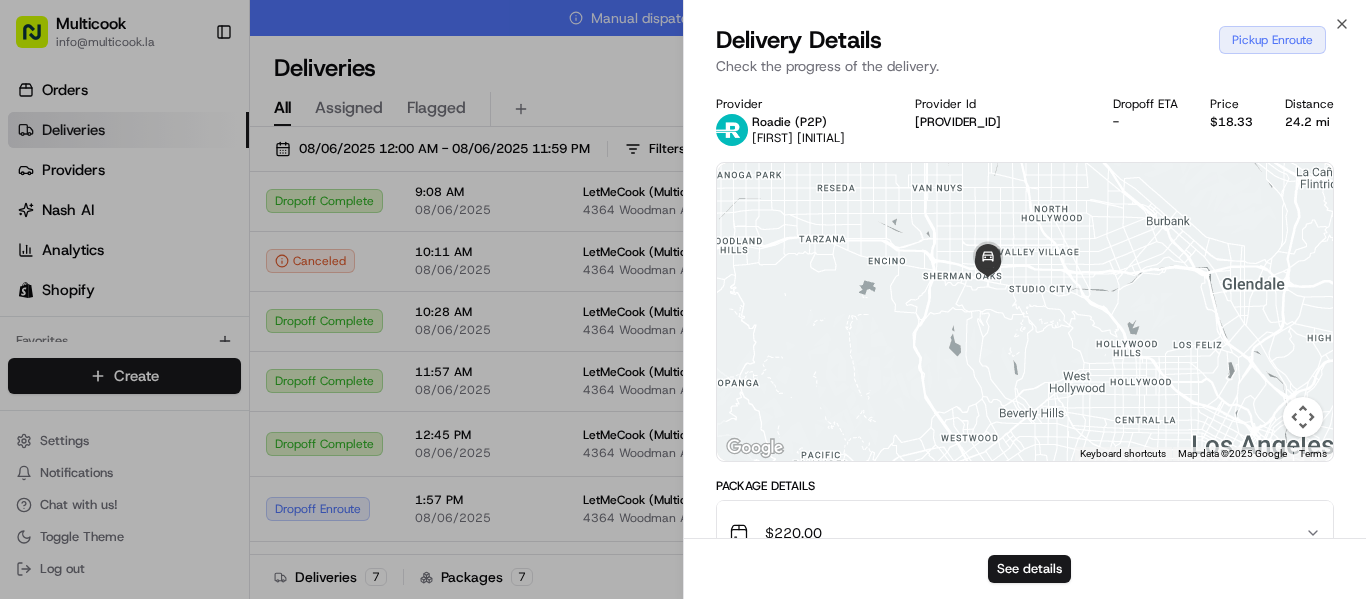 drag, startPoint x: 1084, startPoint y: 420, endPoint x: 1021, endPoint y: 117, distance: 309.48022 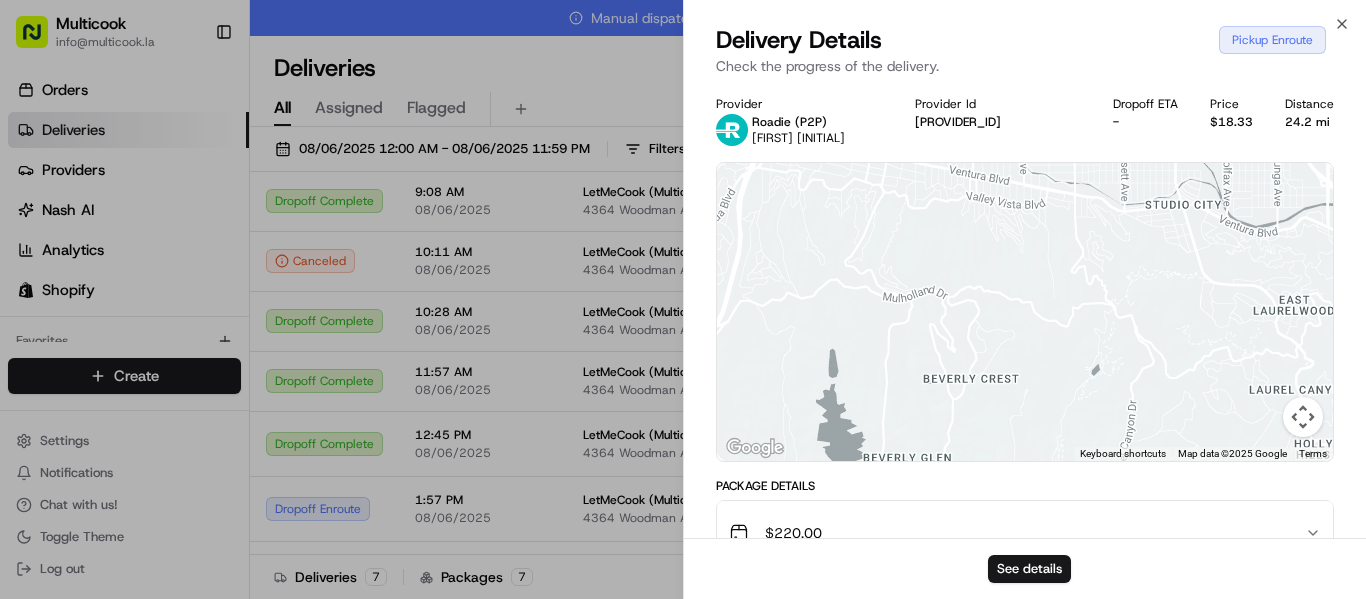 drag, startPoint x: 989, startPoint y: 232, endPoint x: 1023, endPoint y: 327, distance: 100.90094 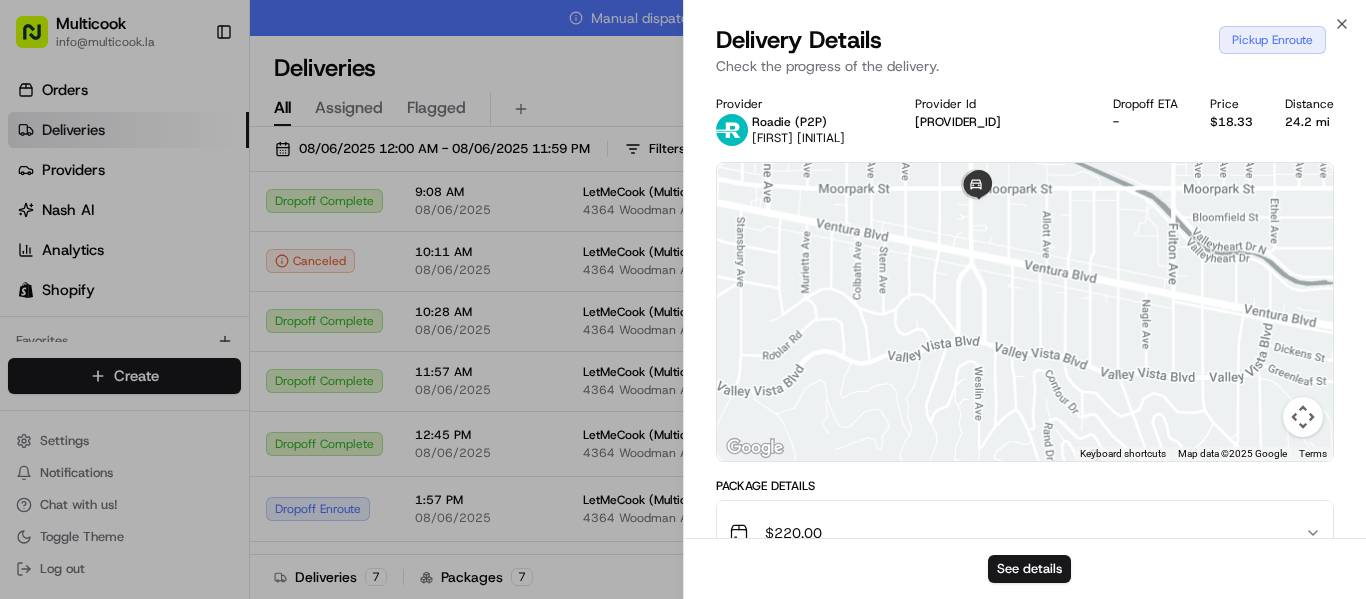 drag, startPoint x: 988, startPoint y: 232, endPoint x: 1021, endPoint y: 380, distance: 151.63443 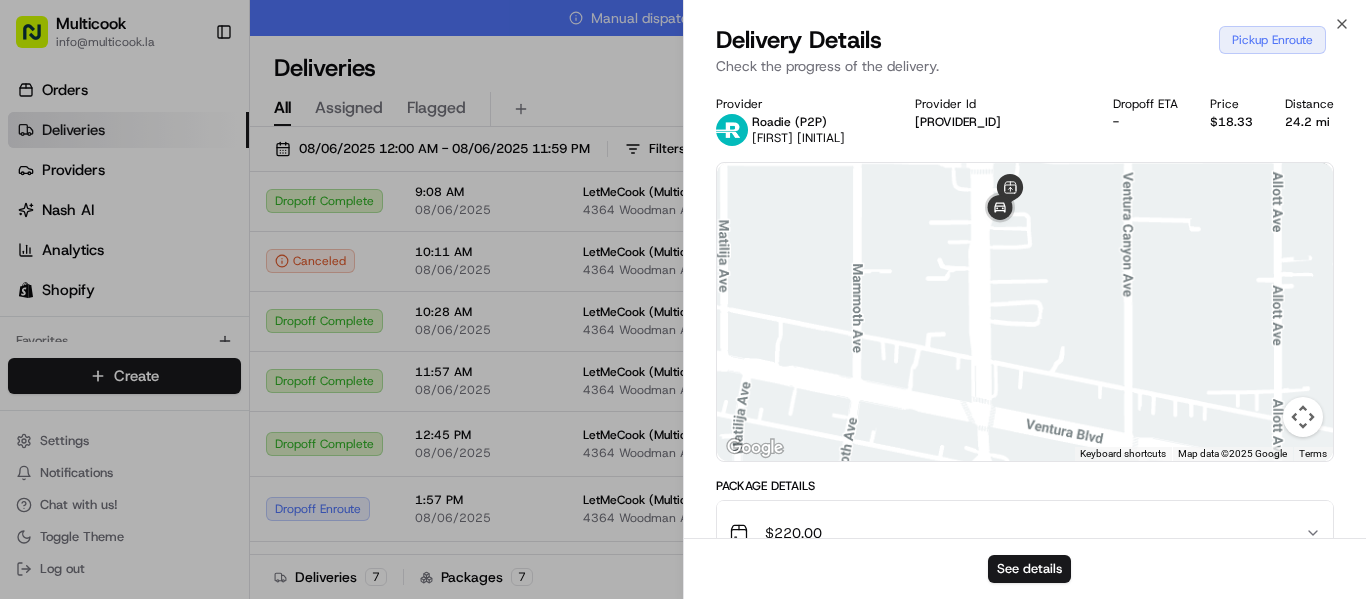 drag, startPoint x: 1039, startPoint y: 239, endPoint x: 1018, endPoint y: 359, distance: 121.82365 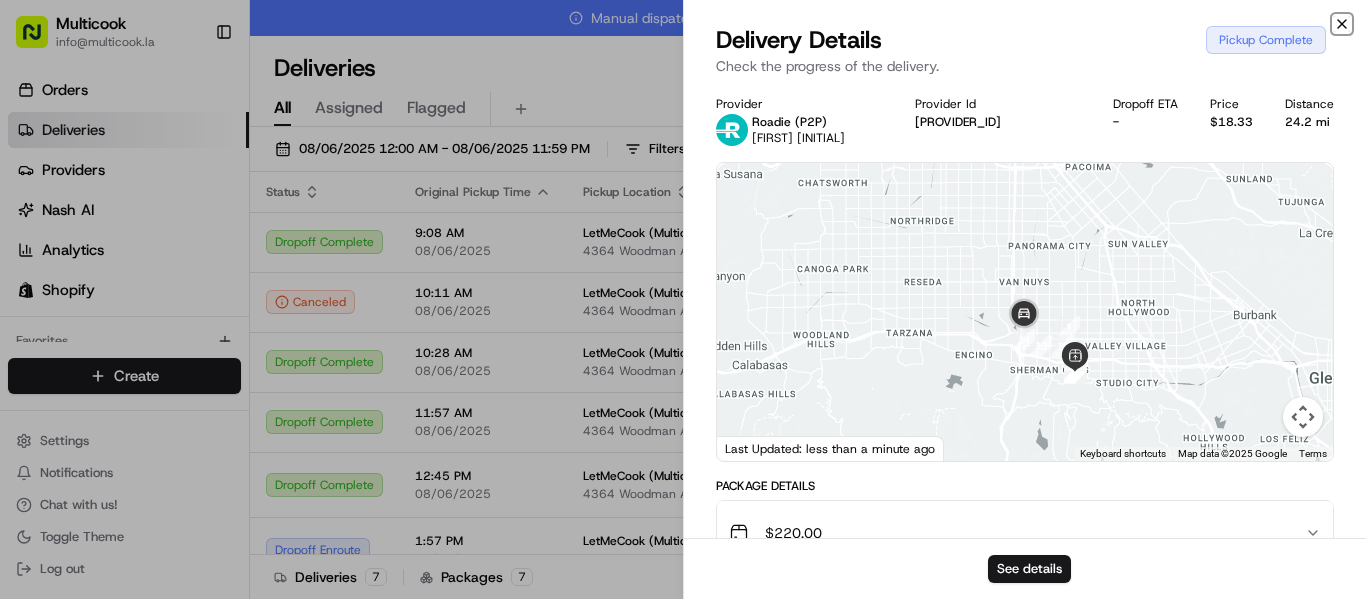 click 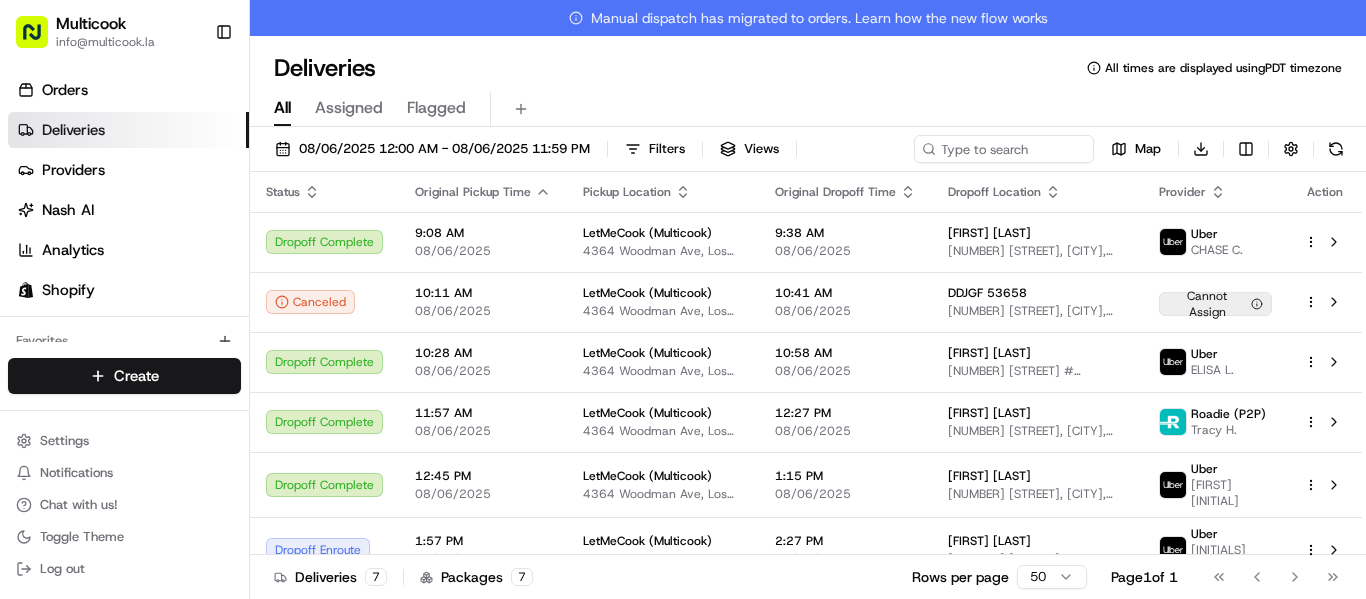 scroll, scrollTop: 41, scrollLeft: 0, axis: vertical 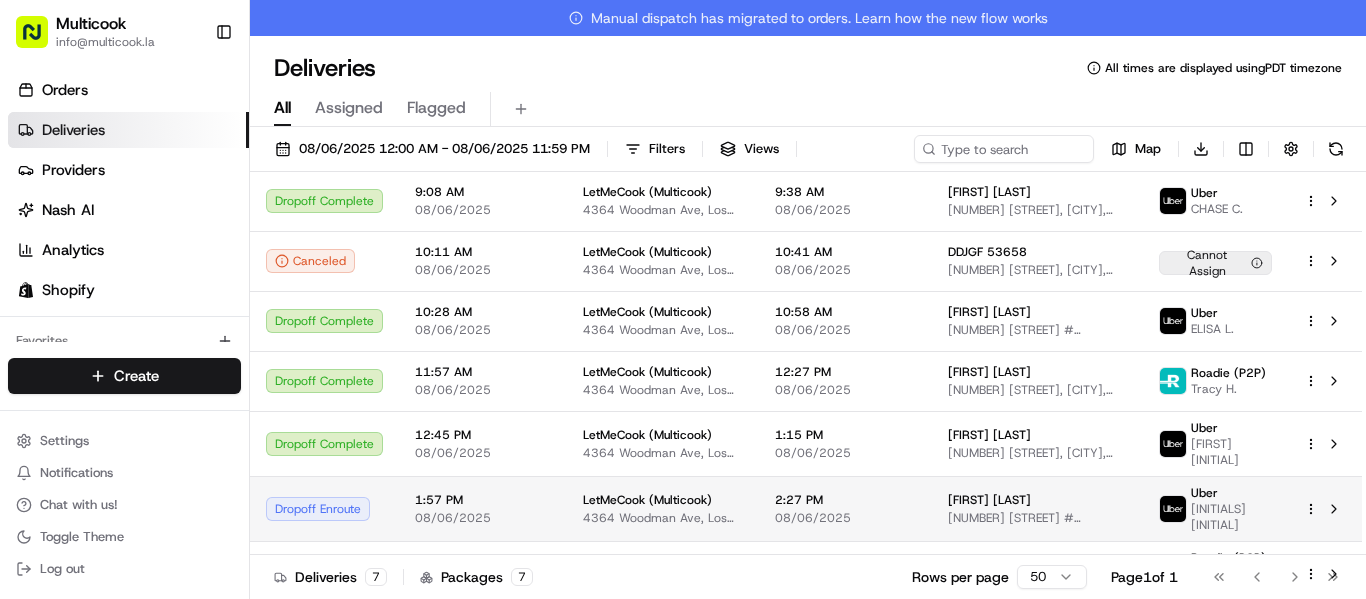 click on "Uber" at bounding box center [1204, 493] 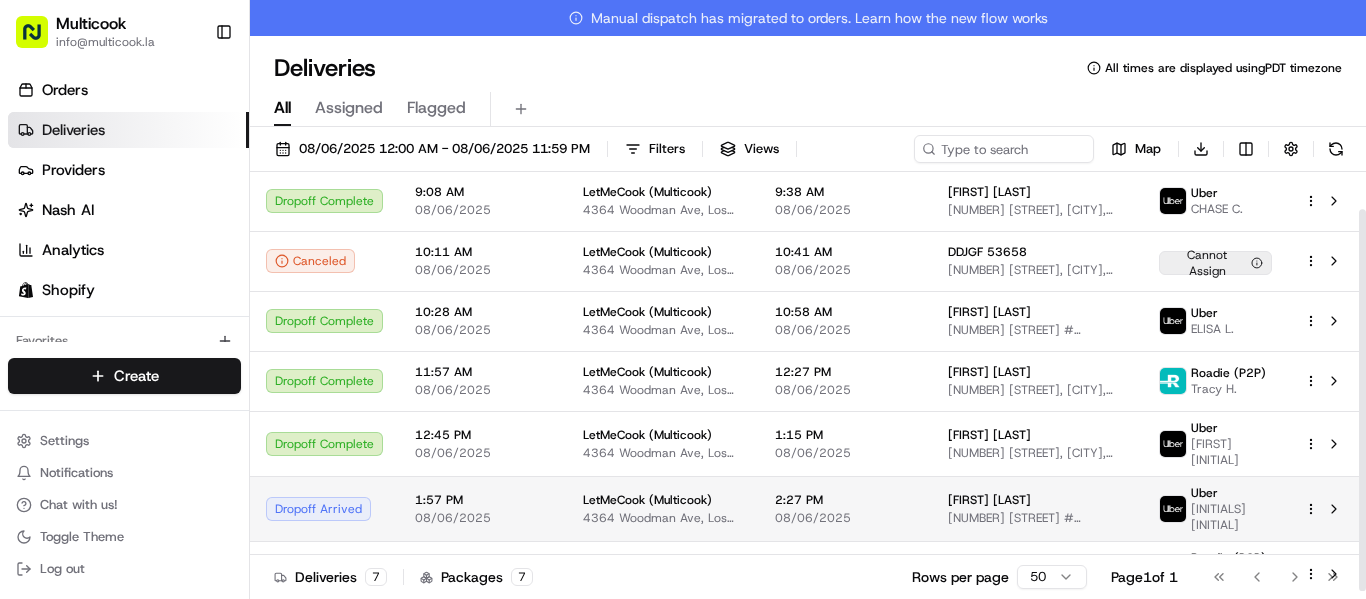 click on "1:57 PM" at bounding box center (483, 500) 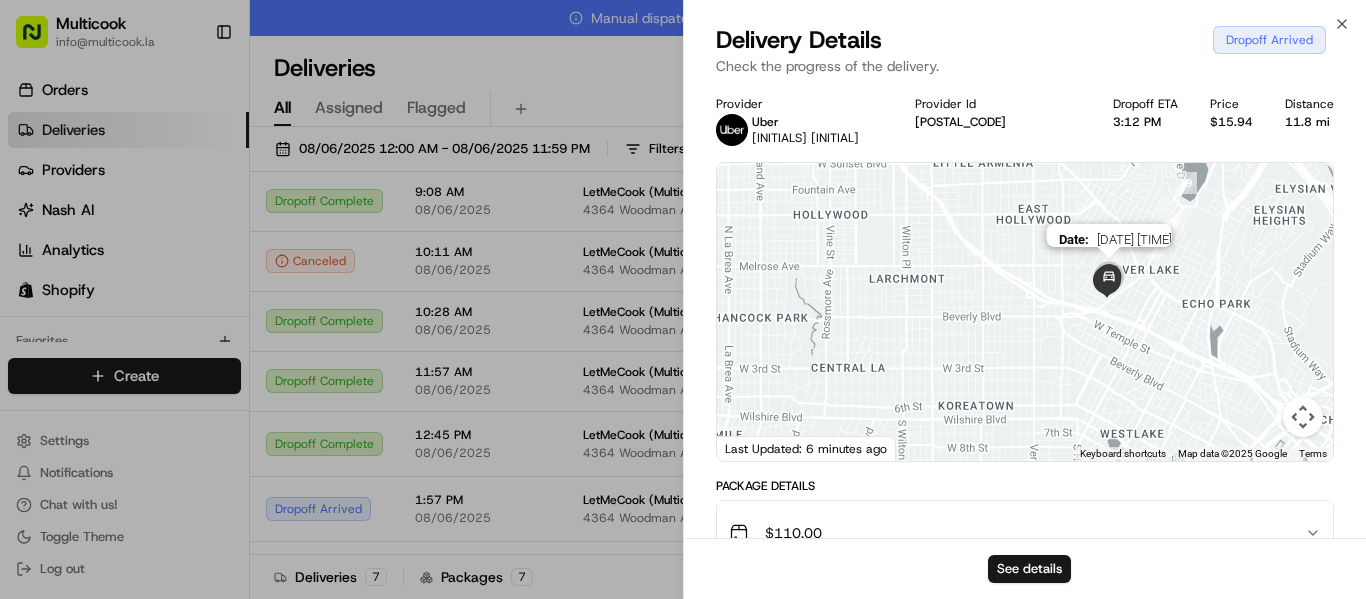 drag, startPoint x: 1128, startPoint y: 403, endPoint x: 1110, endPoint y: 260, distance: 144.12842 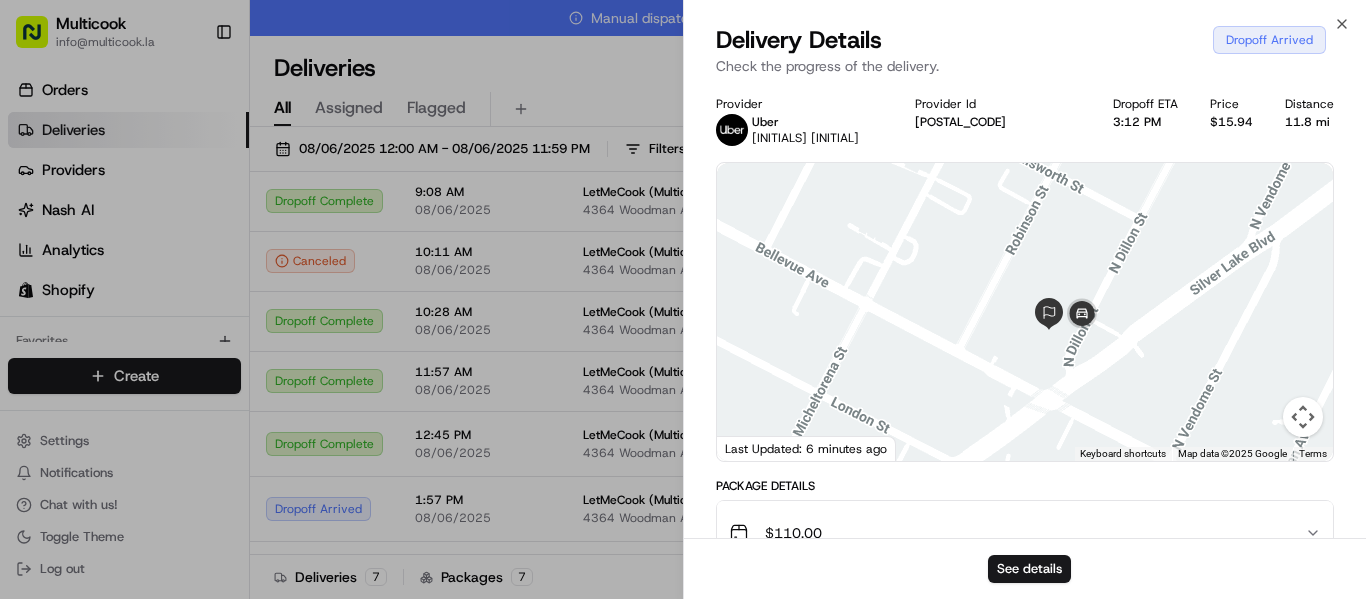 drag, startPoint x: 1114, startPoint y: 364, endPoint x: 1023, endPoint y: 304, distance: 109 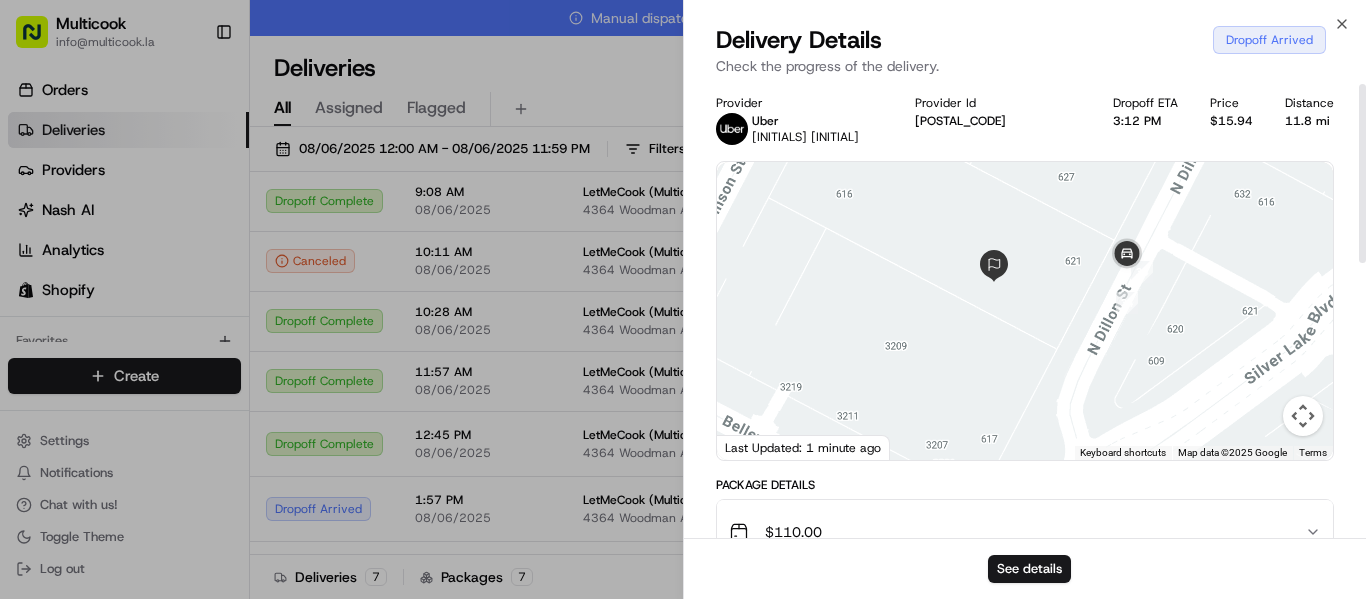 scroll, scrollTop: 0, scrollLeft: 0, axis: both 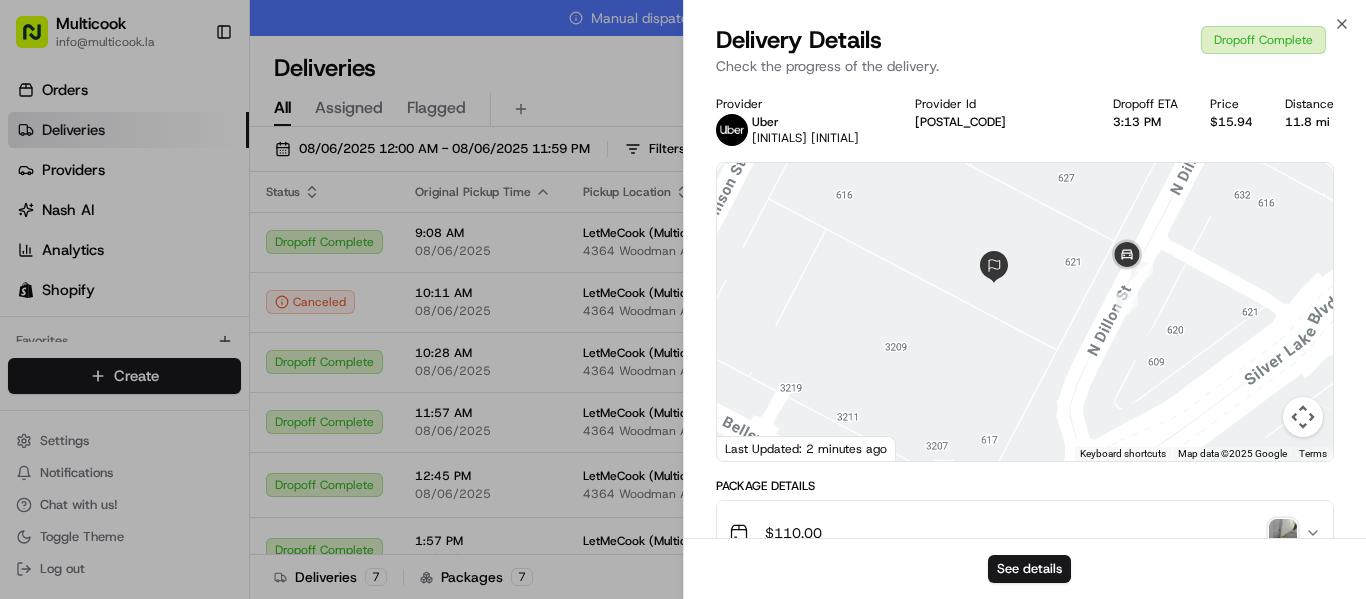 click at bounding box center [1283, 533] 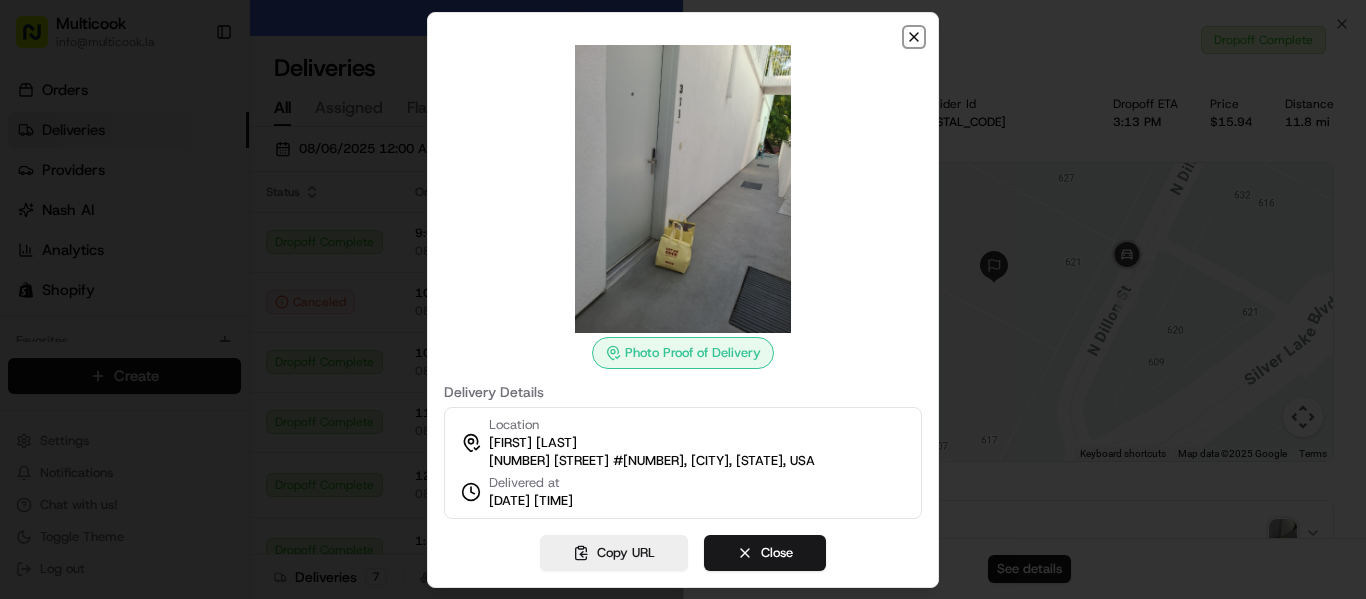 click 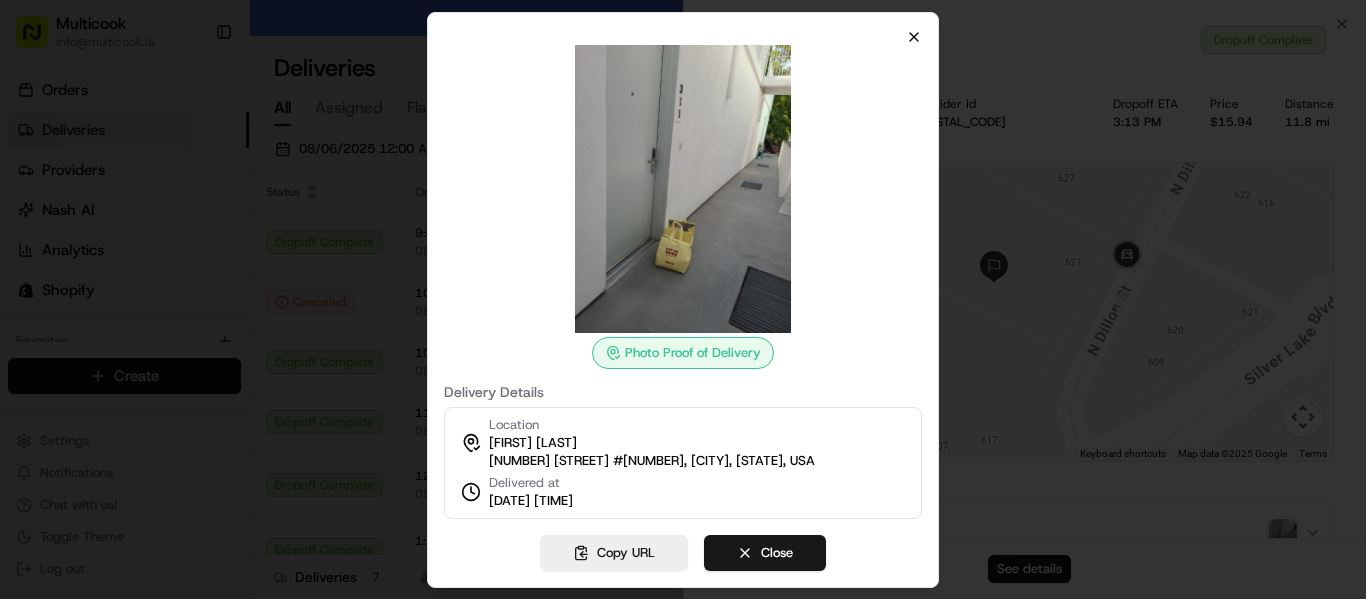 scroll, scrollTop: 9, scrollLeft: 0, axis: vertical 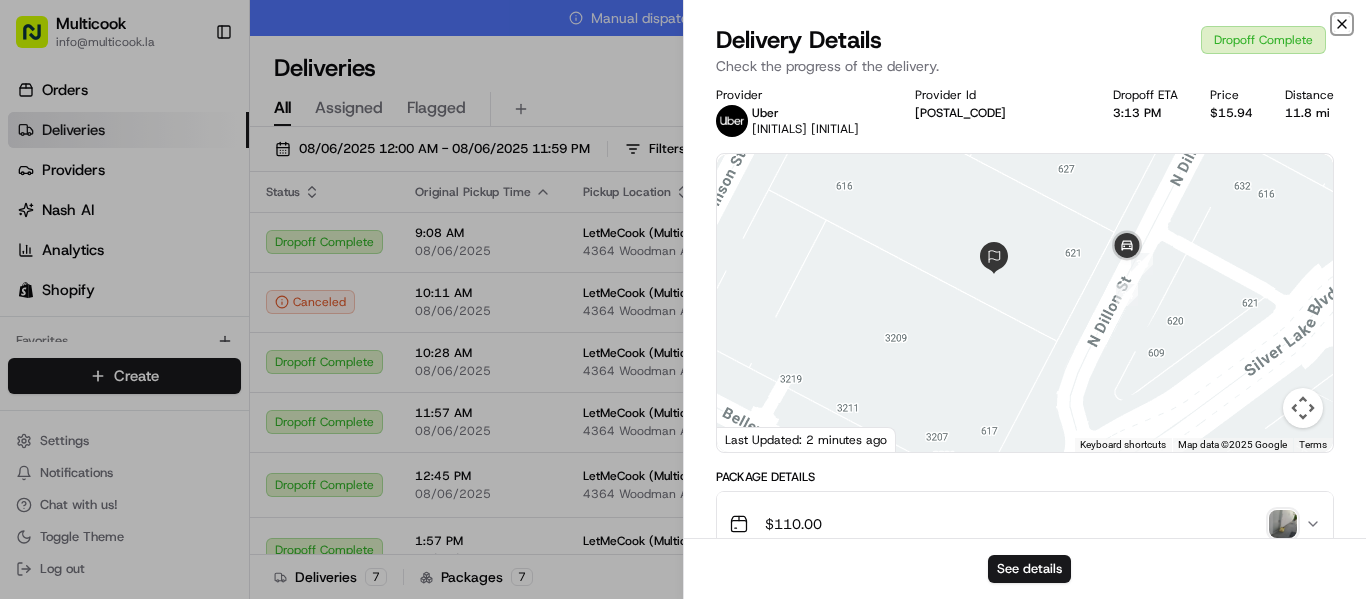 click 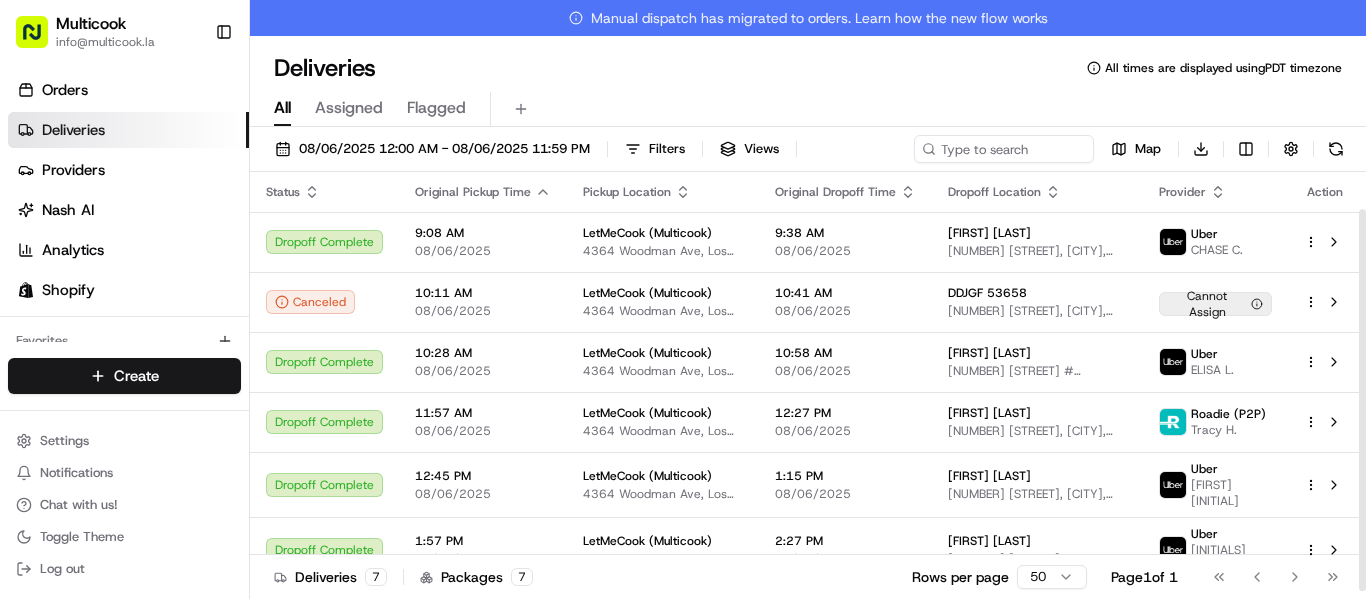 scroll, scrollTop: 41, scrollLeft: 0, axis: vertical 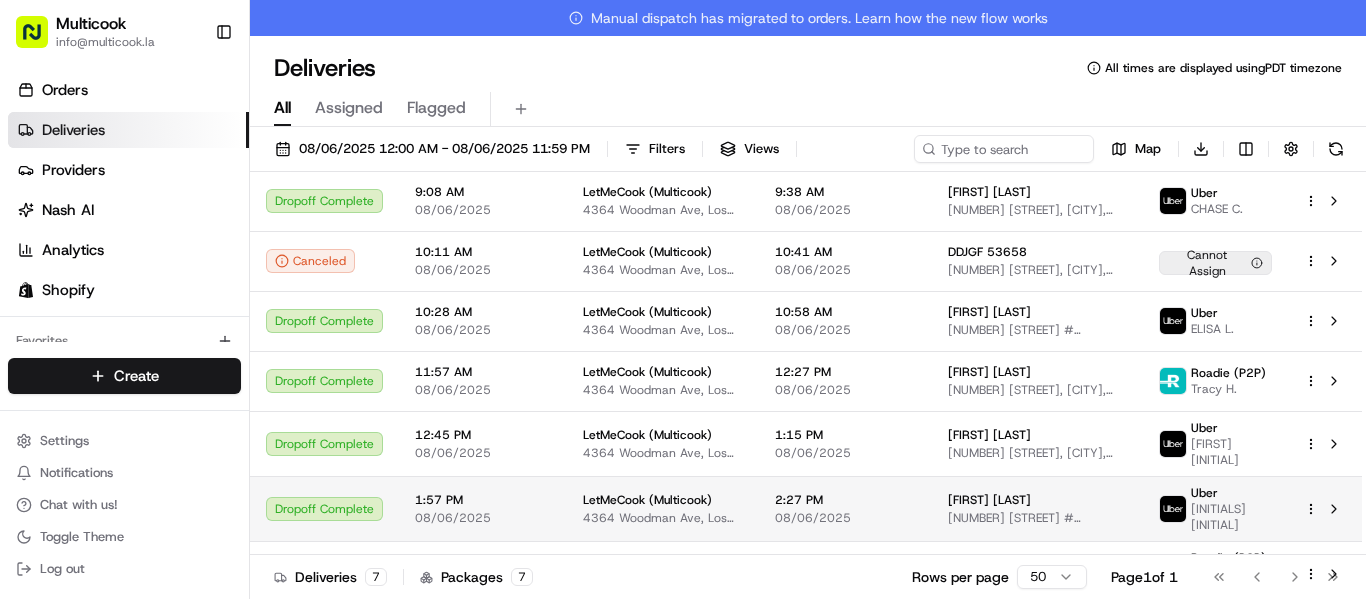 click on "2:27 PM" at bounding box center [845, 500] 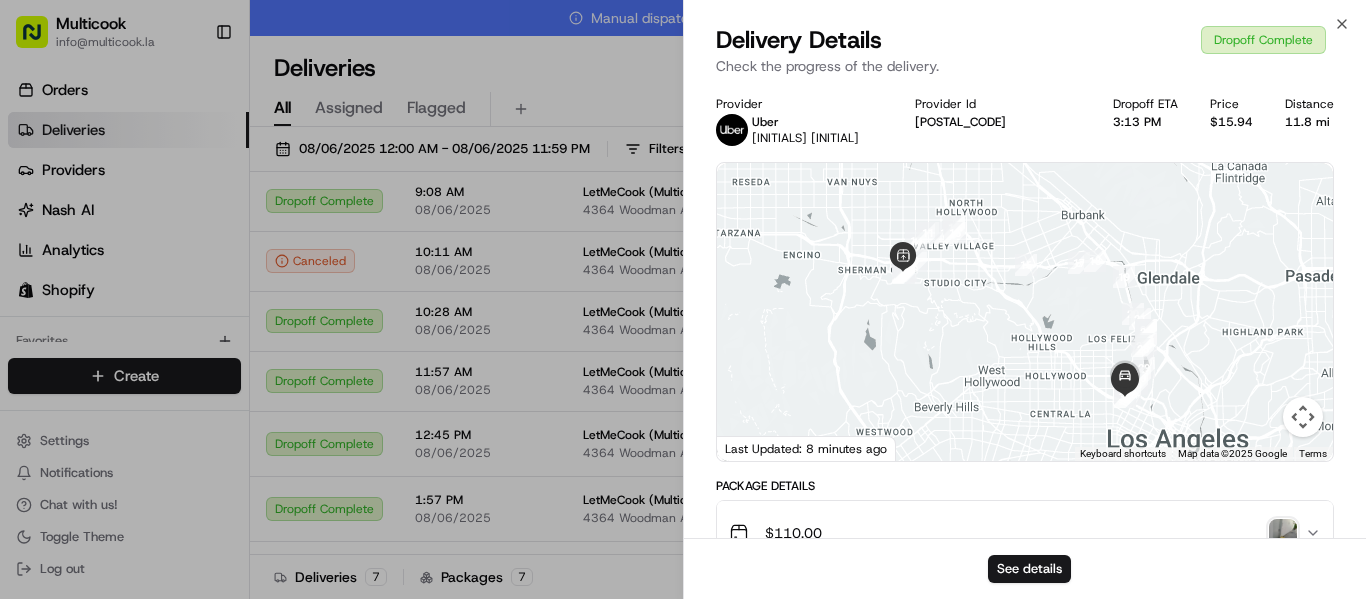 click at bounding box center (1283, 533) 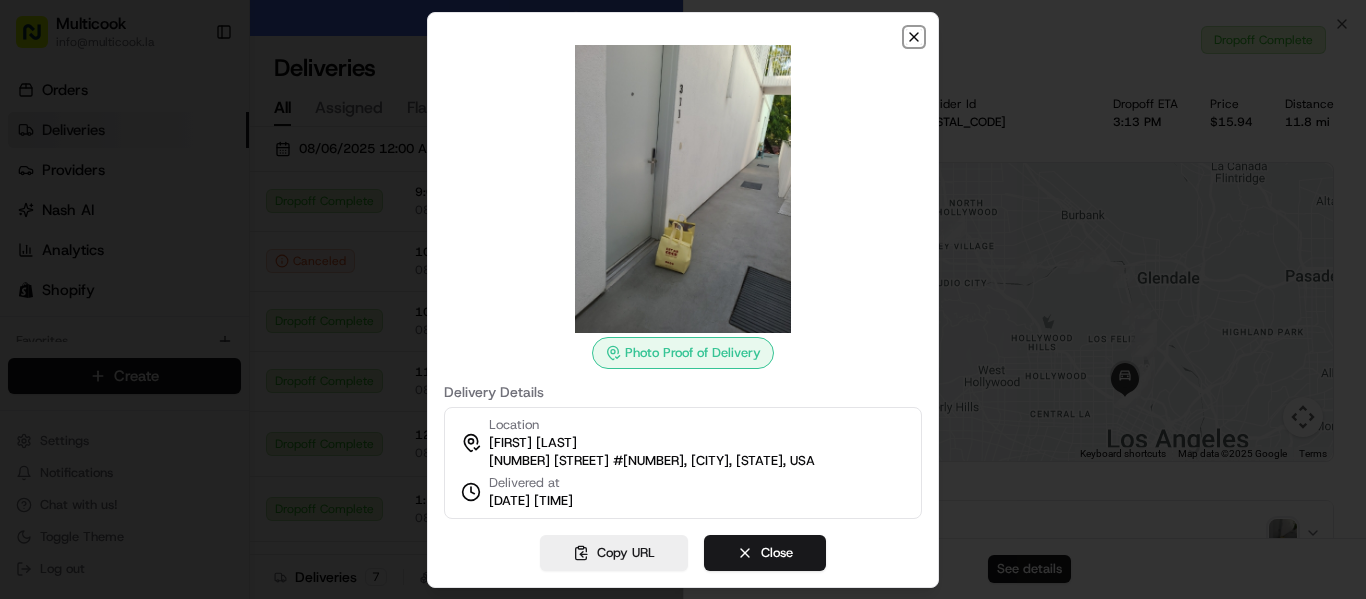 click 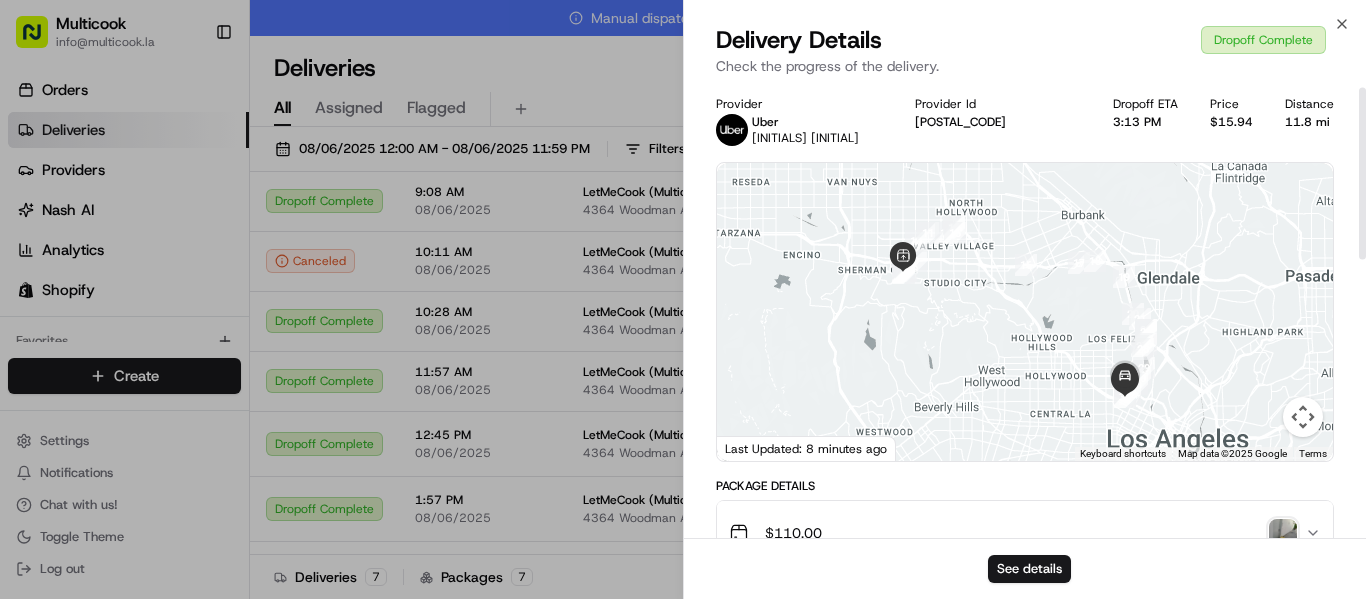 scroll, scrollTop: 9, scrollLeft: 0, axis: vertical 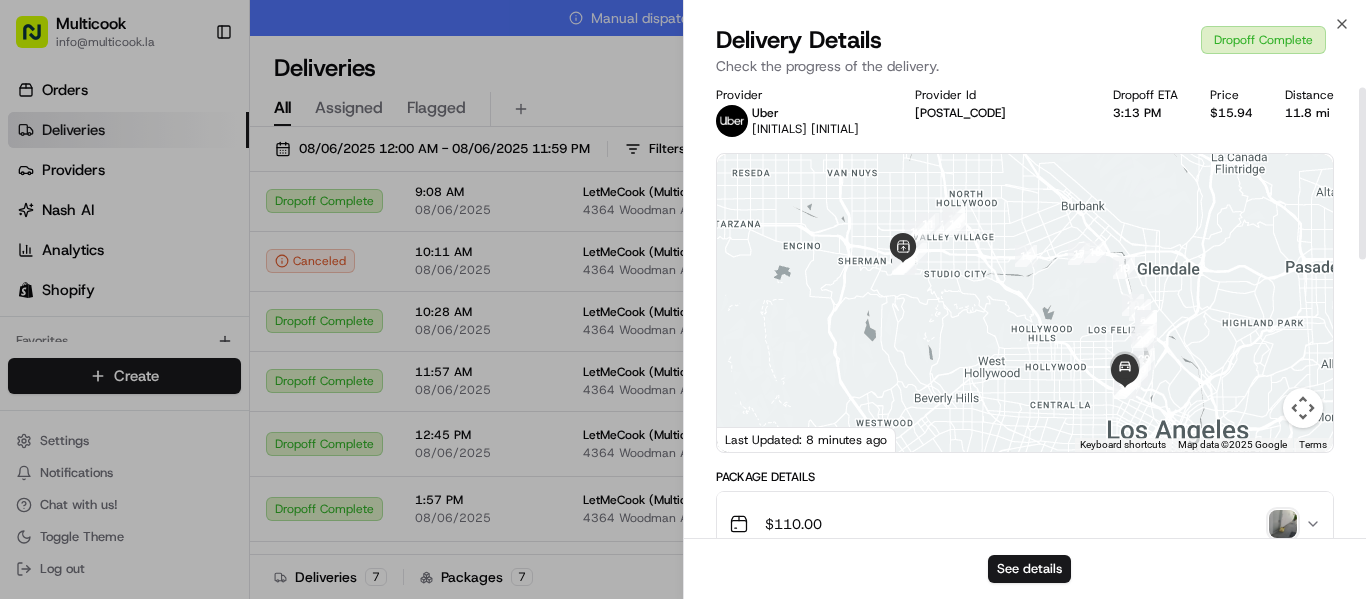 click at bounding box center [683, 299] 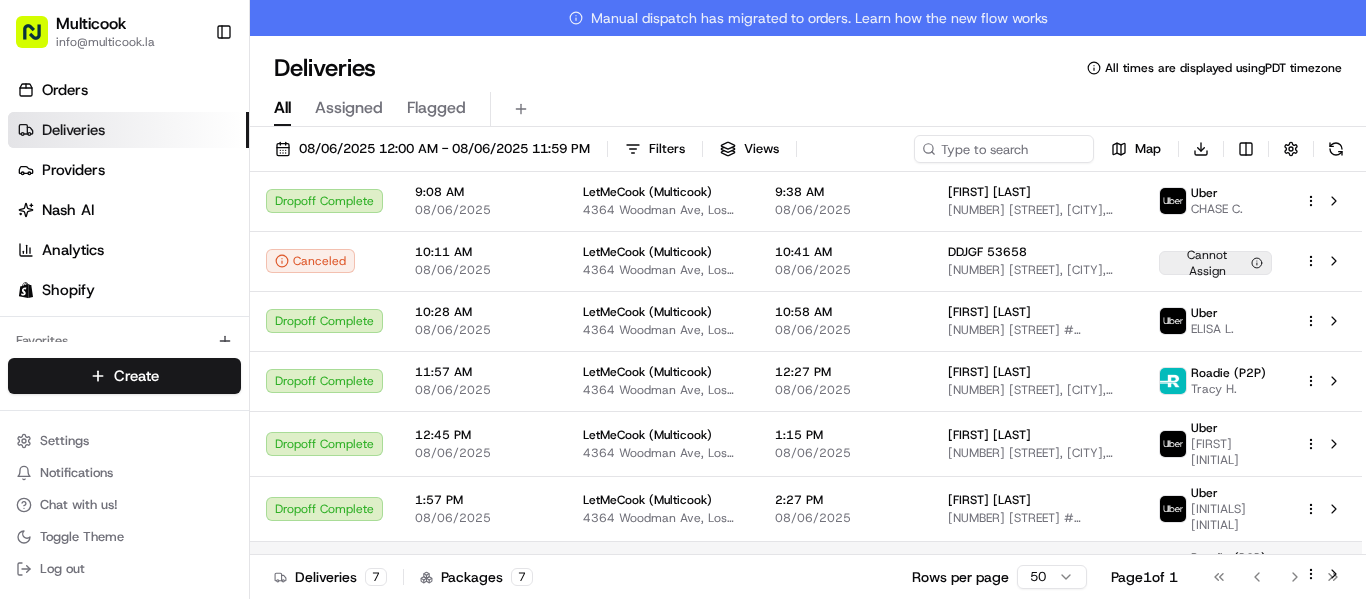click on "2:04 PM" at bounding box center [483, 565] 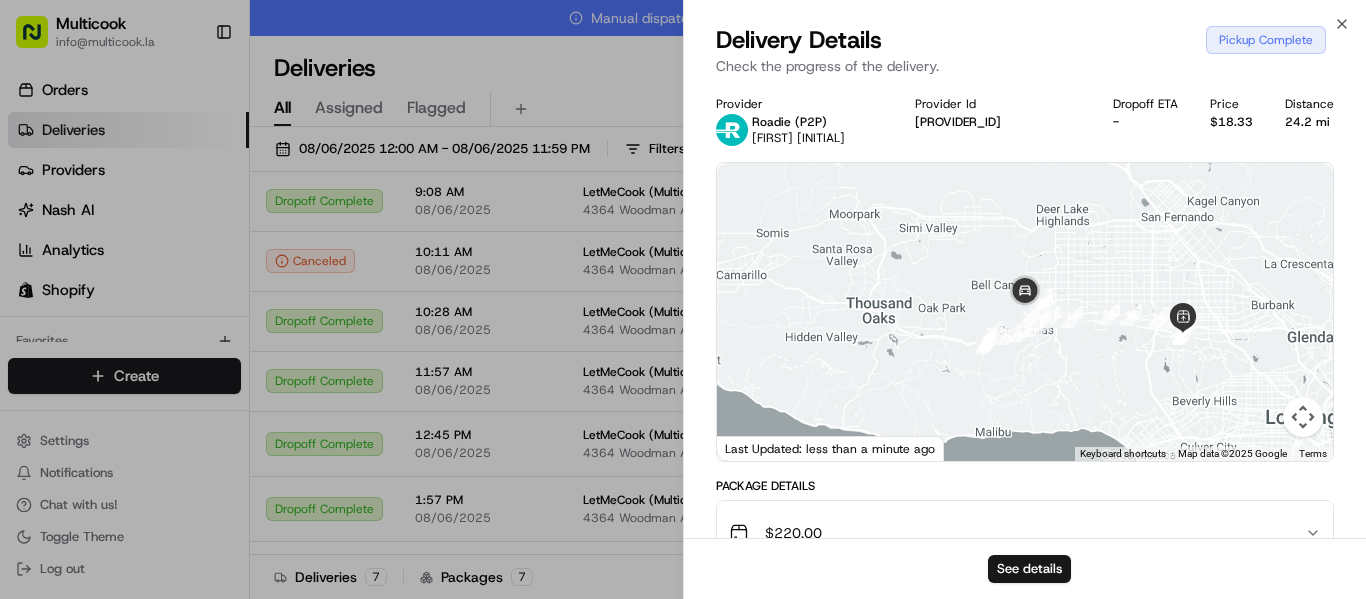 click at bounding box center (1025, 312) 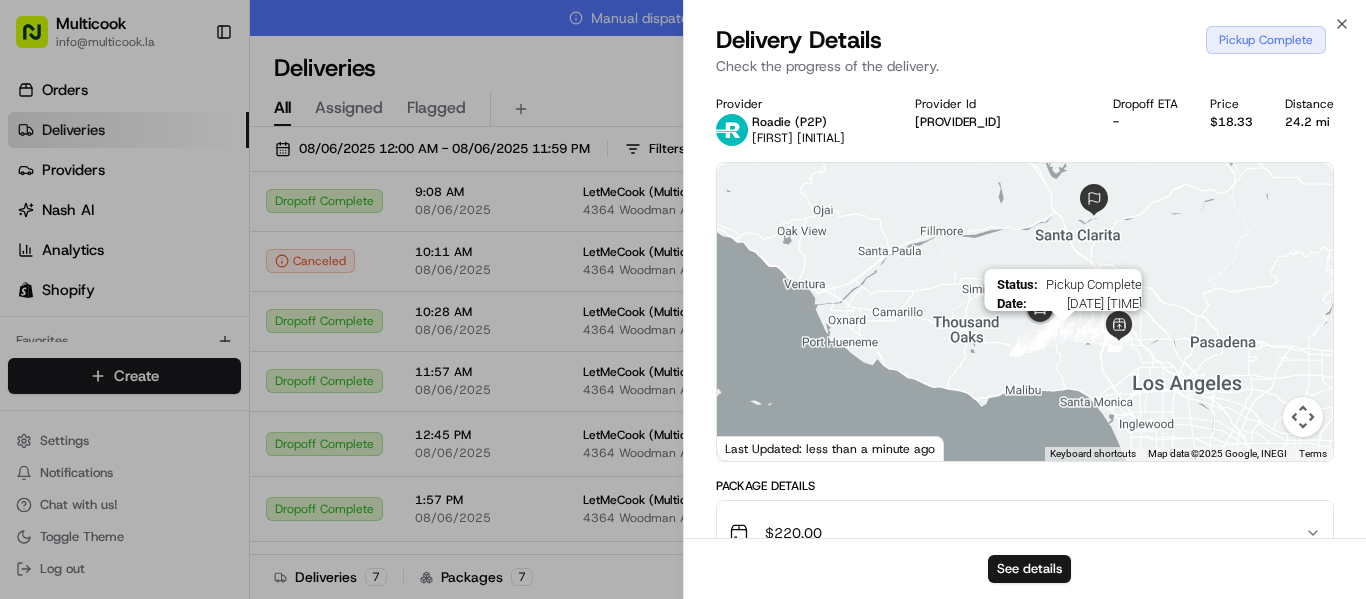drag, startPoint x: 1109, startPoint y: 255, endPoint x: 1073, endPoint y: 334, distance: 86.815895 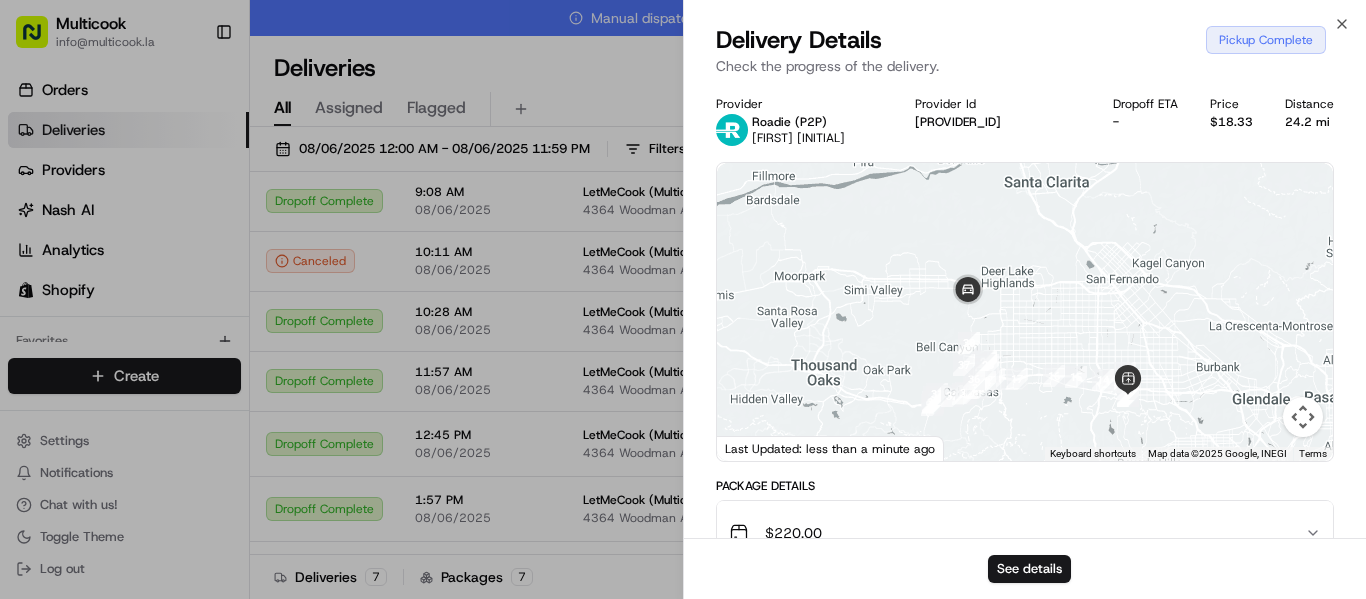 drag, startPoint x: 1065, startPoint y: 289, endPoint x: 1047, endPoint y: 358, distance: 71.30919 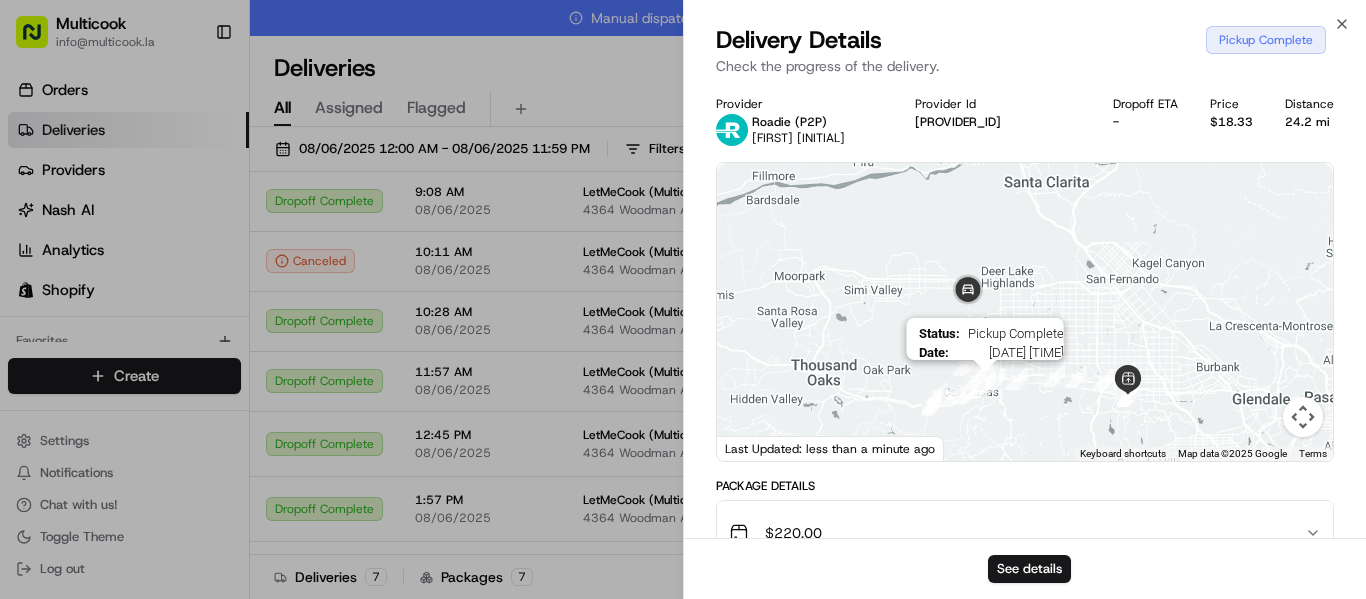 drag, startPoint x: 1036, startPoint y: 328, endPoint x: 999, endPoint y: 390, distance: 72.20111 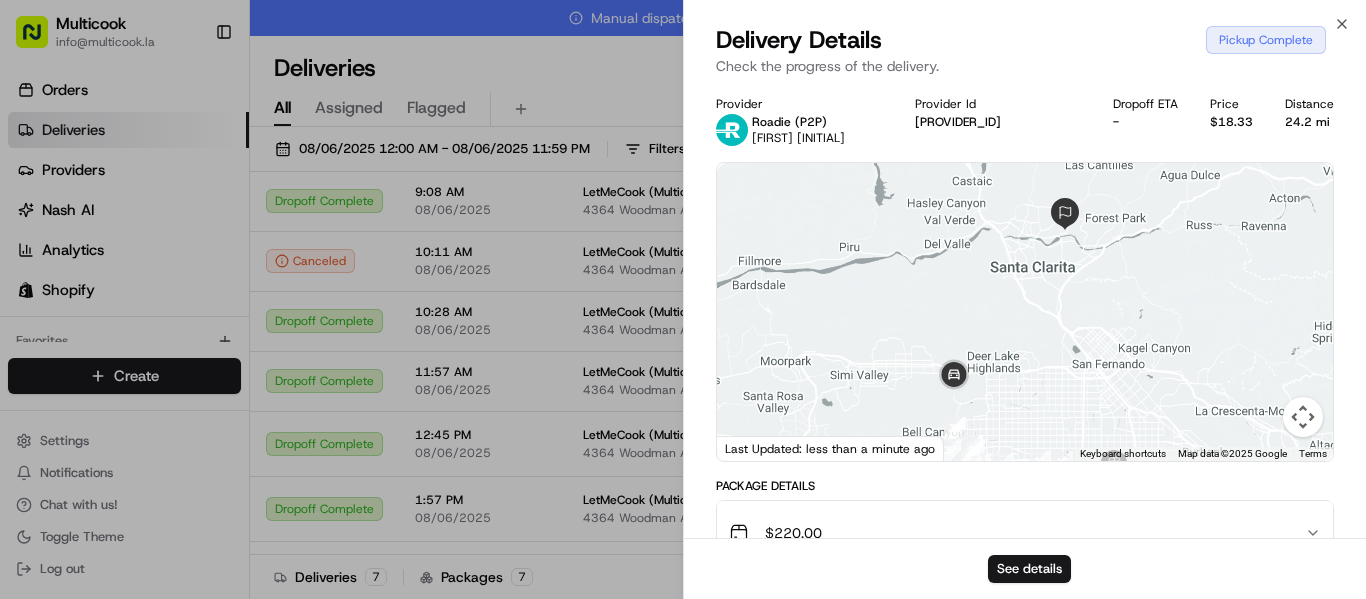 drag, startPoint x: 1067, startPoint y: 278, endPoint x: 1053, endPoint y: 363, distance: 86.145226 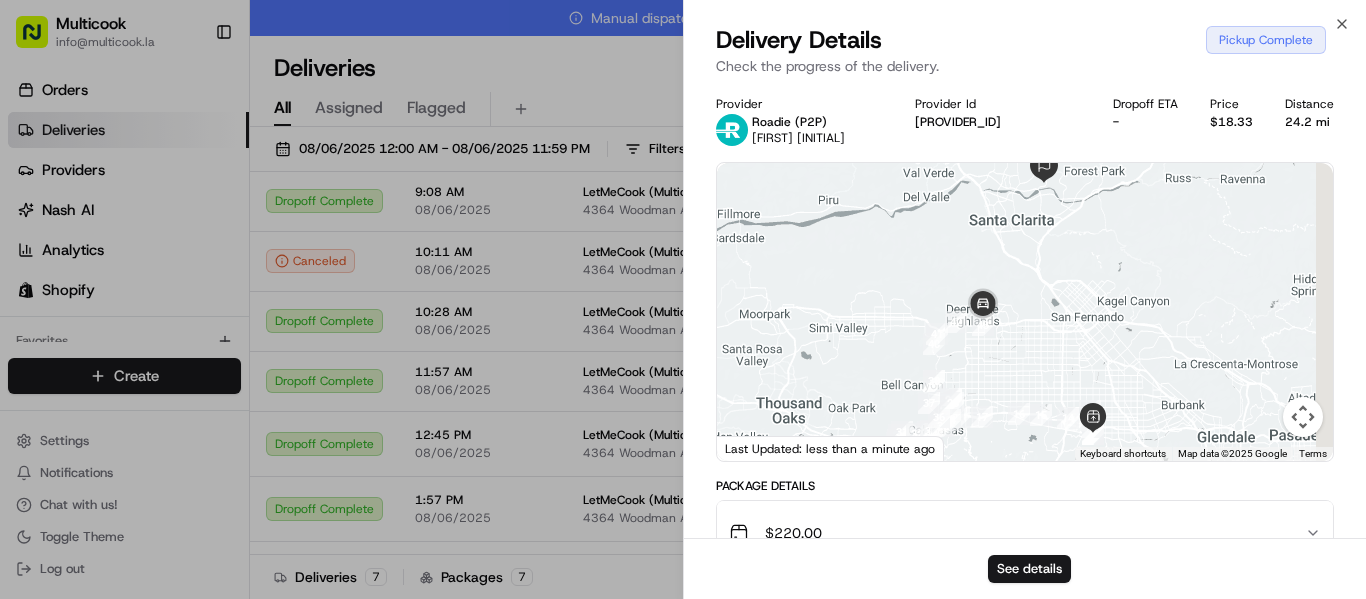 drag, startPoint x: 1063, startPoint y: 292, endPoint x: 1035, endPoint y: 283, distance: 29.410883 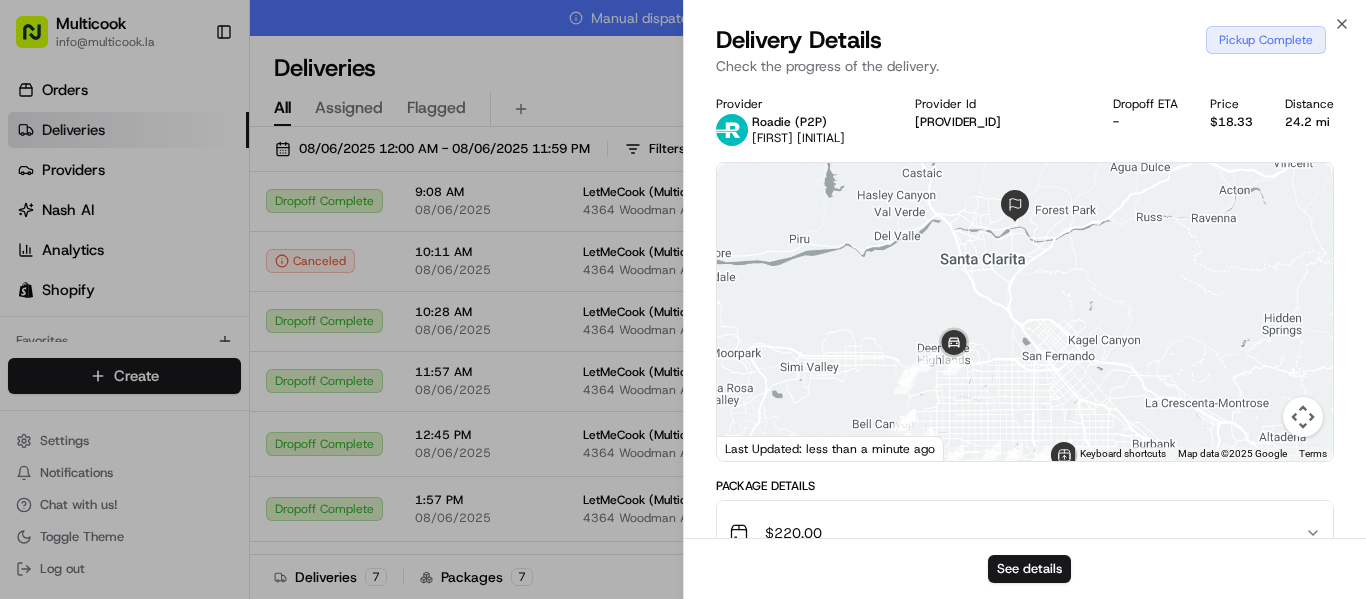 drag, startPoint x: 1074, startPoint y: 247, endPoint x: 1037, endPoint y: 294, distance: 59.816387 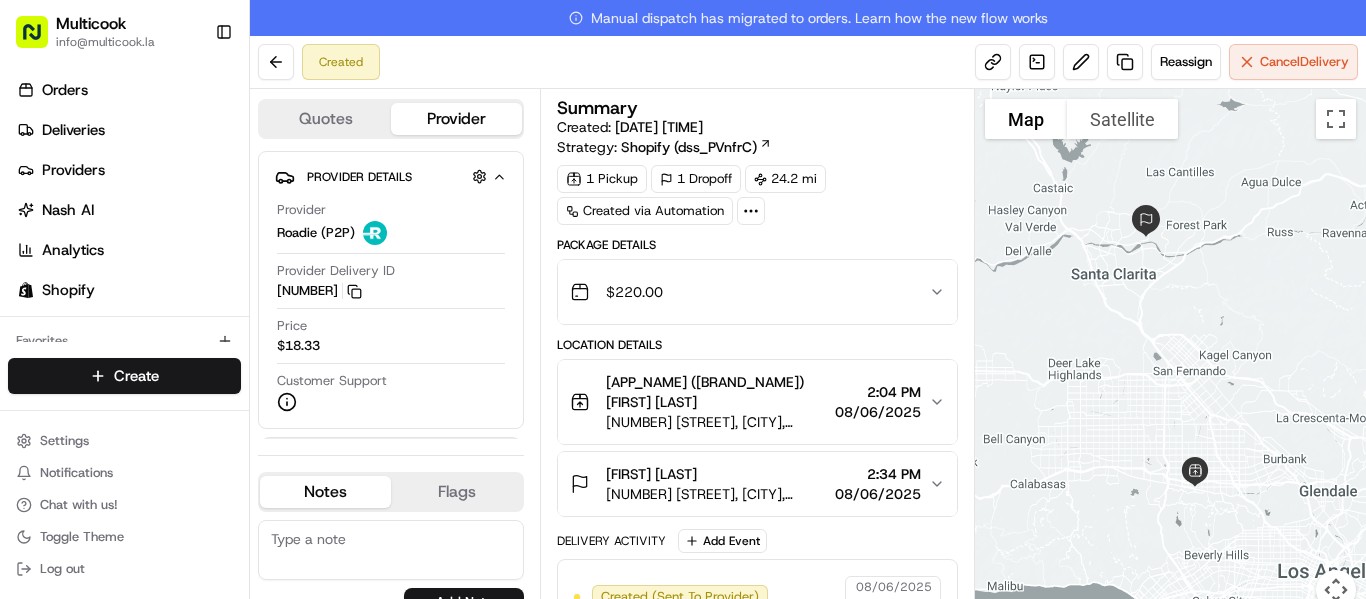 scroll, scrollTop: 0, scrollLeft: 0, axis: both 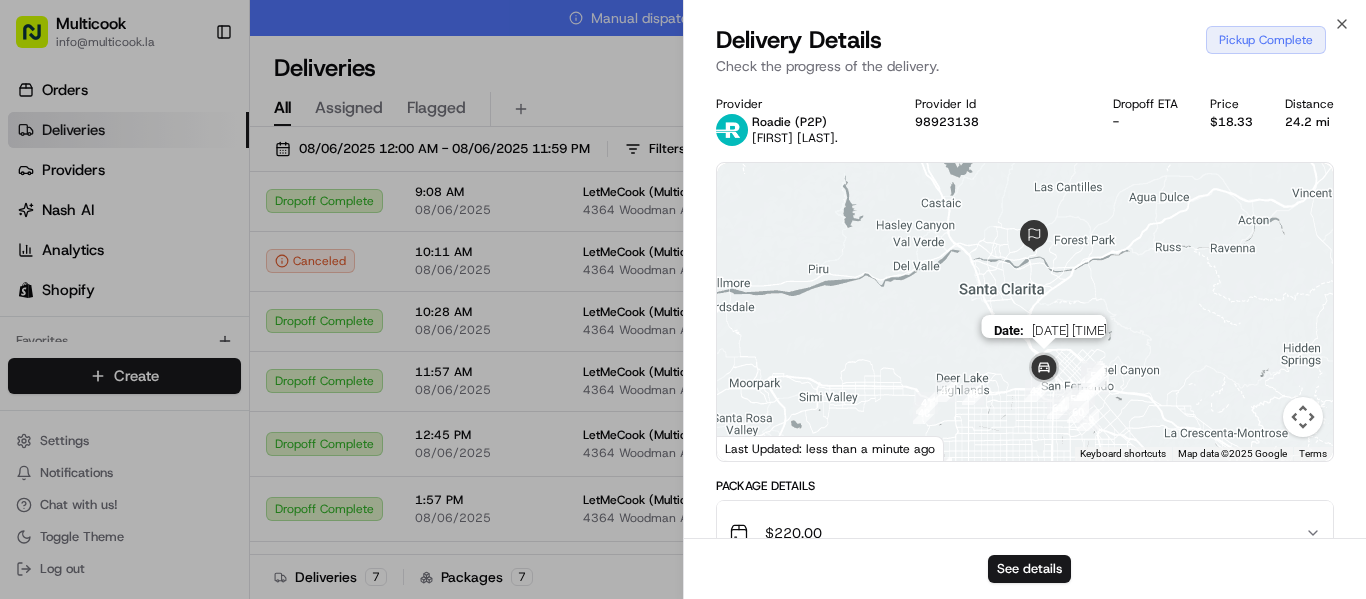 drag, startPoint x: 1001, startPoint y: 305, endPoint x: 1023, endPoint y: 386, distance: 83.9345 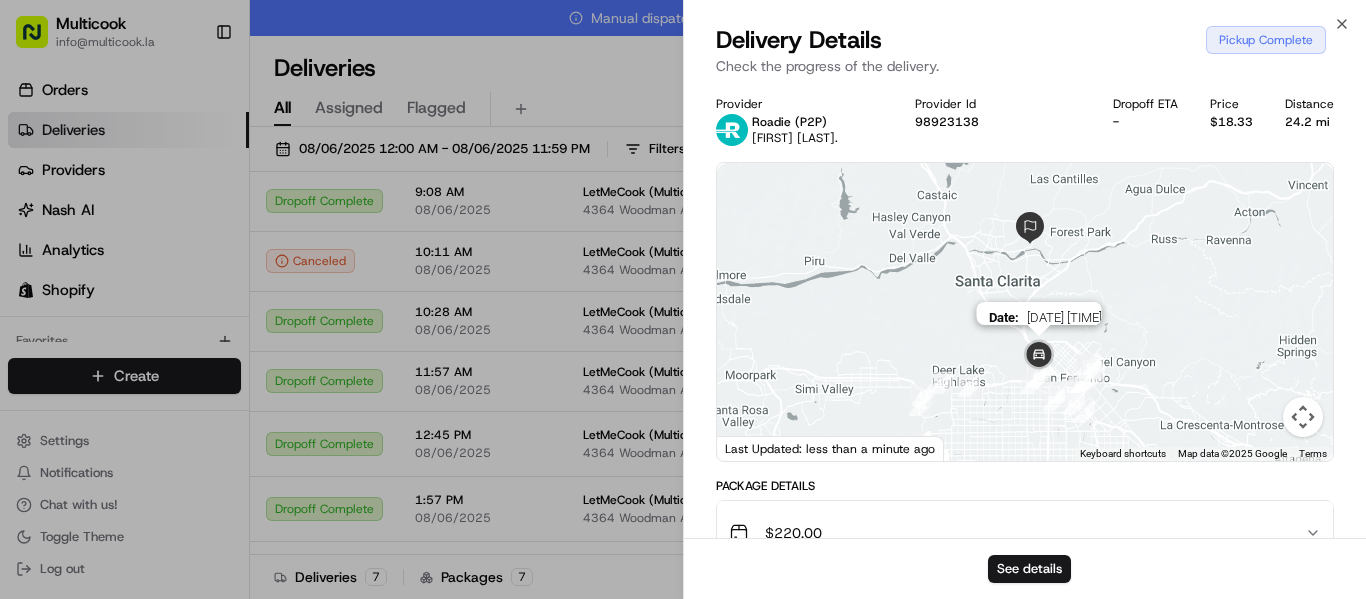 drag, startPoint x: 1034, startPoint y: 268, endPoint x: 1052, endPoint y: 335, distance: 69.375786 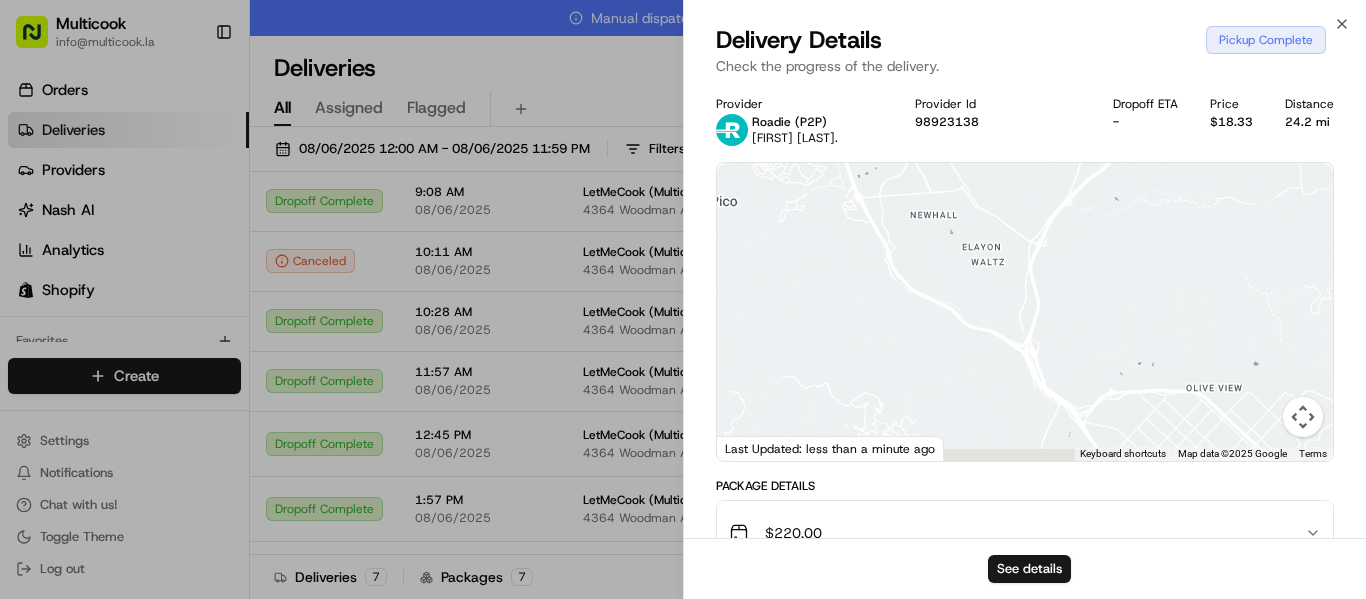 drag, startPoint x: 1006, startPoint y: 346, endPoint x: 1158, endPoint y: 263, distance: 173.18488 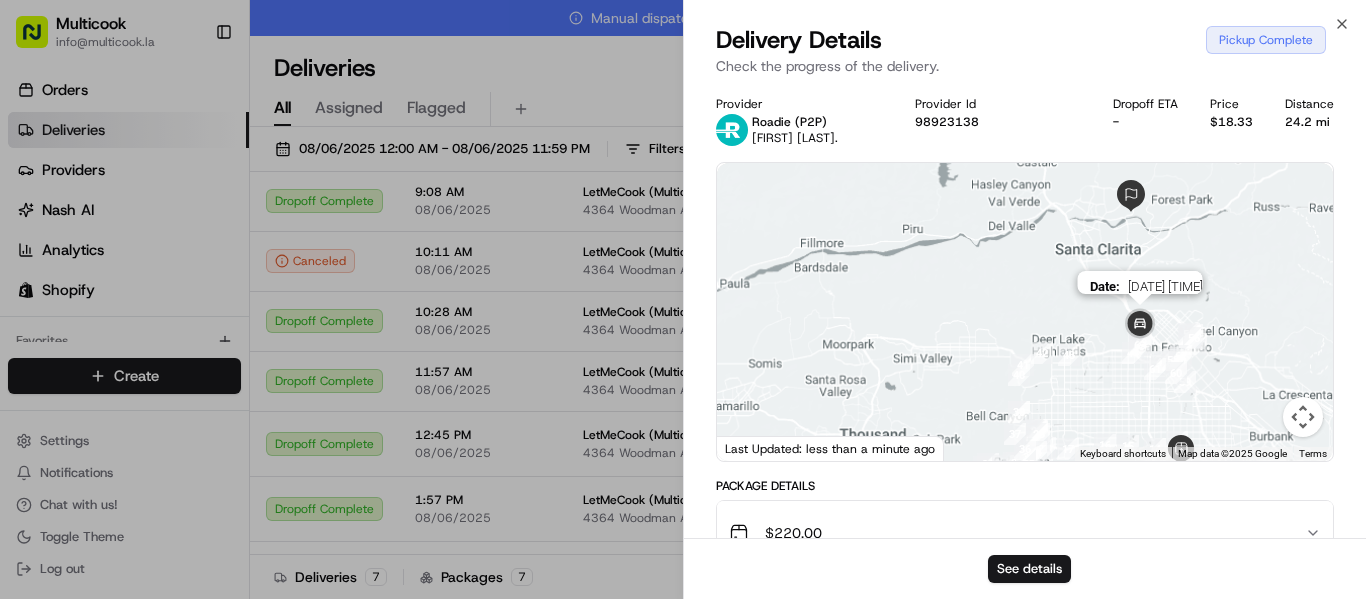drag, startPoint x: 1137, startPoint y: 293, endPoint x: 1135, endPoint y: 308, distance: 15.132746 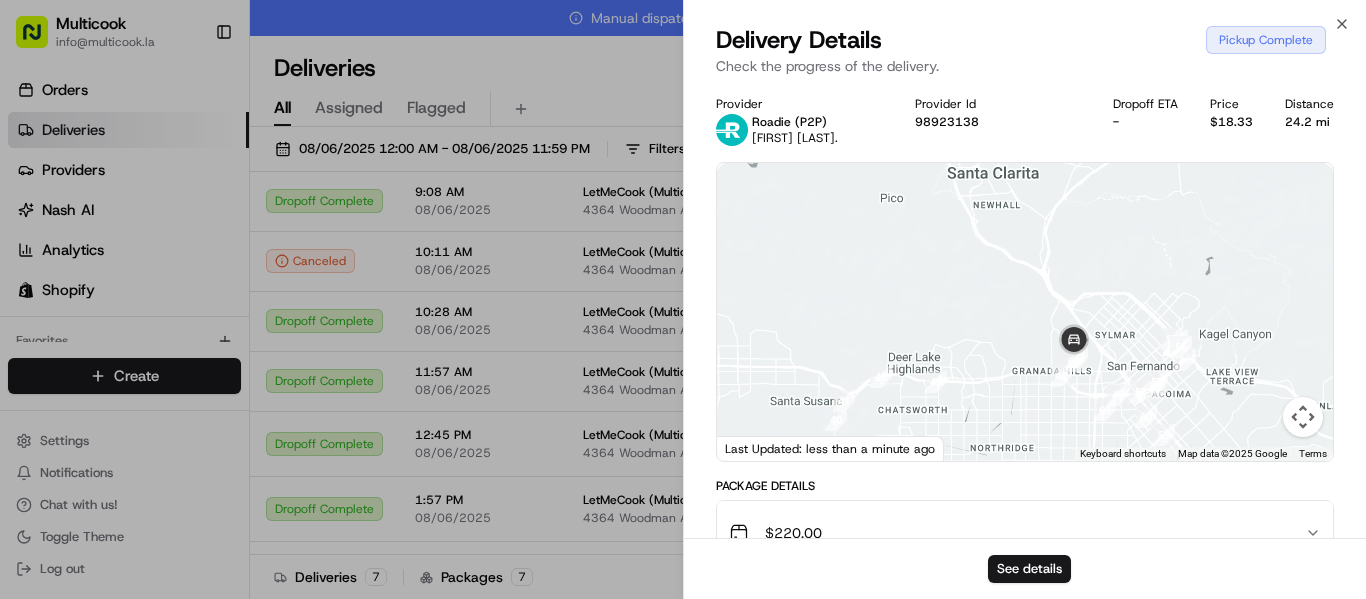 drag, startPoint x: 1152, startPoint y: 279, endPoint x: 1081, endPoint y: 236, distance: 83.00603 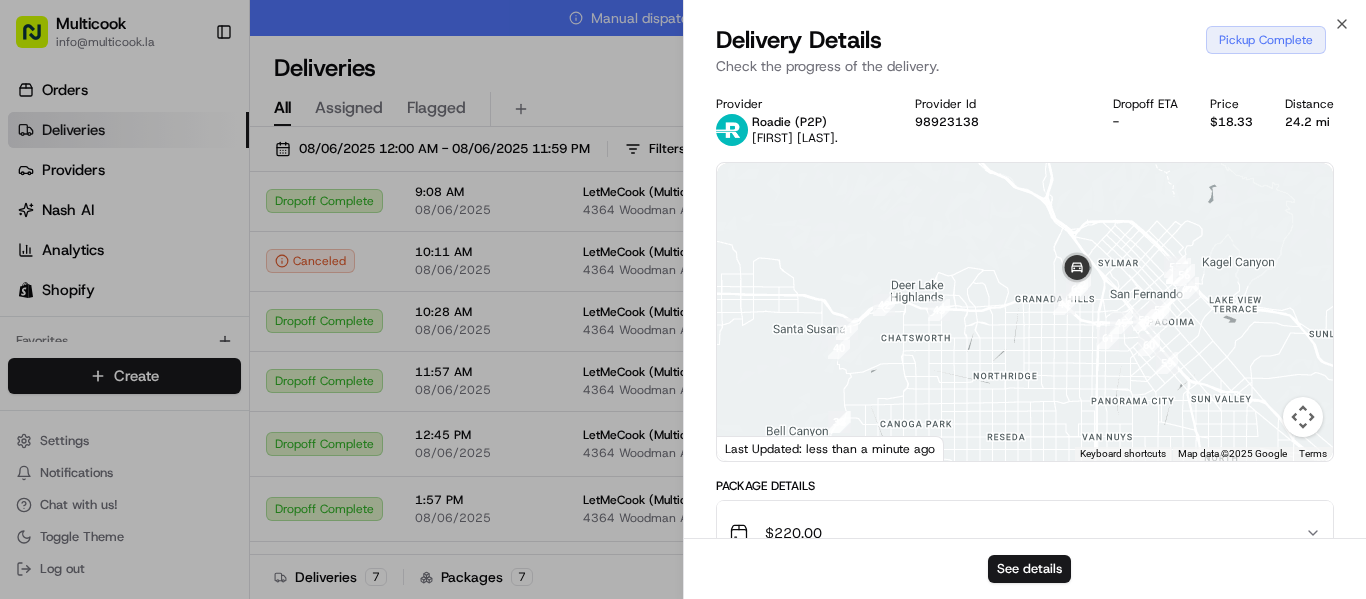 drag, startPoint x: 1086, startPoint y: 249, endPoint x: 1092, endPoint y: 195, distance: 54.33231 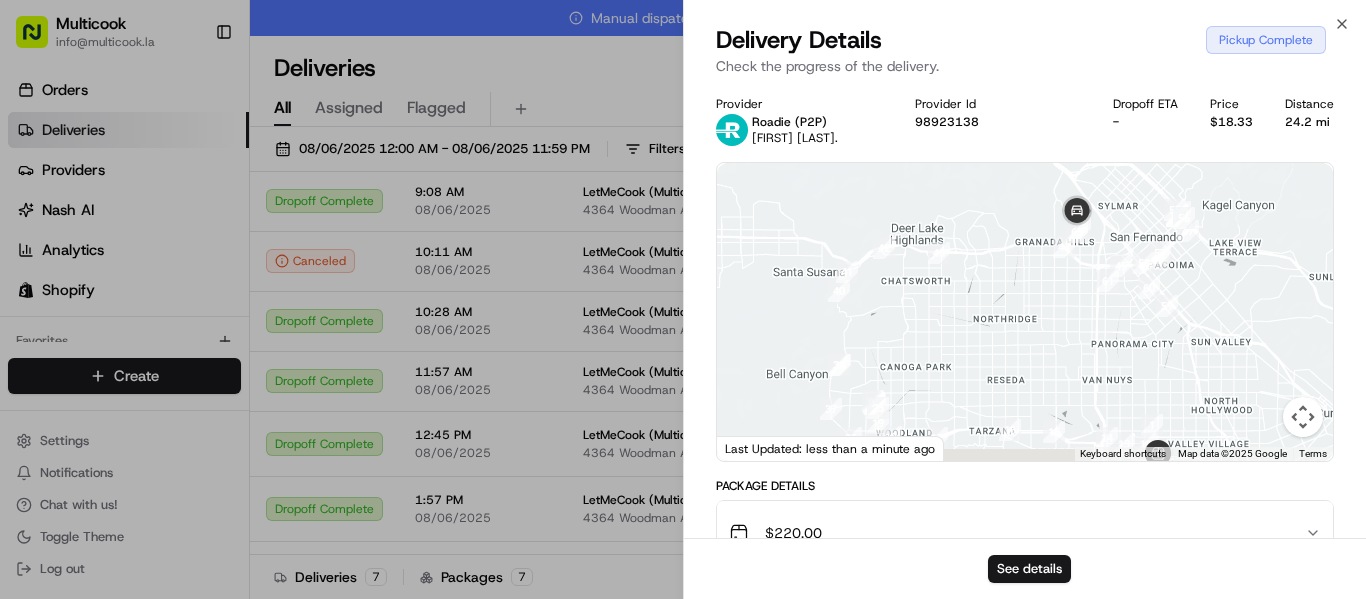 drag, startPoint x: 1113, startPoint y: 301, endPoint x: 1113, endPoint y: 219, distance: 82 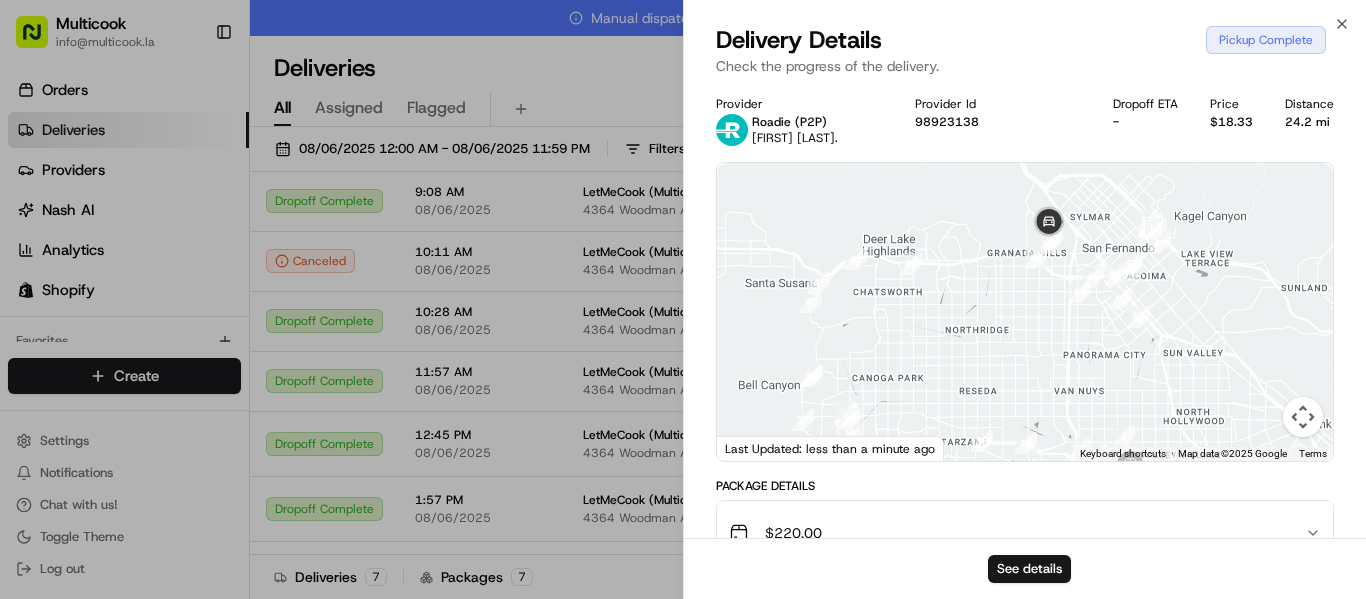 drag, startPoint x: 1144, startPoint y: 329, endPoint x: 1114, endPoint y: 353, distance: 38.418747 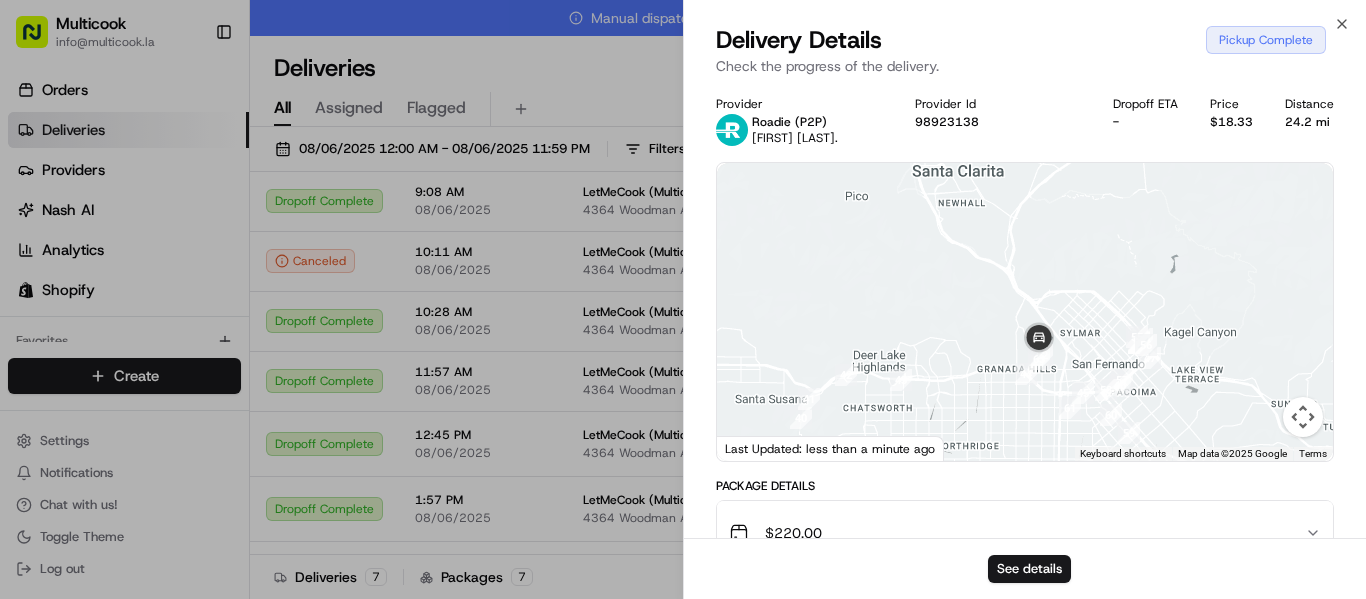 drag, startPoint x: 1102, startPoint y: 252, endPoint x: 1095, endPoint y: 348, distance: 96.25487 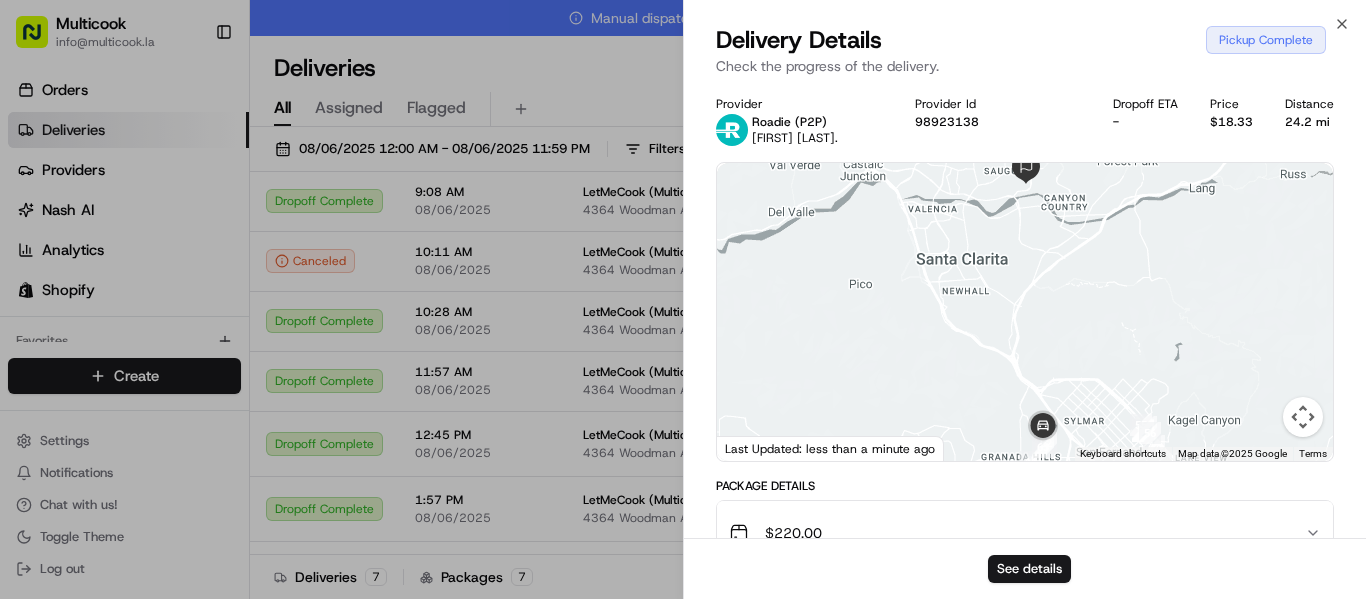 drag, startPoint x: 1092, startPoint y: 275, endPoint x: 1086, endPoint y: 393, distance: 118.15244 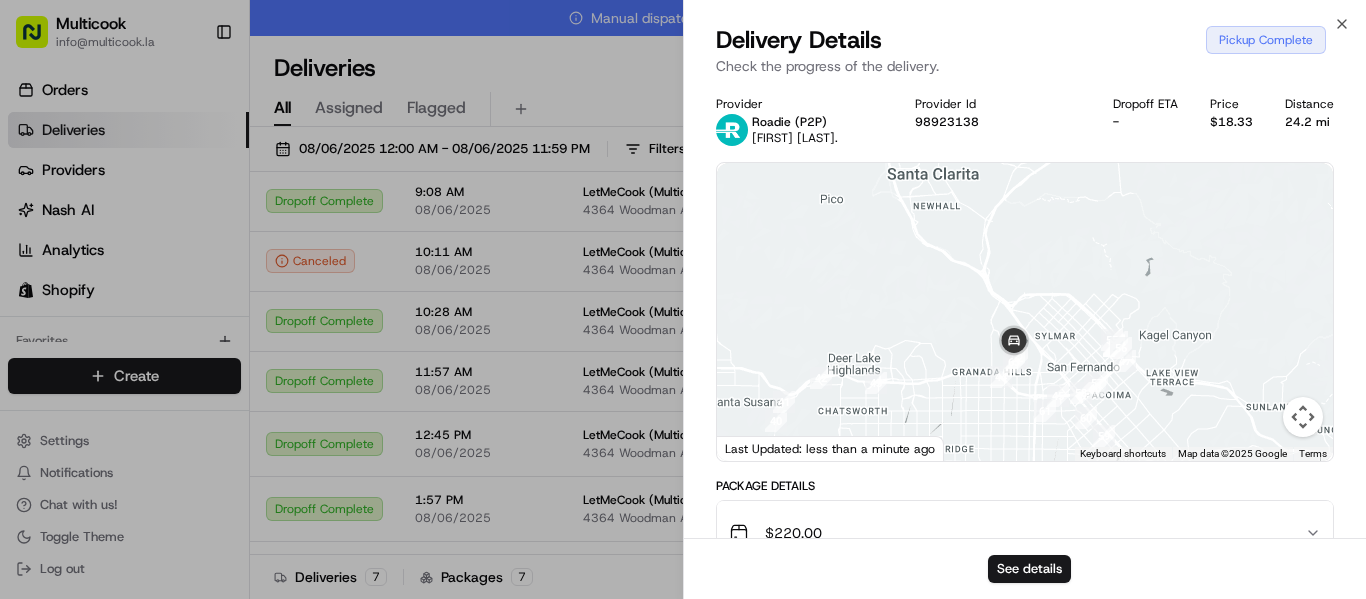 drag, startPoint x: 1073, startPoint y: 361, endPoint x: 1057, endPoint y: 267, distance: 95.35198 